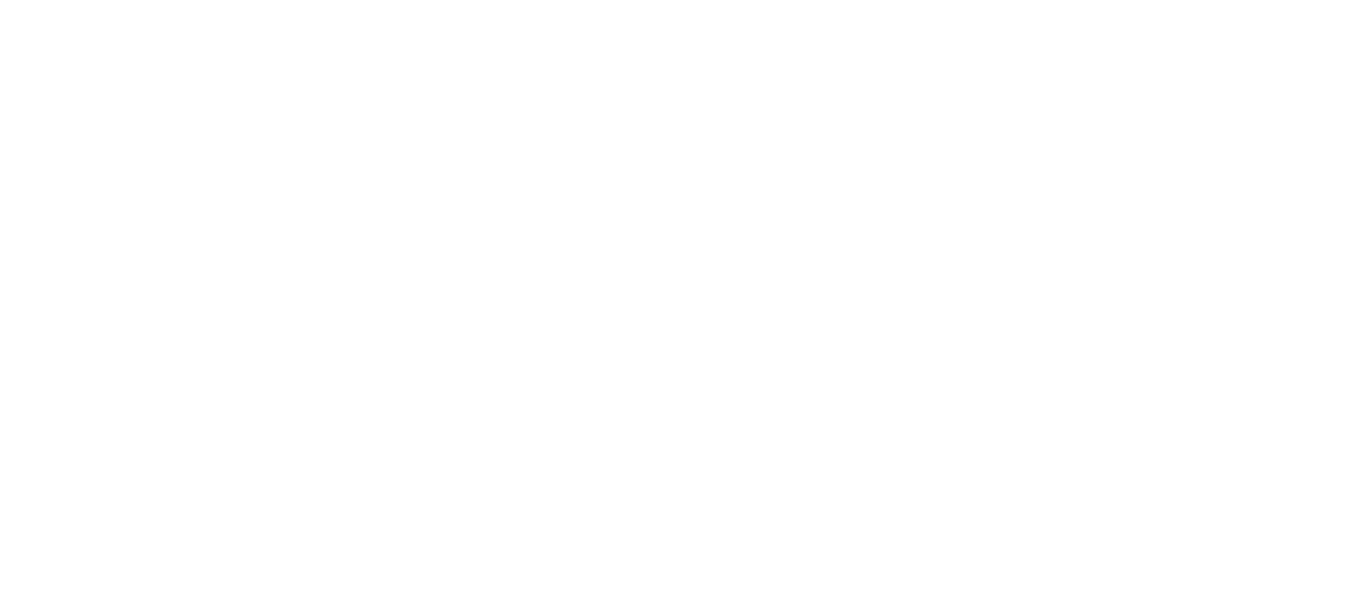 scroll, scrollTop: 0, scrollLeft: 0, axis: both 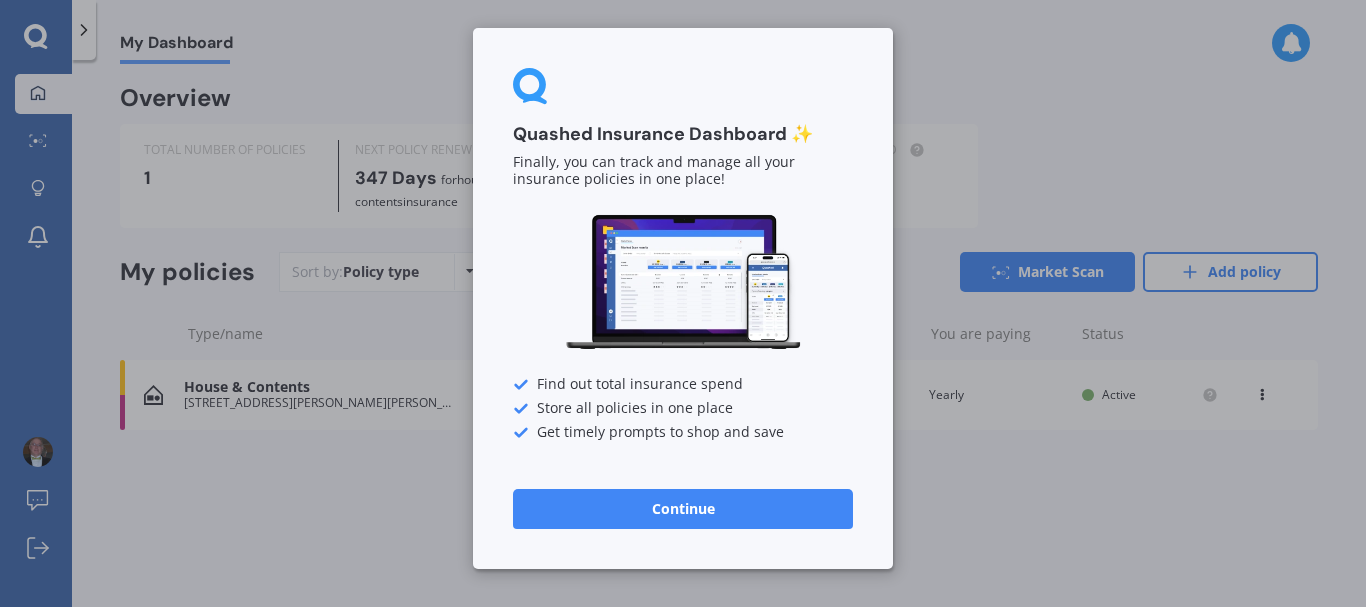 click on "Continue" at bounding box center [683, 509] 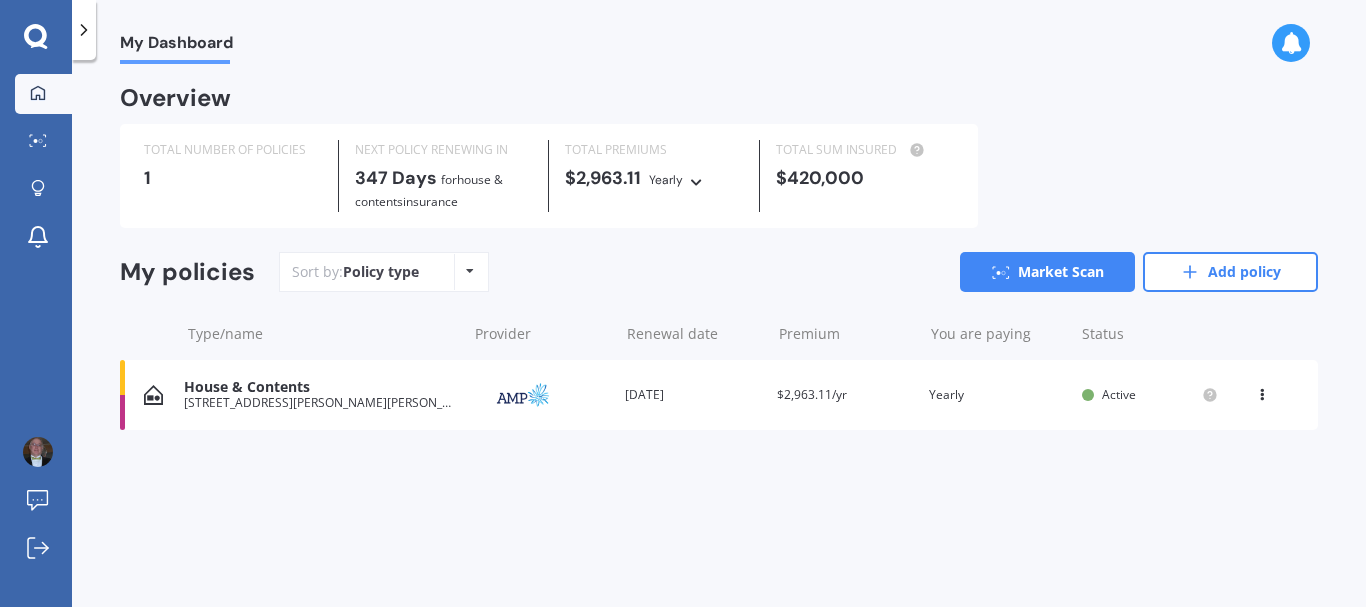 click at bounding box center [470, 271] 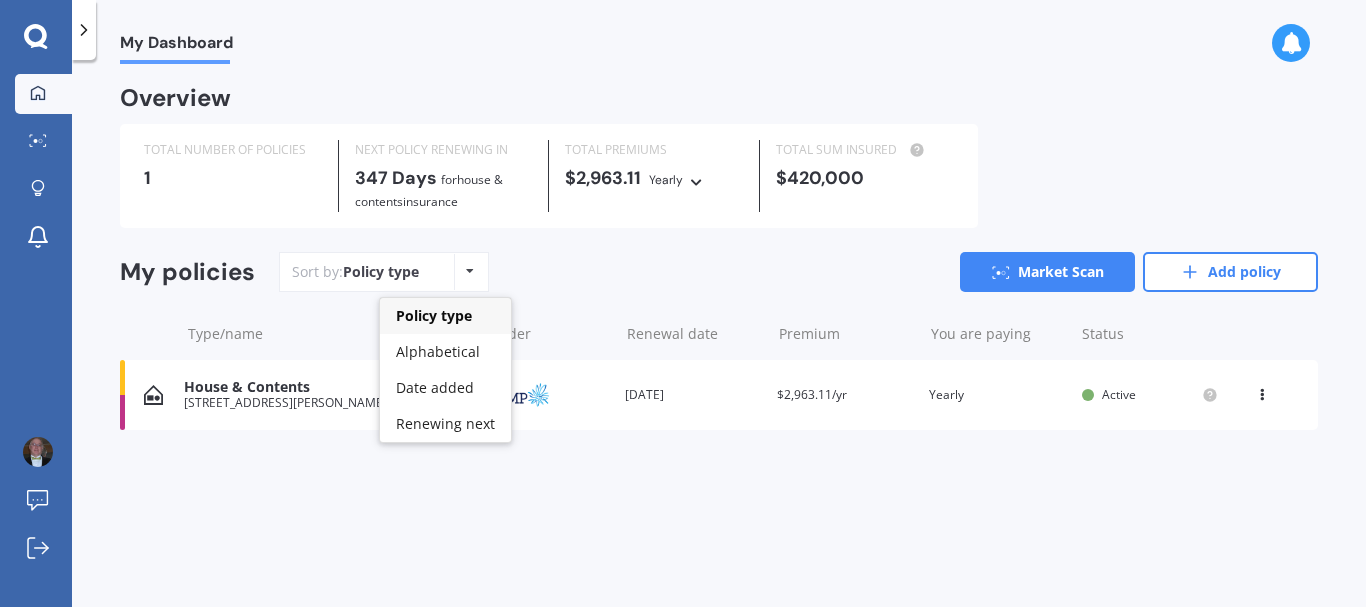 click at bounding box center [470, 271] 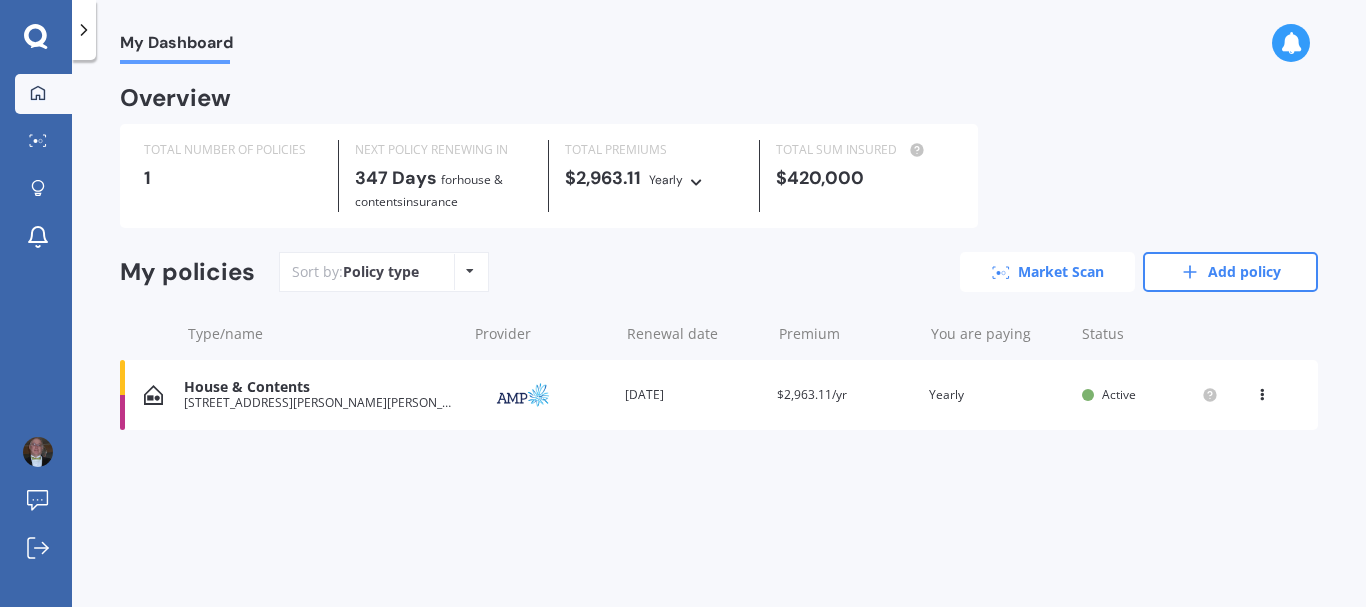 click on "Market Scan" at bounding box center [1047, 272] 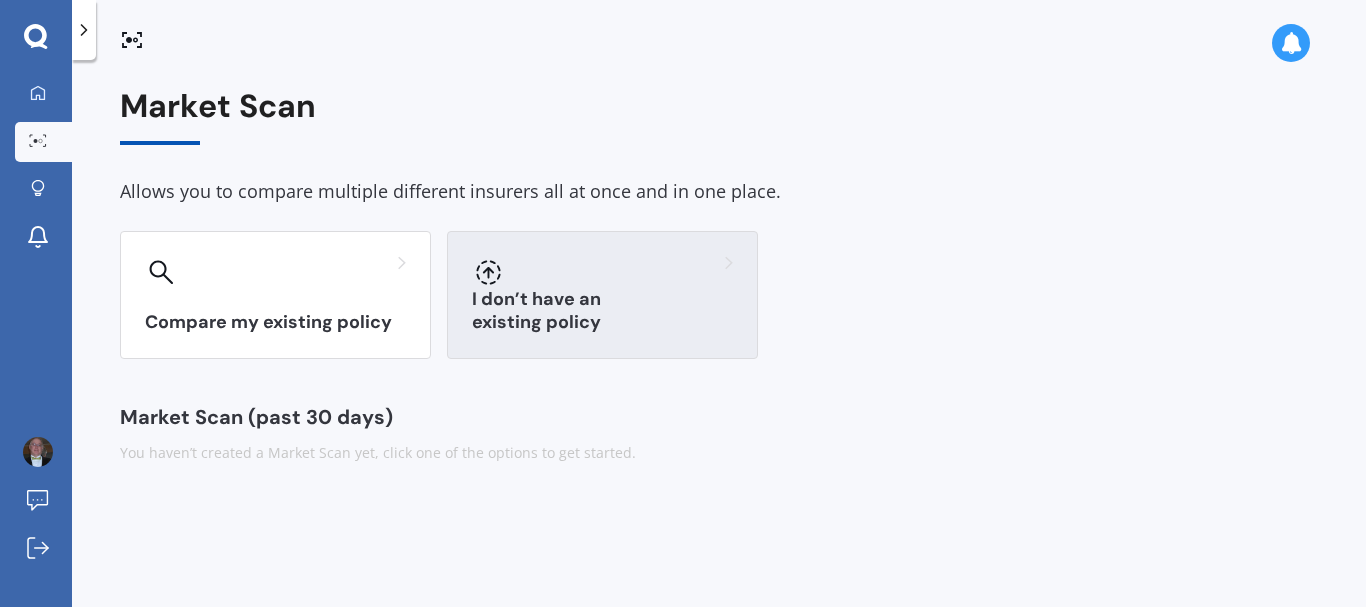 click at bounding box center [602, 272] 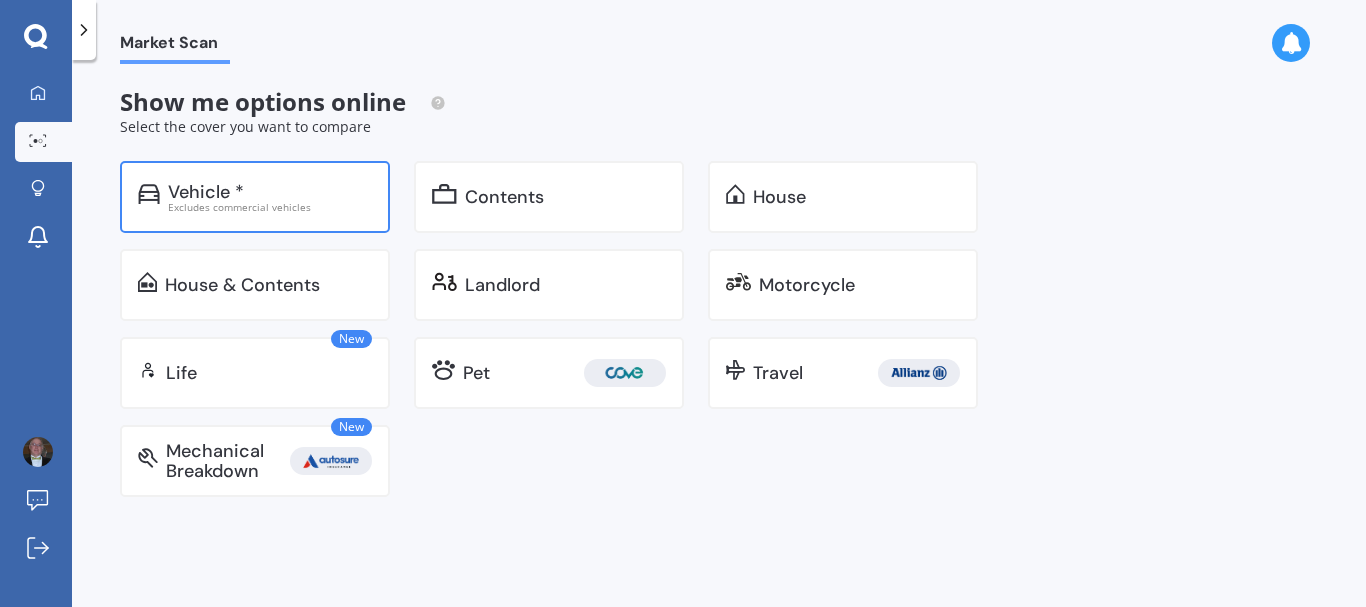 click on "Vehicle *" at bounding box center [206, 192] 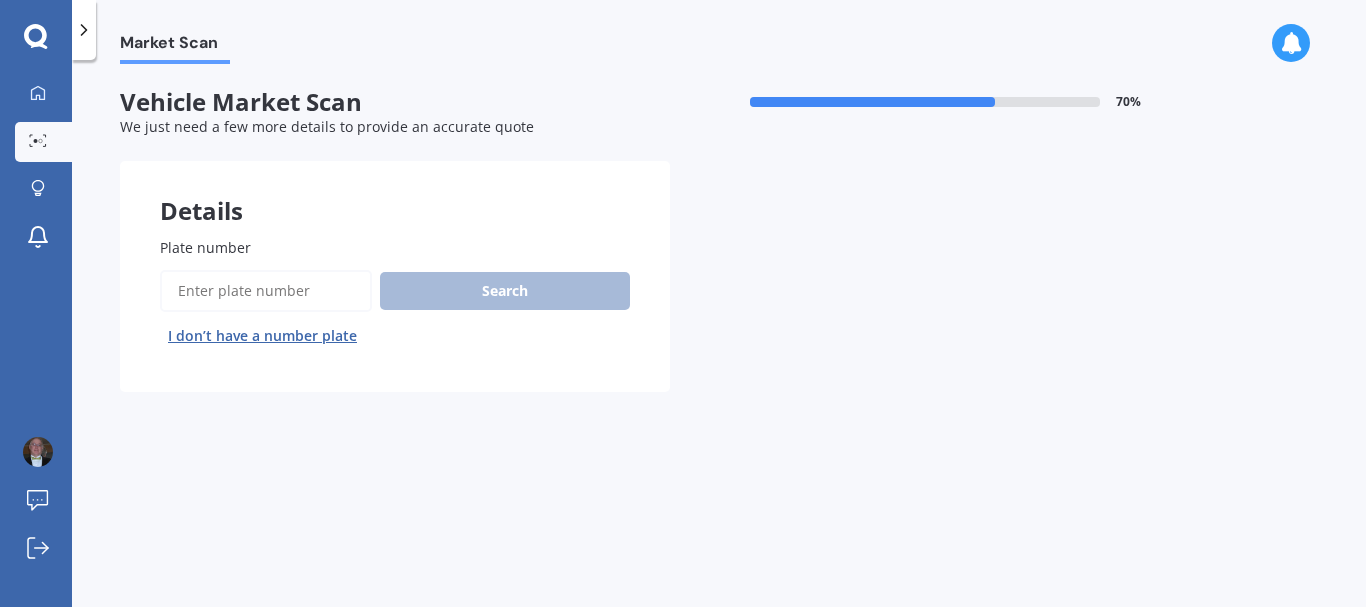 drag, startPoint x: 307, startPoint y: 282, endPoint x: 322, endPoint y: 278, distance: 15.524175 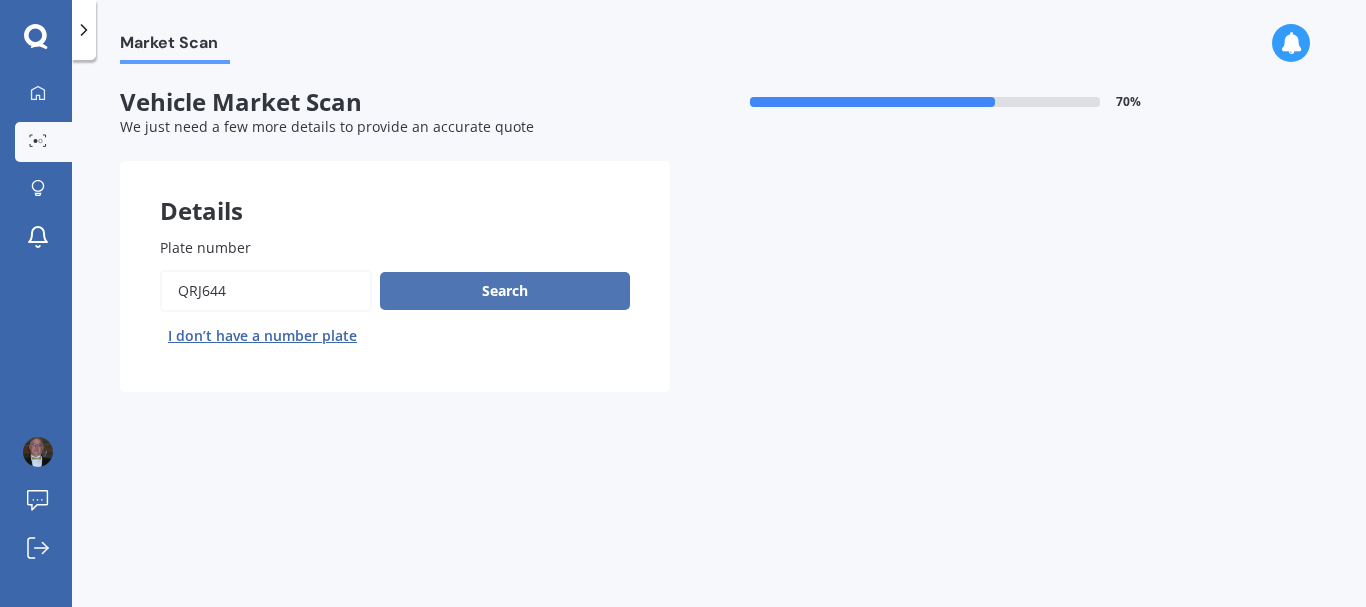 type on "qrj644" 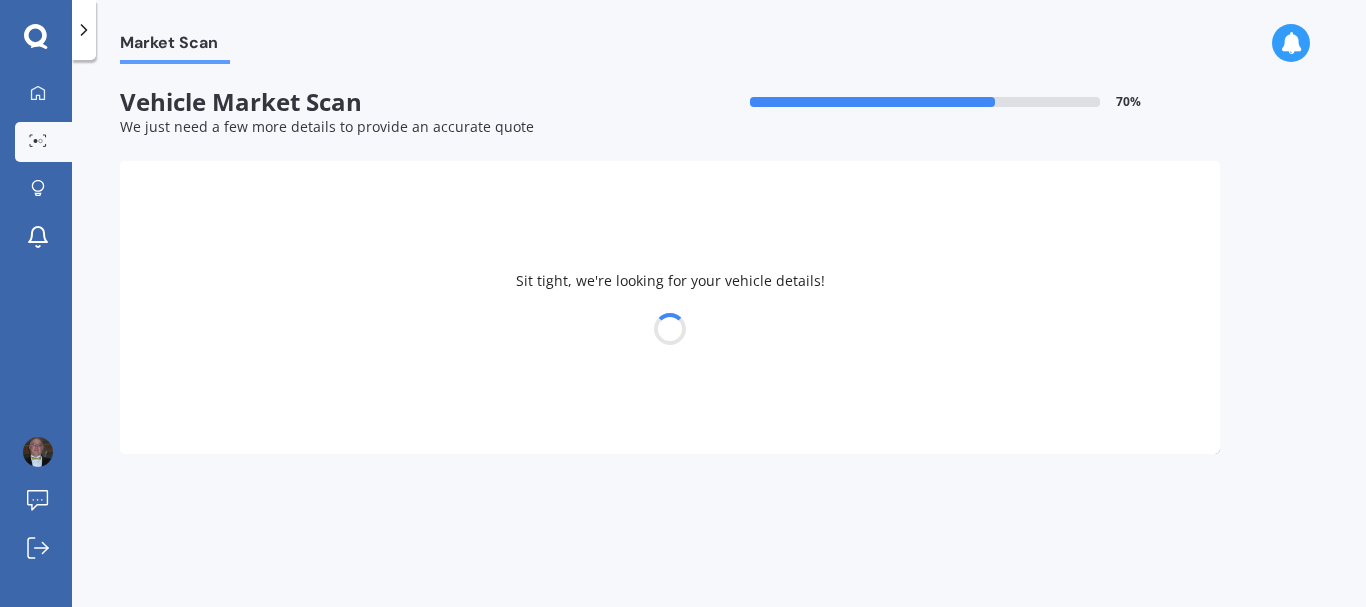 select on "HONDA" 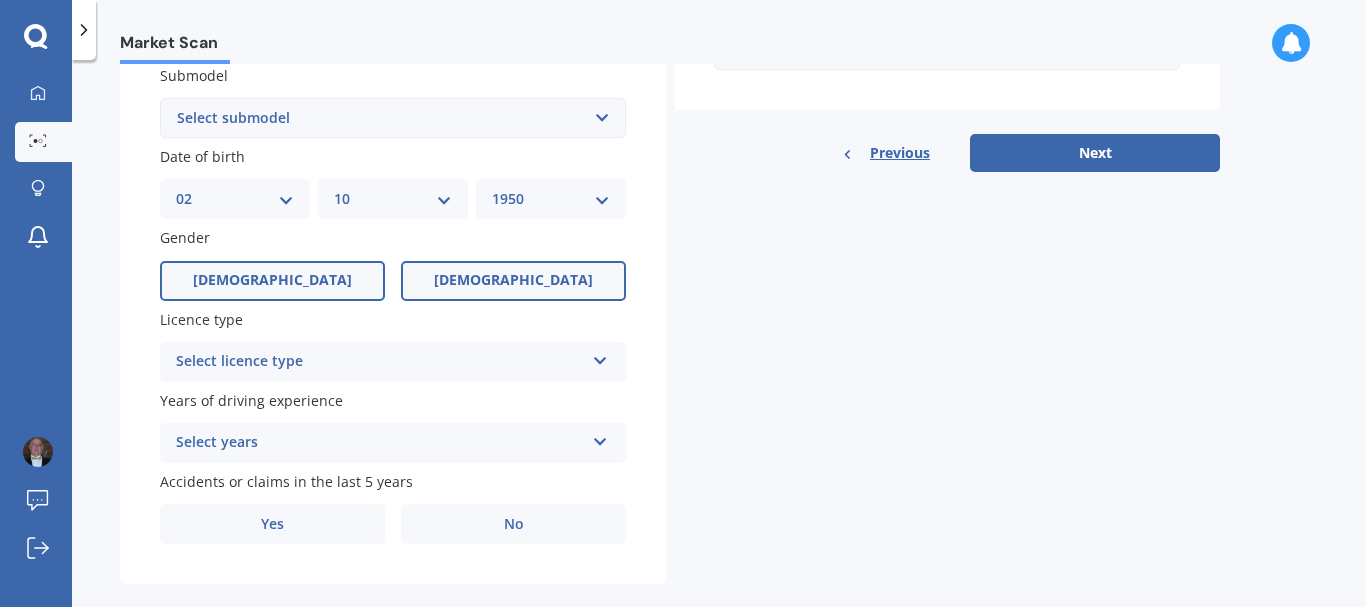 scroll, scrollTop: 570, scrollLeft: 0, axis: vertical 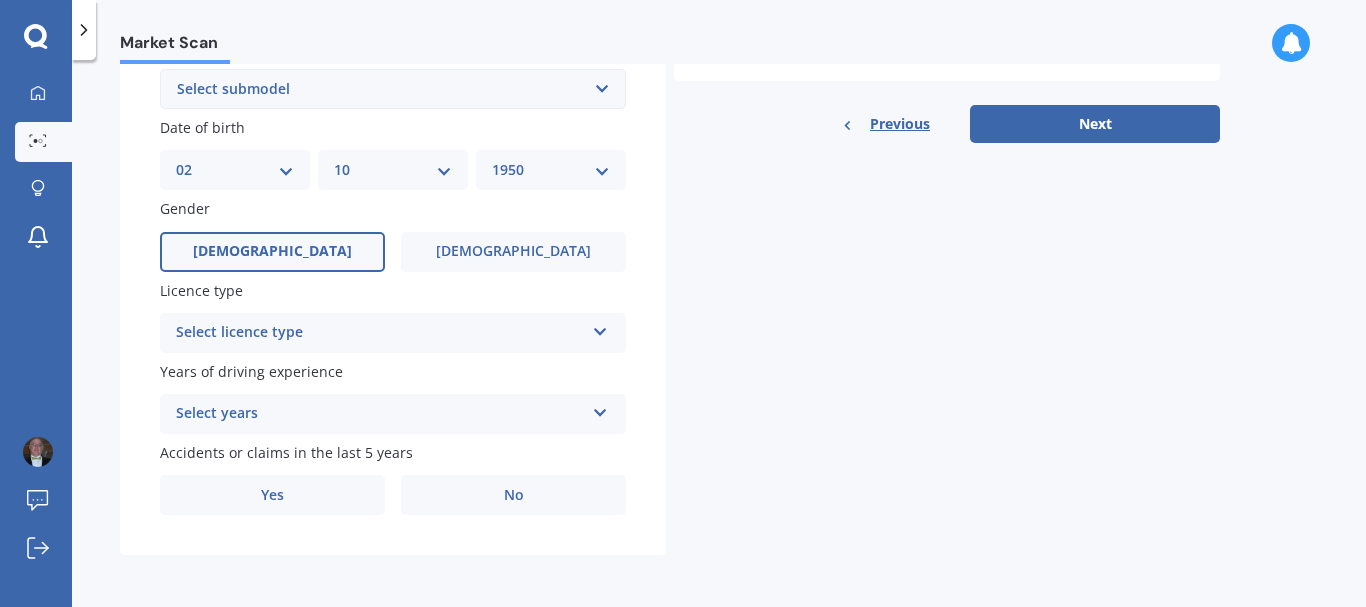 click on "Select licence type NZ Full NZ Restricted NZ Learners [GEOGRAPHIC_DATA] [GEOGRAPHIC_DATA] [GEOGRAPHIC_DATA] [GEOGRAPHIC_DATA] International / Other overseas licence" at bounding box center [393, 333] 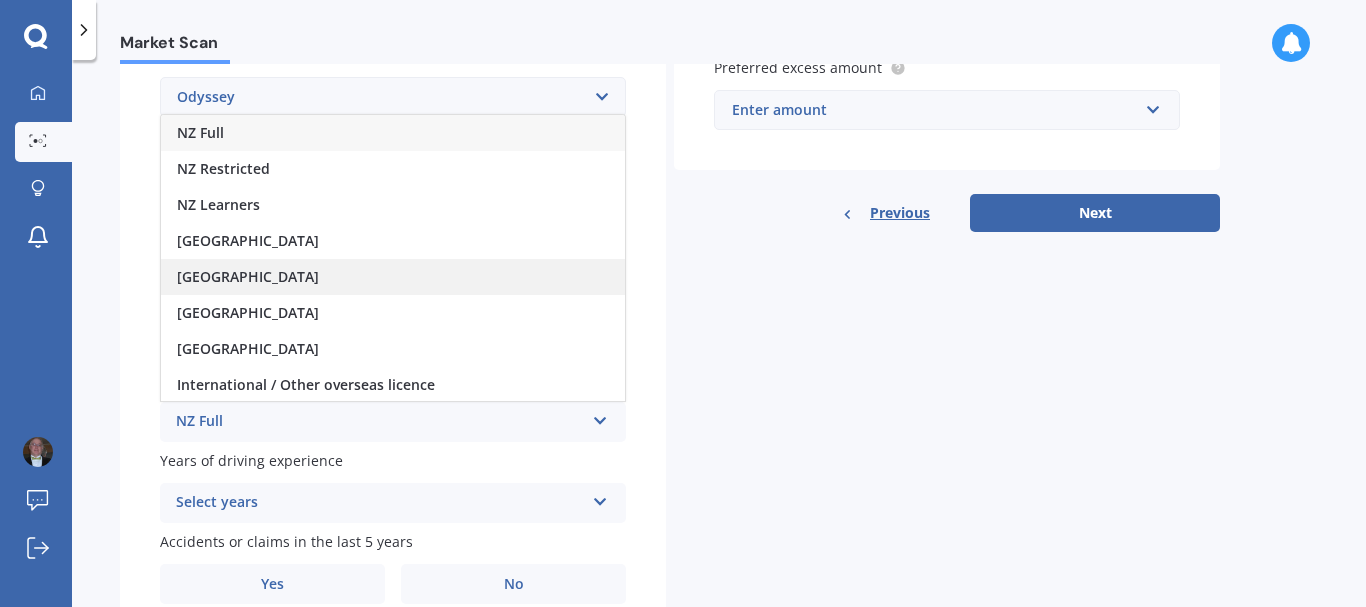 scroll, scrollTop: 370, scrollLeft: 0, axis: vertical 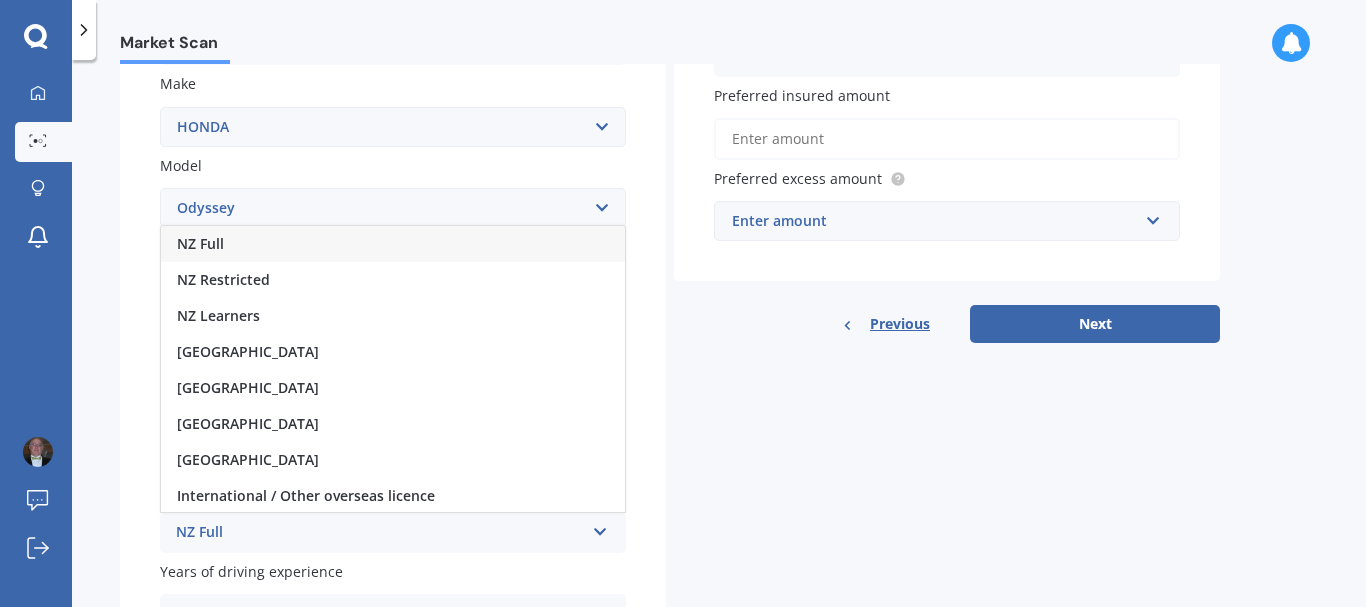 click on "NZ Full" at bounding box center (393, 244) 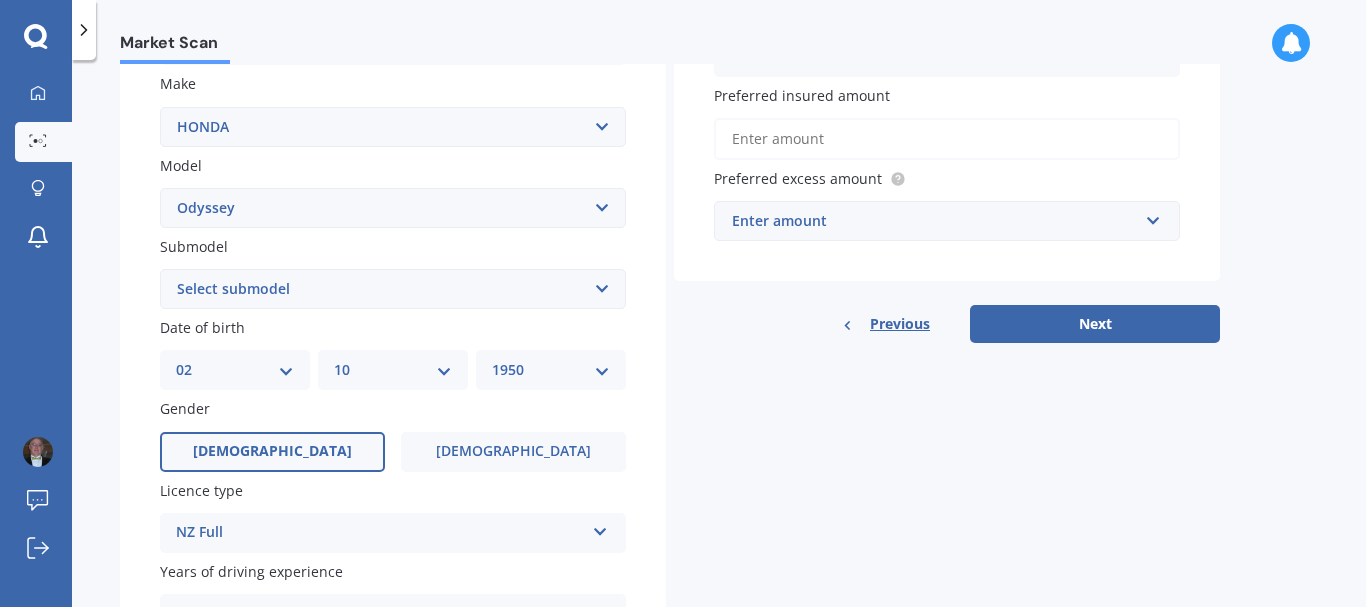 click on "Select submodel (all other) 2.2 litre 2.3 litre 2.4 litre L S V6 3.0 litre" at bounding box center (393, 289) 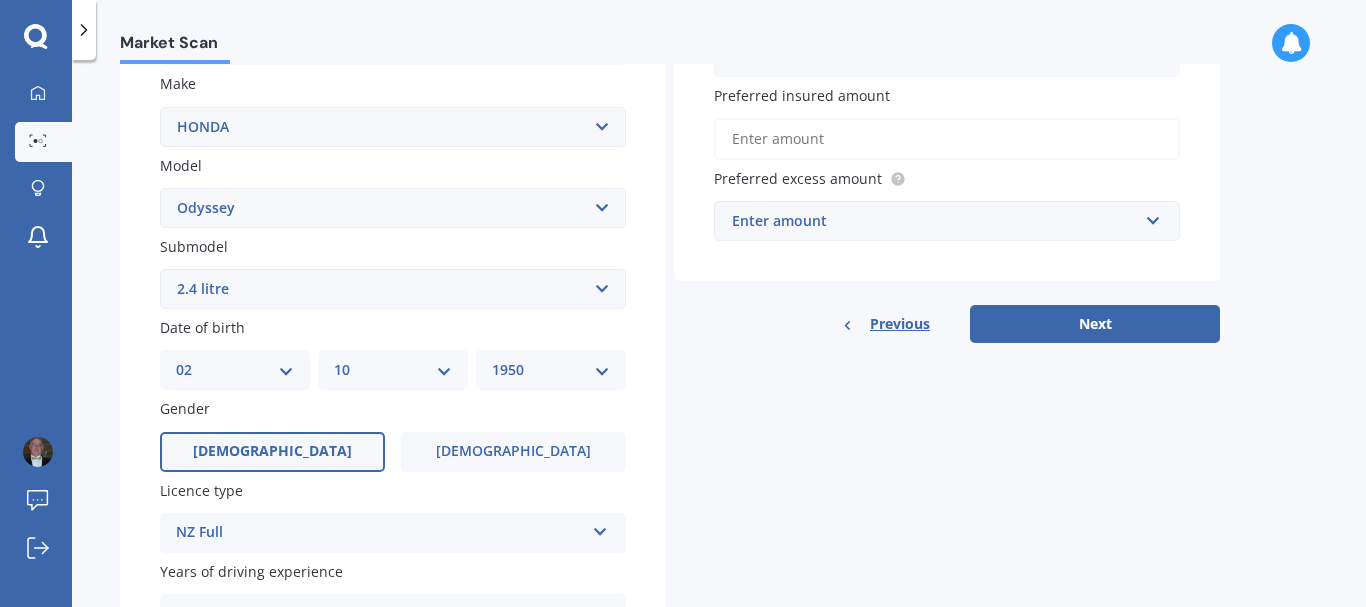 click on "Select submodel (all other) 2.2 litre 2.3 litre 2.4 litre L S V6 3.0 litre" at bounding box center (393, 289) 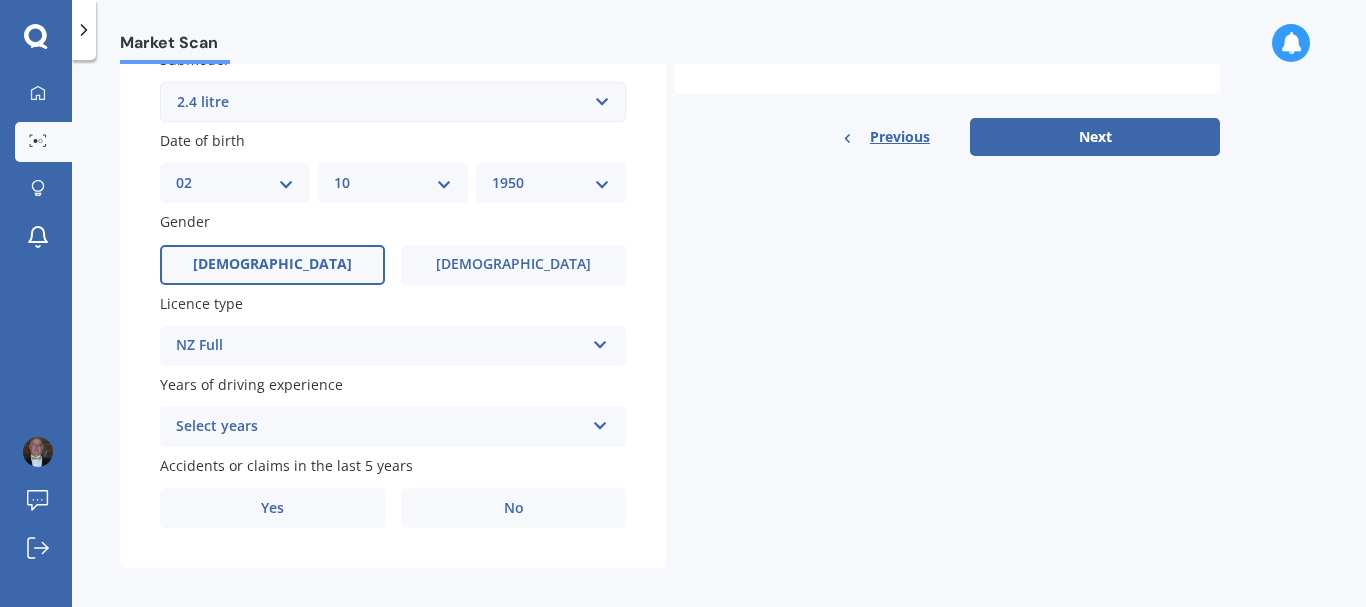 scroll, scrollTop: 570, scrollLeft: 0, axis: vertical 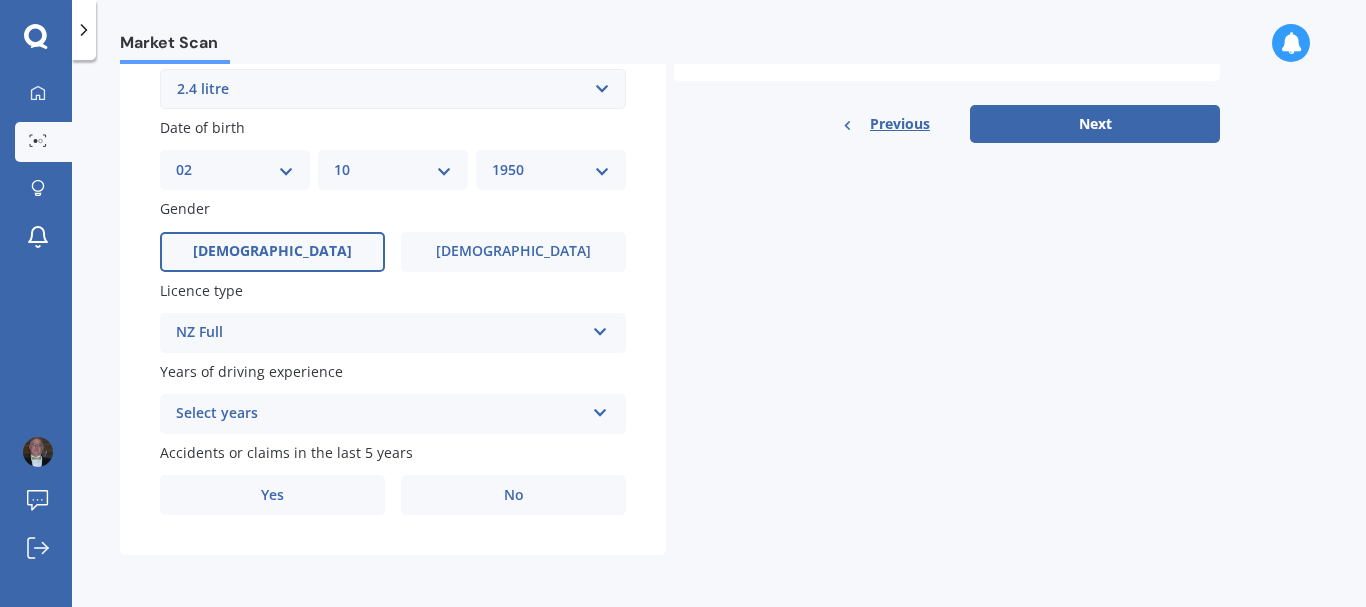 click on "Select years 5 or more years 4 years 3 years 2 years 1 year" at bounding box center (393, 414) 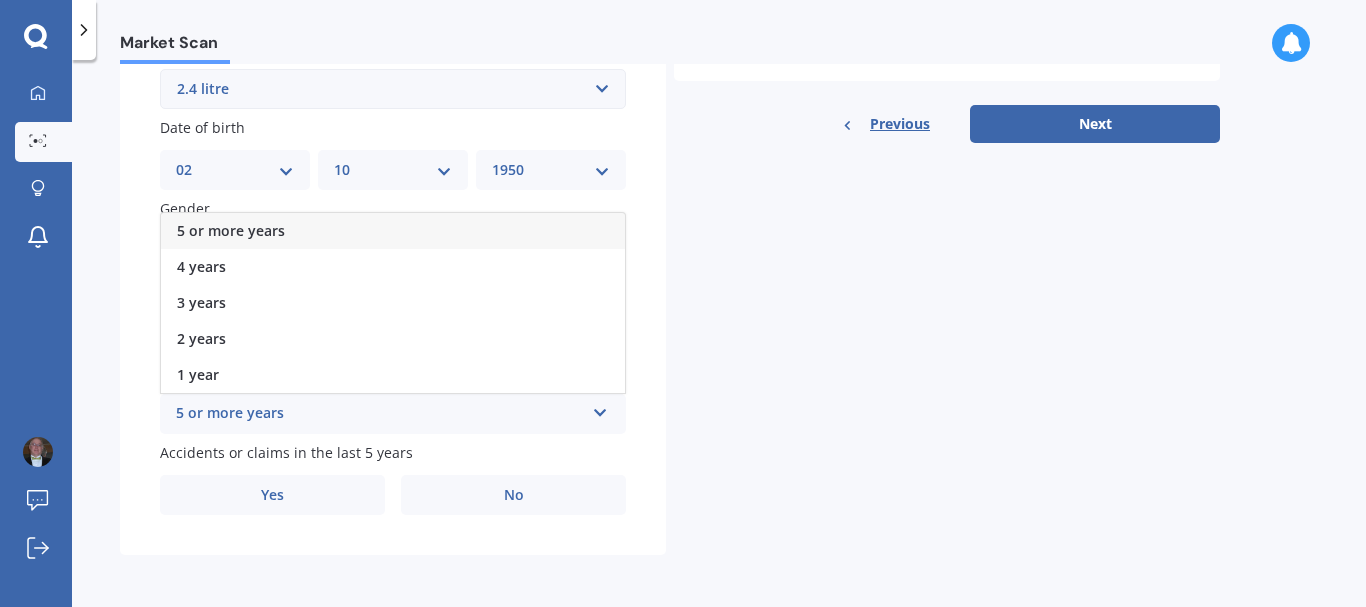 click on "5 or more years" at bounding box center [393, 231] 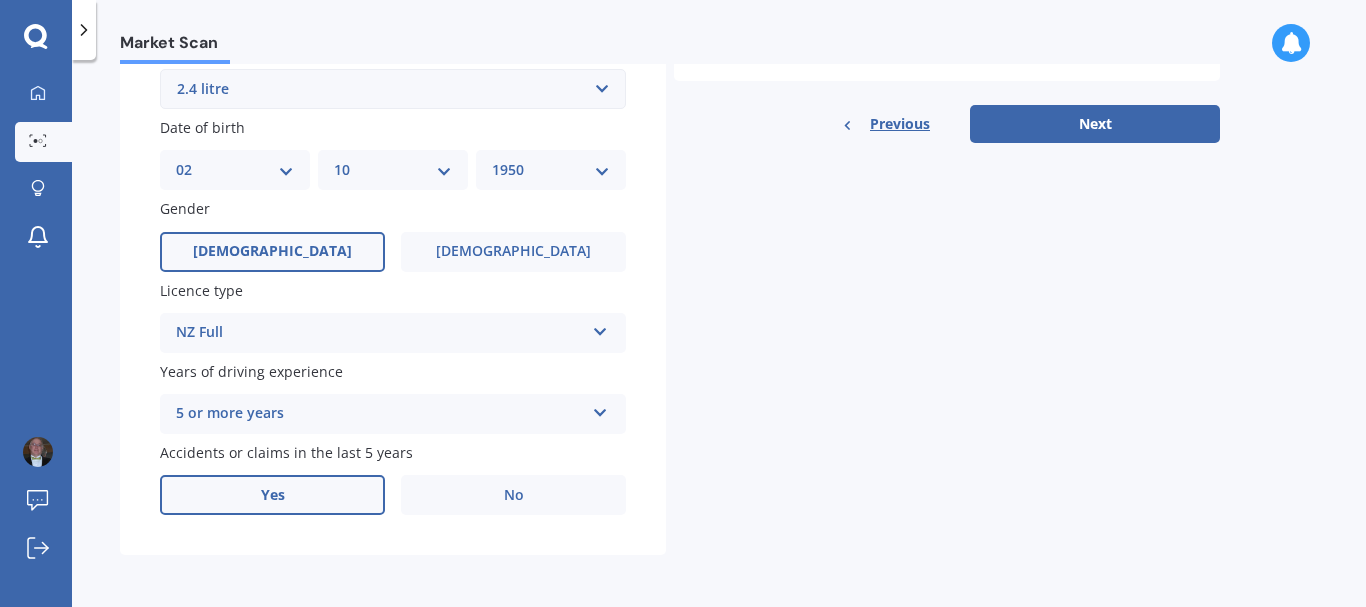 click on "Yes" at bounding box center [272, 495] 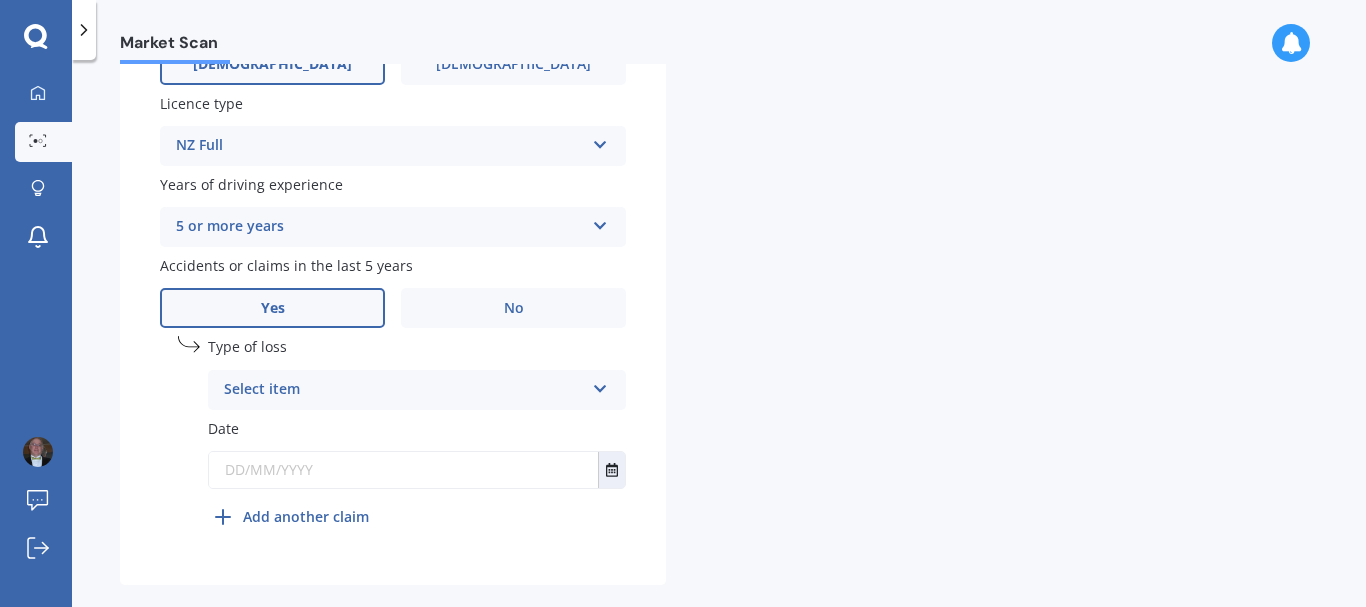 scroll, scrollTop: 770, scrollLeft: 0, axis: vertical 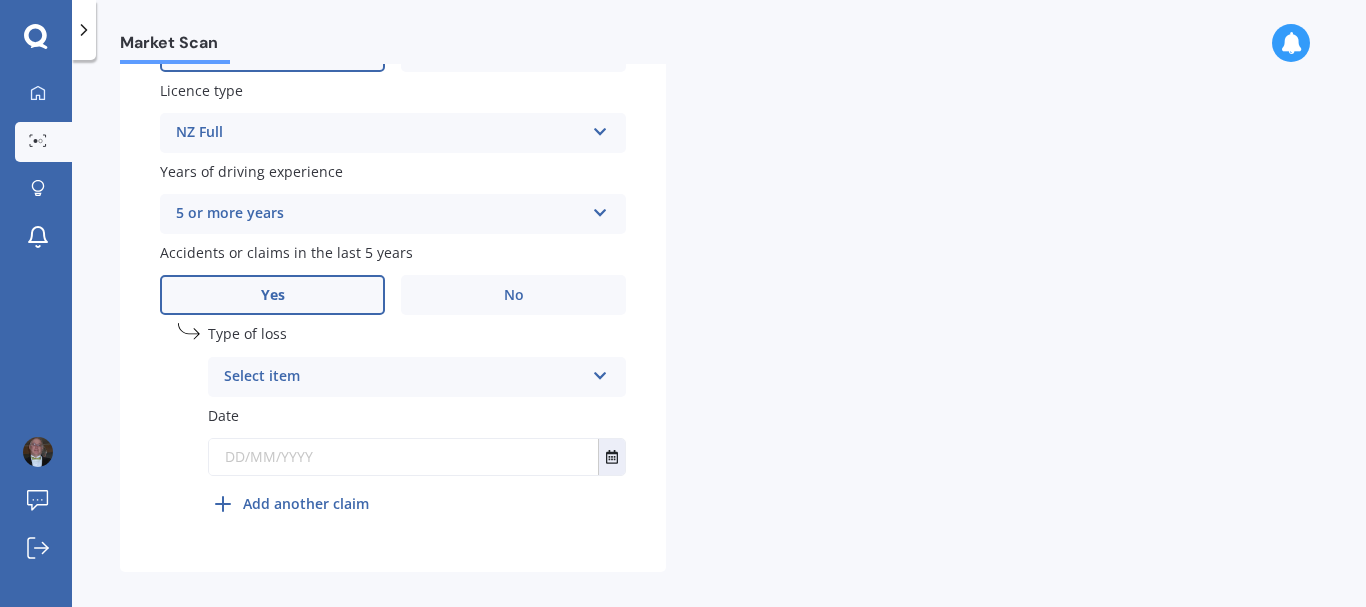 click at bounding box center (600, 372) 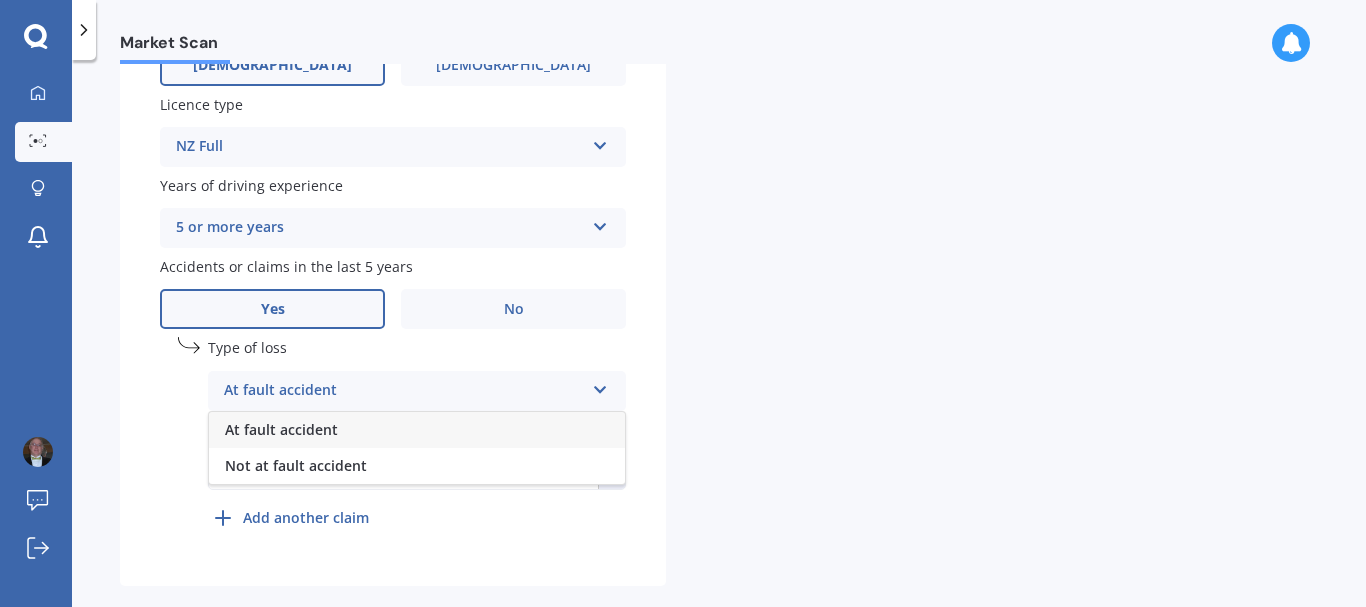scroll, scrollTop: 787, scrollLeft: 0, axis: vertical 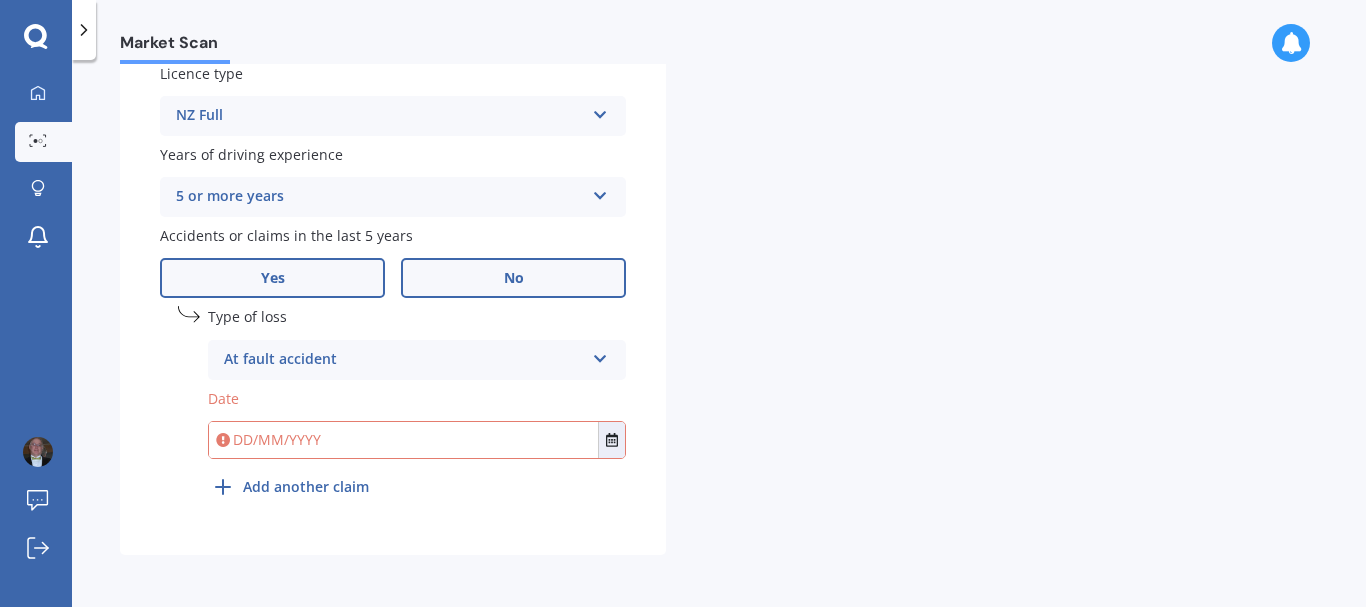 click on "No" at bounding box center (514, 278) 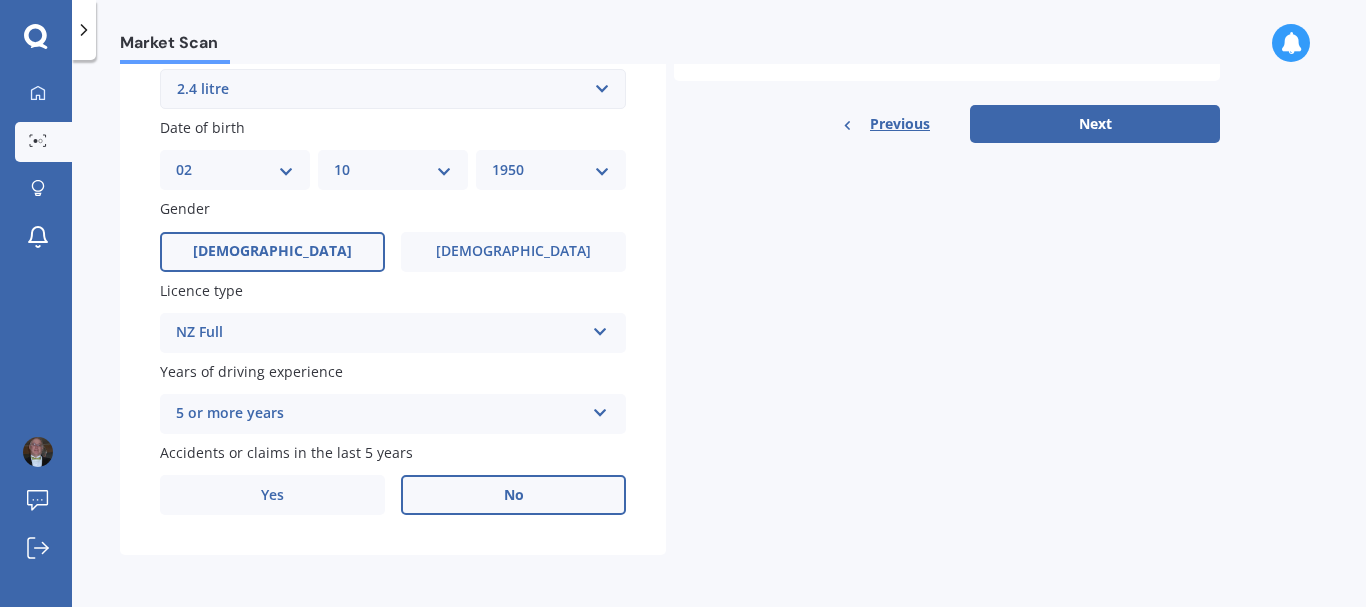 scroll, scrollTop: 570, scrollLeft: 0, axis: vertical 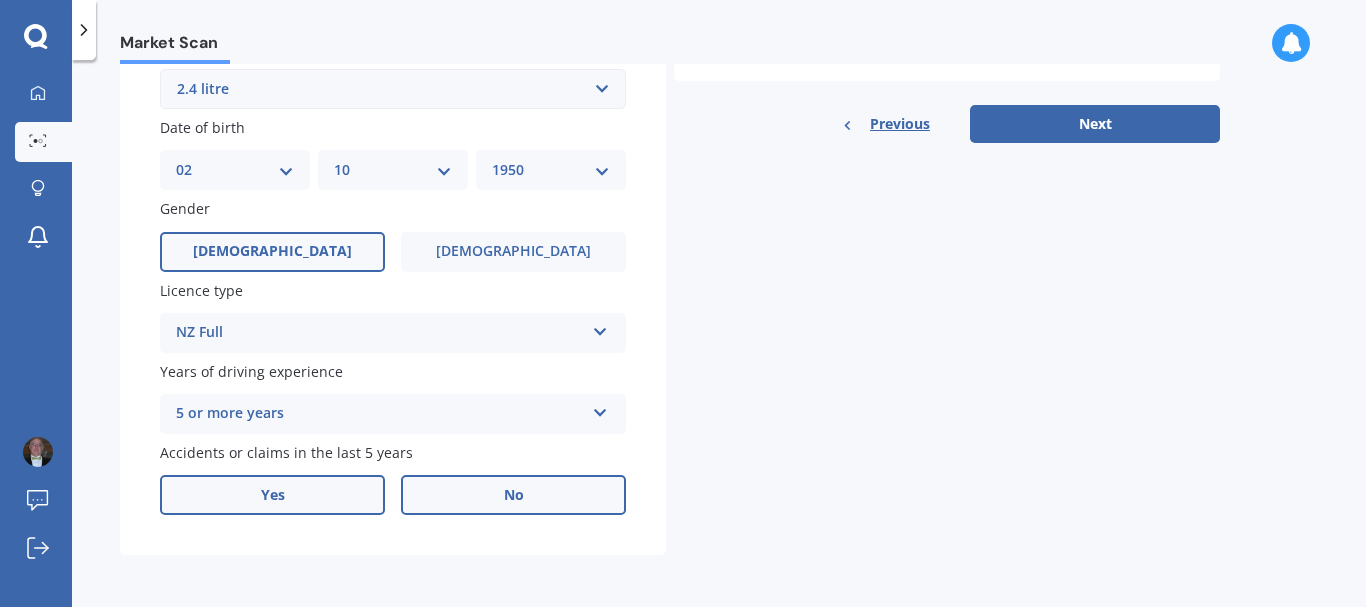 click on "Yes" at bounding box center [272, 495] 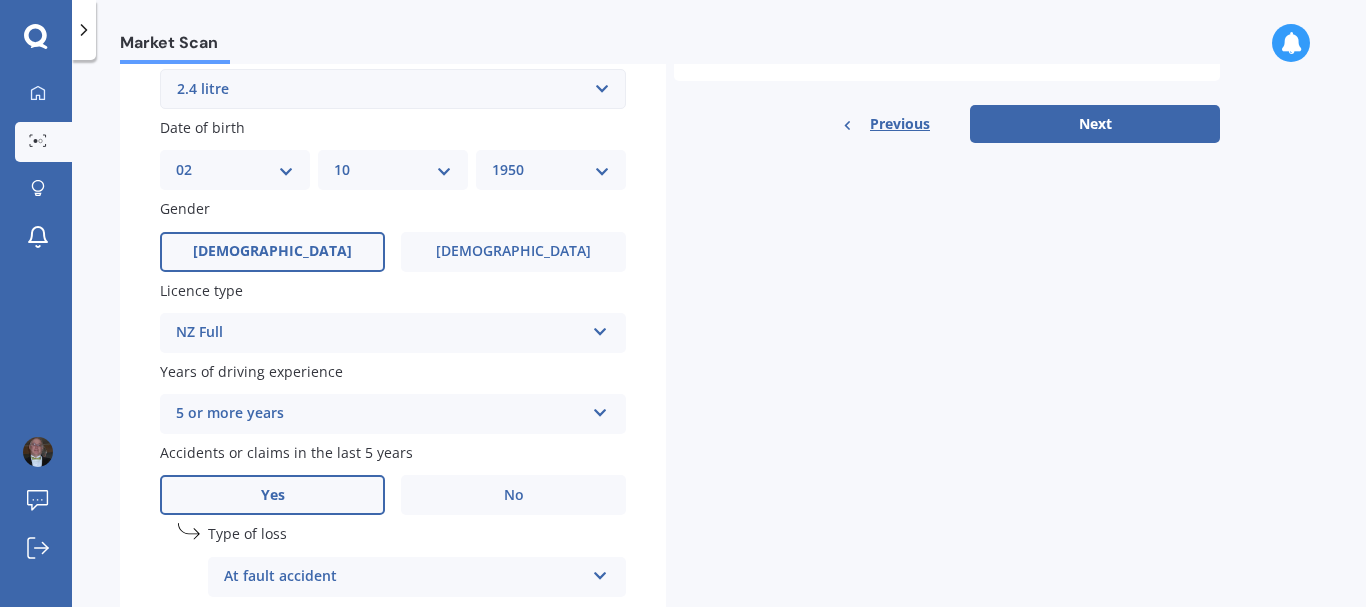 scroll, scrollTop: 787, scrollLeft: 0, axis: vertical 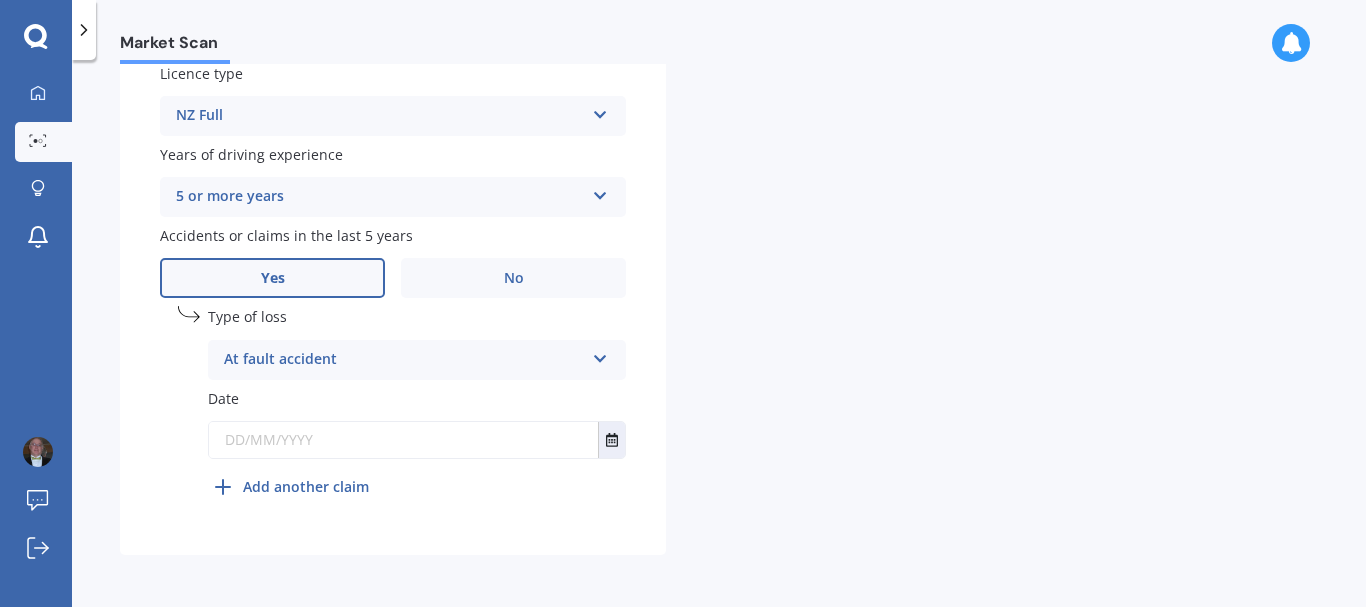click on "At fault accident" at bounding box center [404, 360] 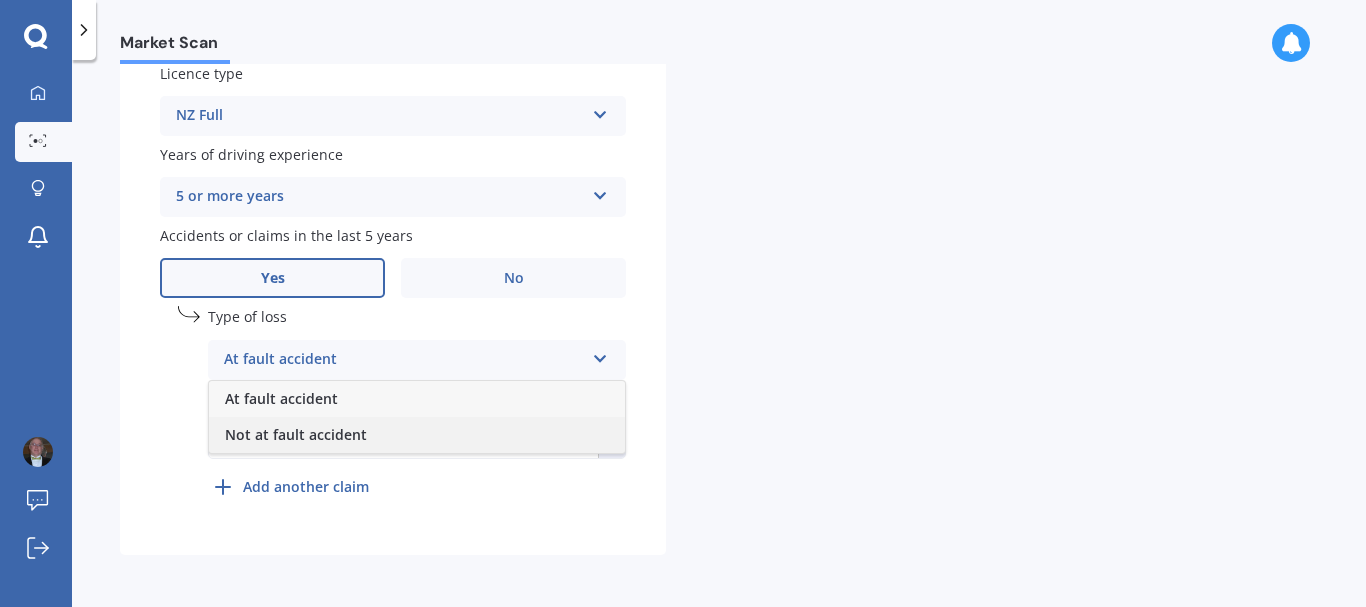 click on "Not at fault accident" at bounding box center [296, 434] 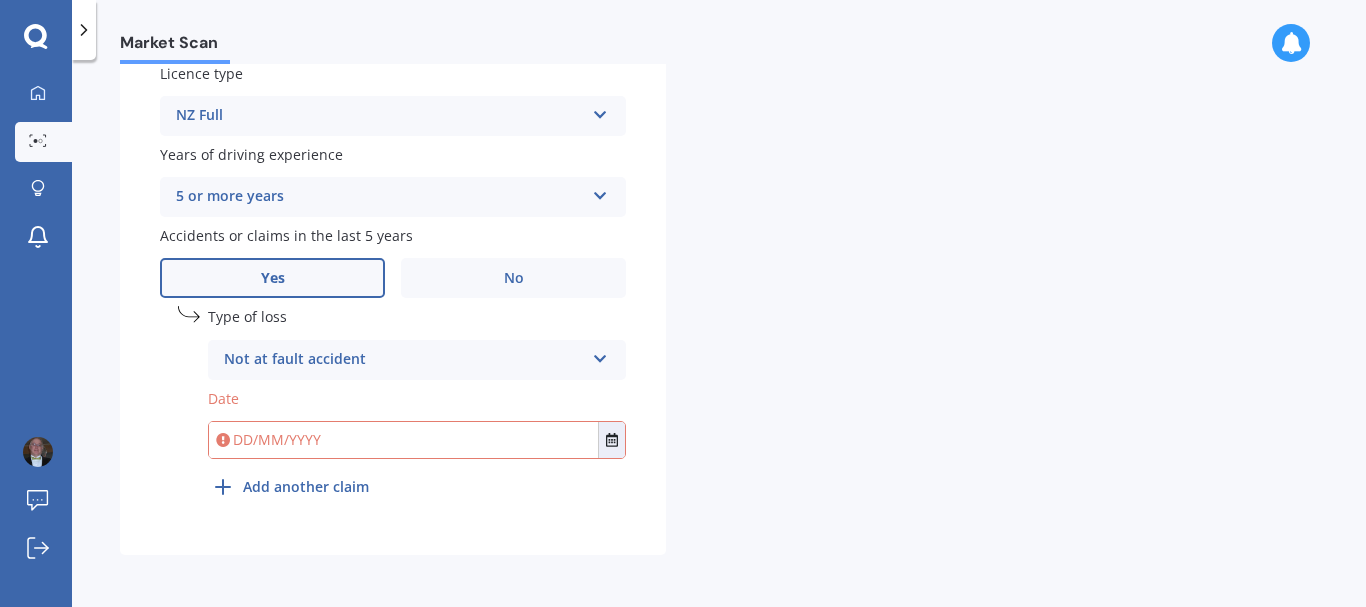 click at bounding box center [403, 440] 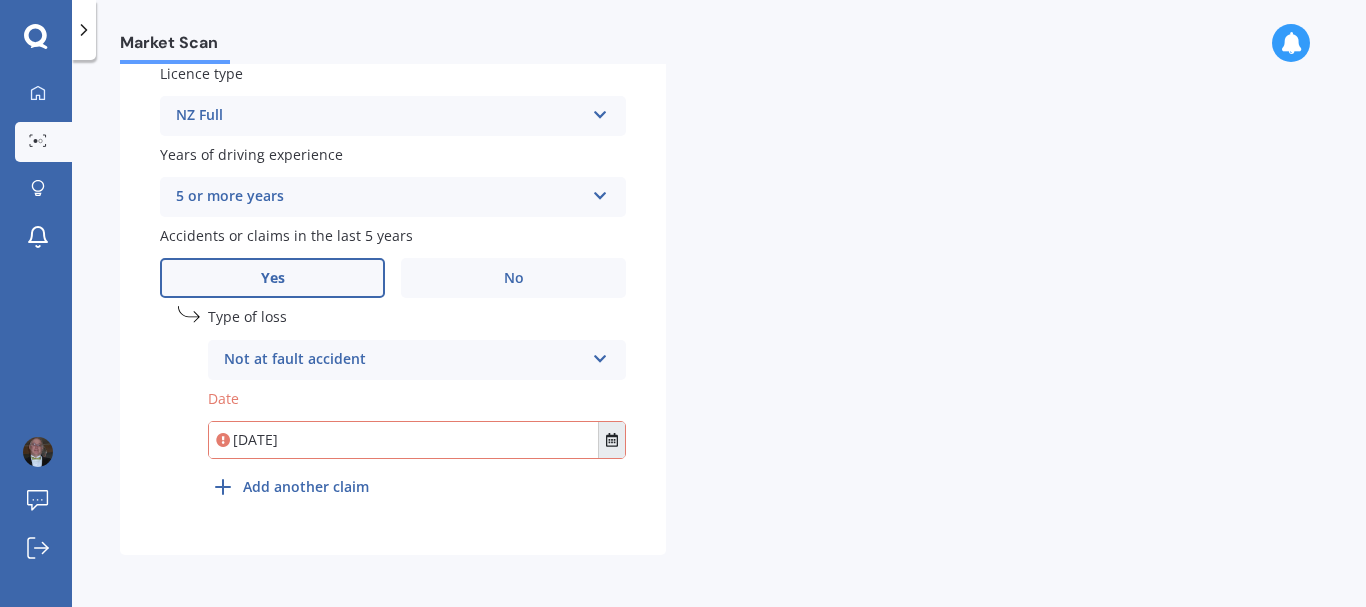 type on "[DATE]" 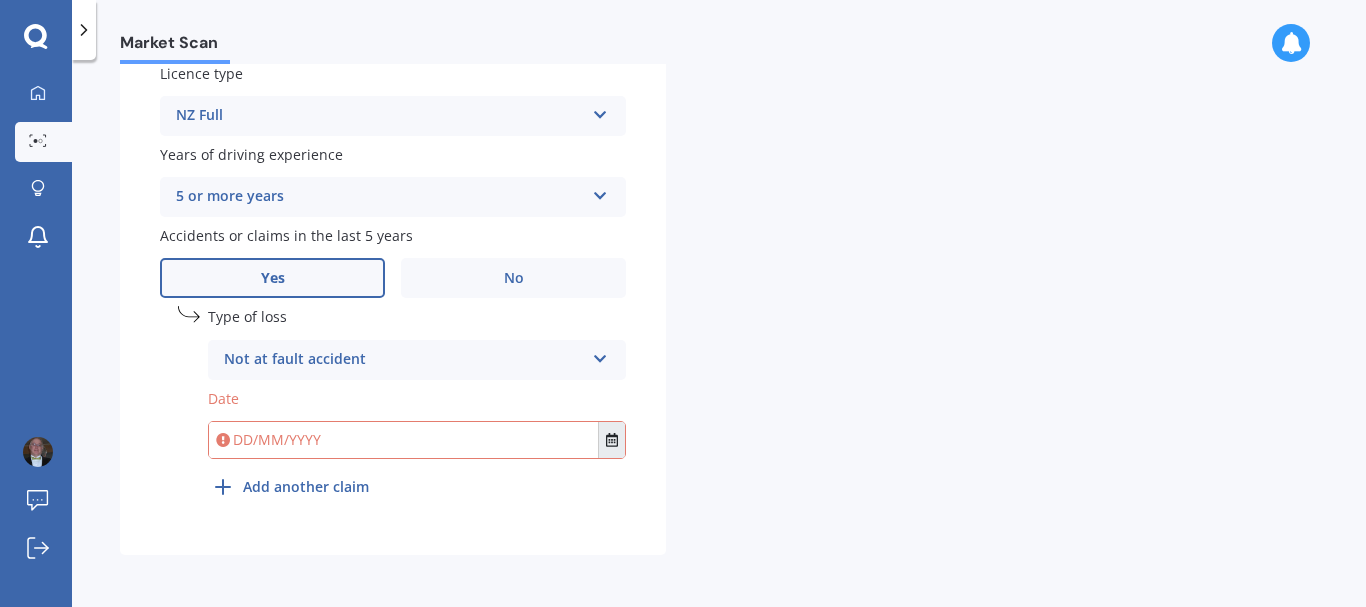 click at bounding box center (611, 440) 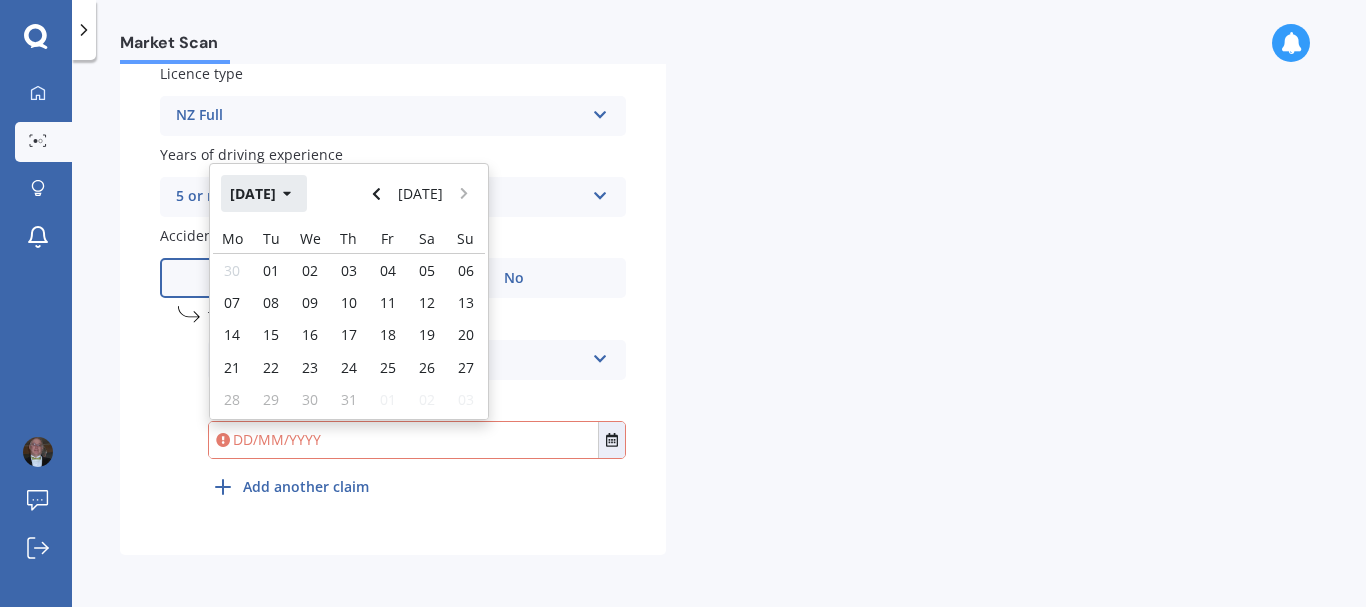 click 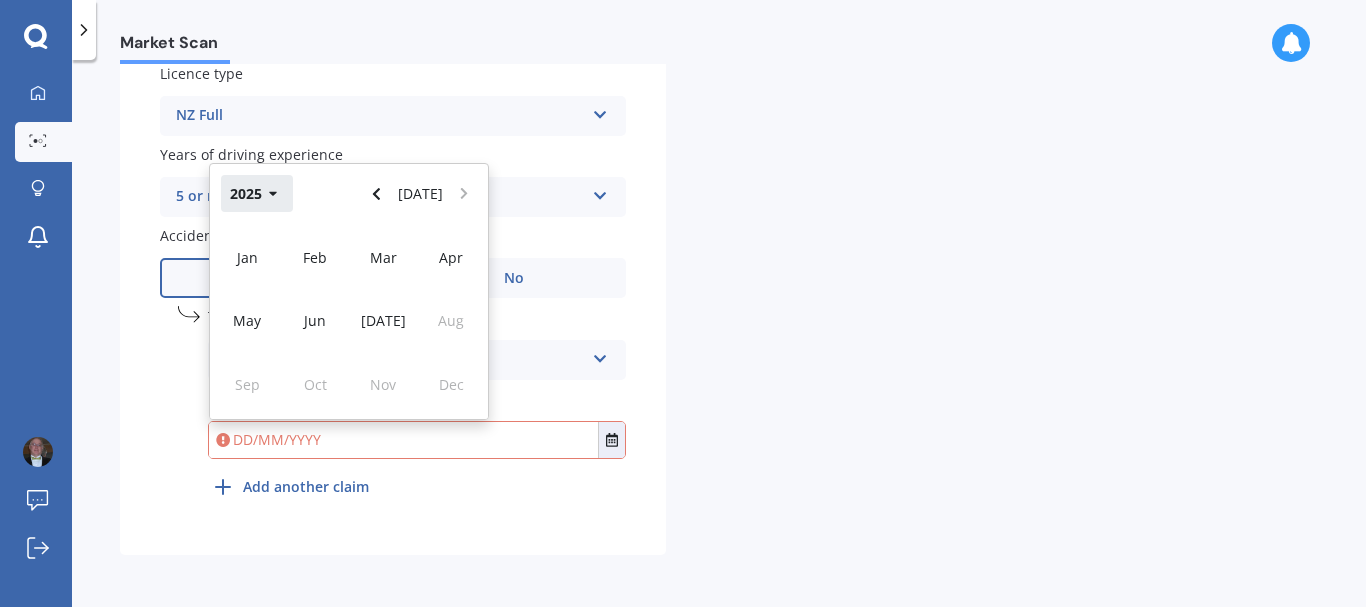 click on "2025" at bounding box center (257, 193) 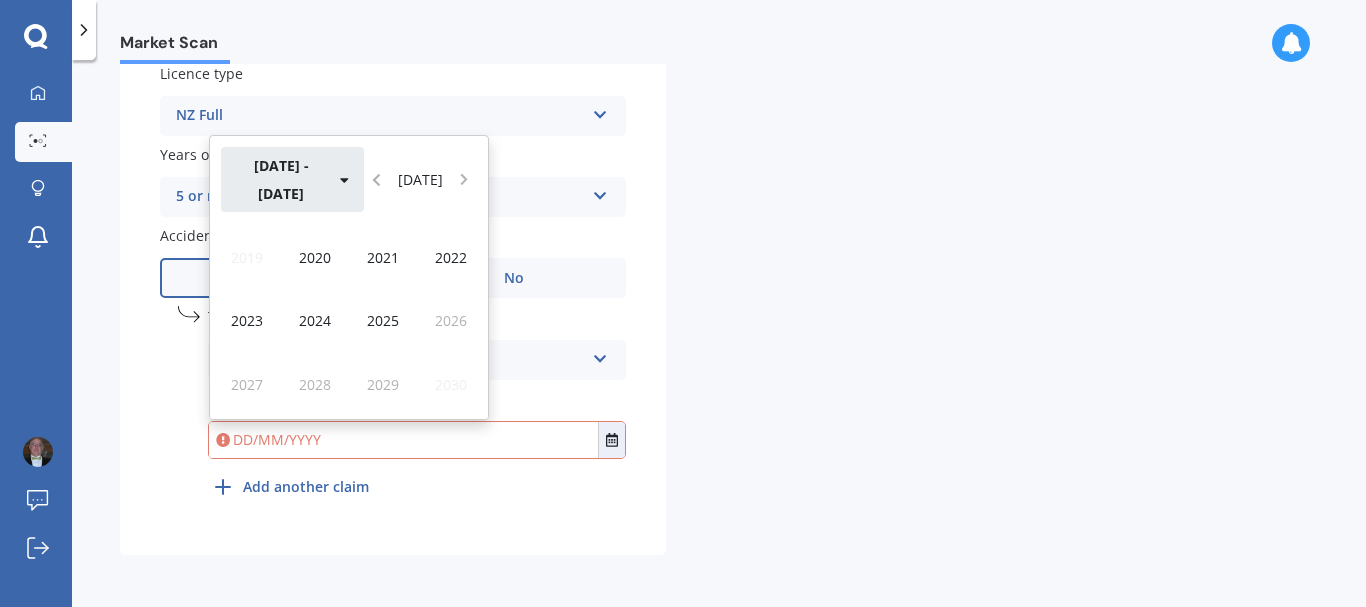 click on "[DATE] - [DATE]" at bounding box center (292, 179) 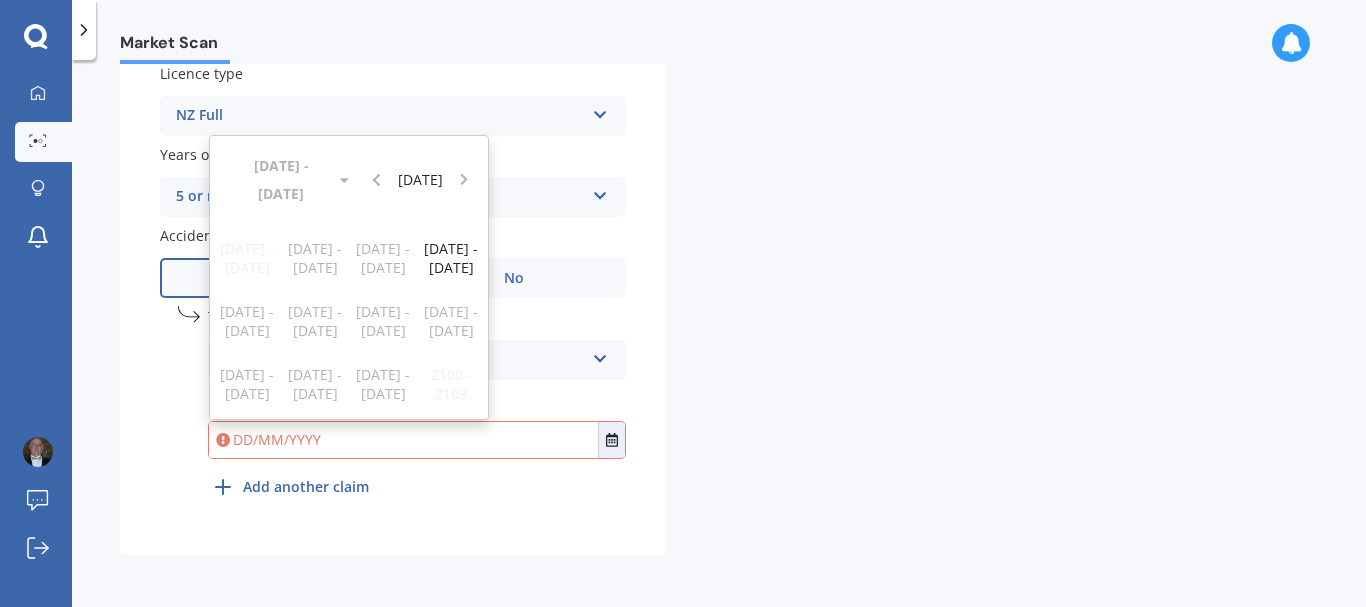click on "[DATE] - [DATE]   [DATE]" at bounding box center [349, 179] 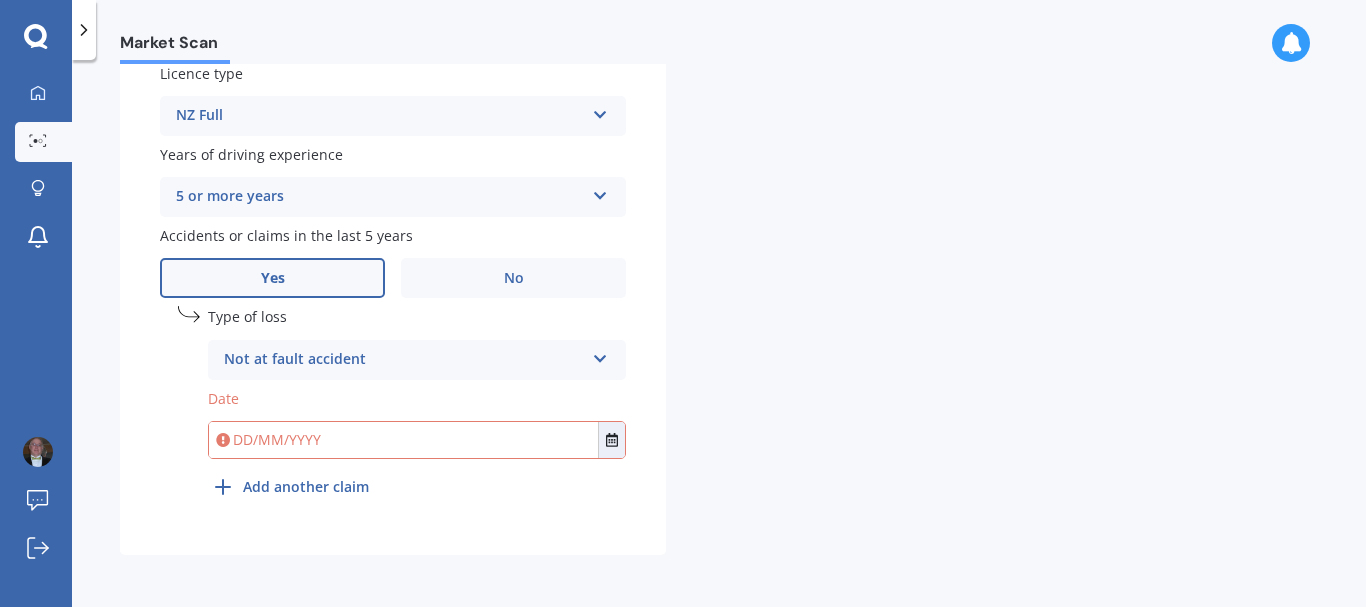 click on "Plate number Search I don’t have a number plate Year [DATE] Make Select make AC ALFA ROMEO ASTON [PERSON_NAME] AUDI AUSTIN BEDFORD Bentley BMW BYD CADILLAC CAN-AM CHERY CHEVROLET CHRYSLER Citroen CRUISEAIR CUPRA DAEWOO DAIHATSU DAIMLER DAMON DIAHATSU DODGE EXOCET FACTORY FIVE FERRARI FIAT Fiord FLEETWOOD FORD FOTON FRASER GEELY GENESIS GEORGIE BOY GMC GREAT WALL GWM [PERSON_NAME] HINO [PERSON_NAME] HOLIDAY RAMBLER HONDA HUMMER HYUNDAI INFINITI ISUZU IVECO JAC JAECOO JAGUAR JEEP KGM KIA LADA LAMBORGHINI LANCIA LANDROVER LDV LEXUS LINCOLN LOTUS LUNAR M.G M.G. MAHINDRA MASERATI MAZDA MCLAREN MERCEDES AMG Mercedes Benz MERCEDES-AMG MERCURY MINI MITSUBISHI [PERSON_NAME] NEWMAR Nissan OMODA OPEL OXFORD PEUGEOT Plymouth Polestar PONTIAC PORSCHE PROTON RAM Range Rover Rayne RENAULT ROLLS ROYCE ROVER SAAB SATURN SEAT SHELBY SKODA SMART SSANGYONG SUBARU SUZUKI TATA TESLA TIFFIN Toyota TRIUMPH TVR Vauxhall VOLKSWAGEN VOLVO WESTFIELD WINNEBAGO ZX Model Select model Accord Acty Acura Airwave Ascot Avancier Beat Capa City Civic Concerto" at bounding box center (393, -18) 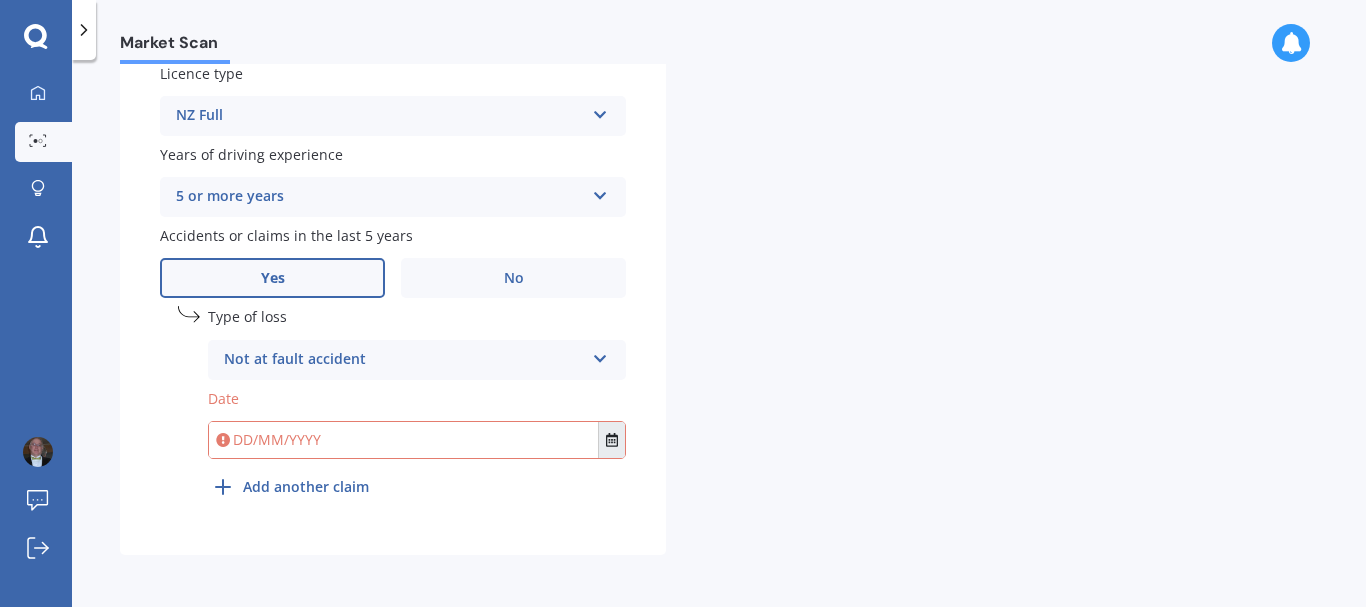 click 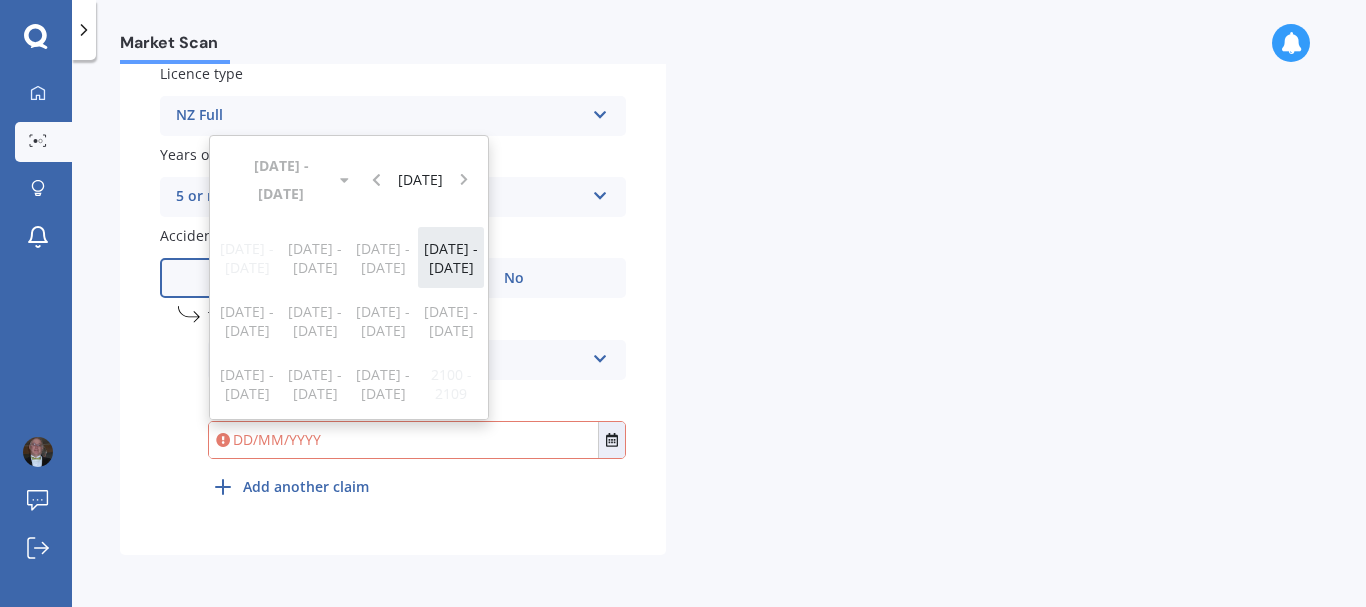 click on "[DATE] - [DATE]" at bounding box center [451, 258] 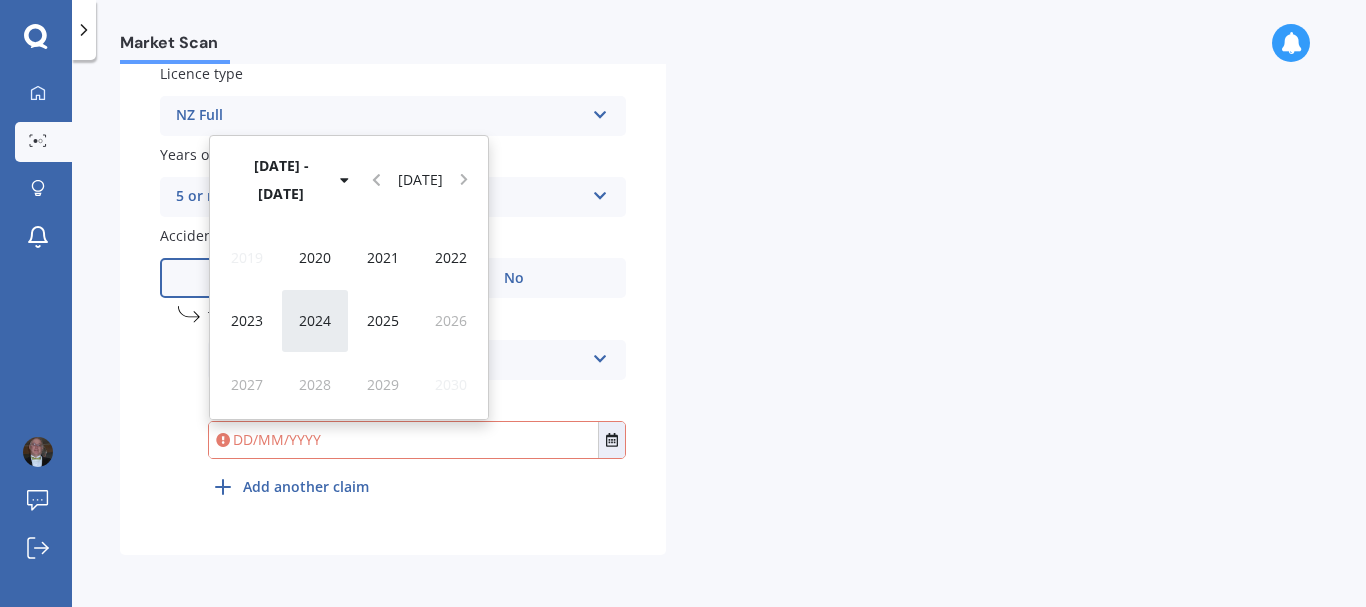 click on "2024" at bounding box center (315, 320) 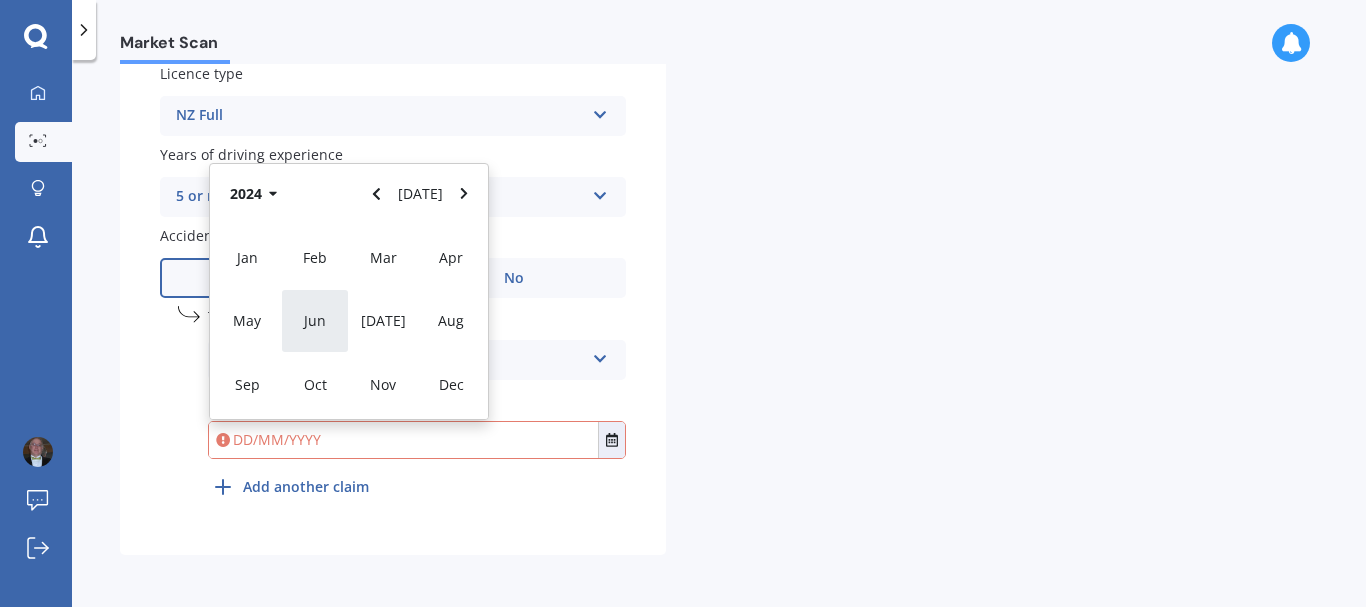 click on "Jun" at bounding box center [315, 320] 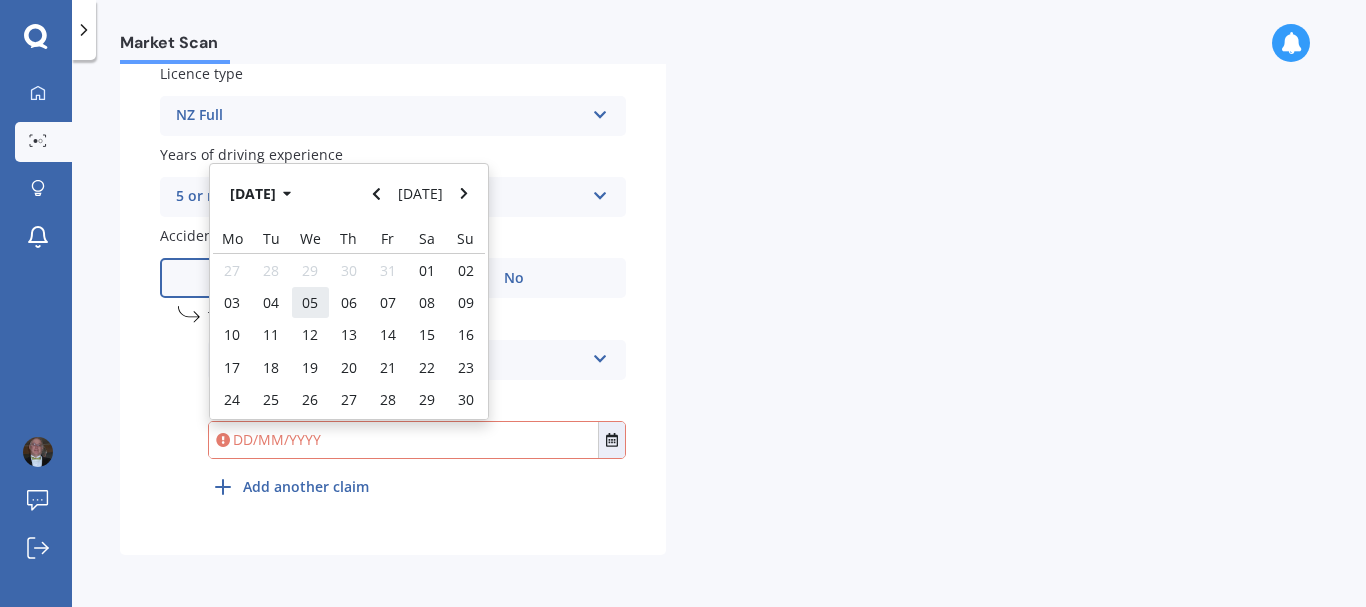 click on "05" at bounding box center (310, 302) 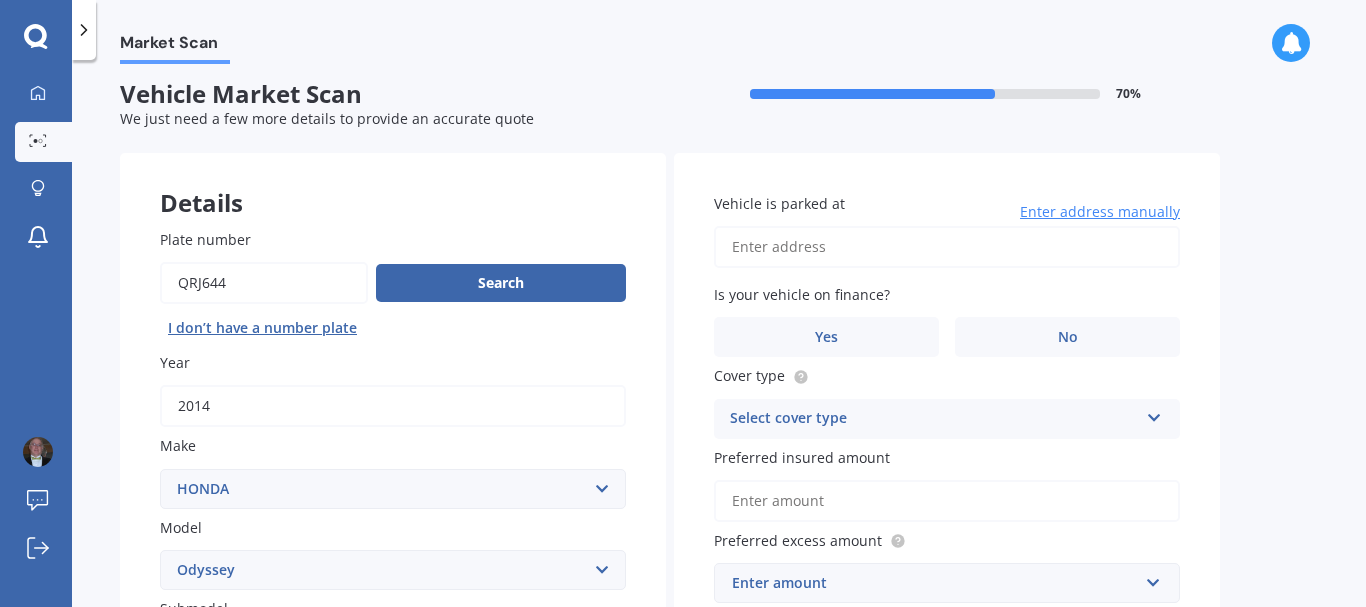 scroll, scrollTop: 0, scrollLeft: 0, axis: both 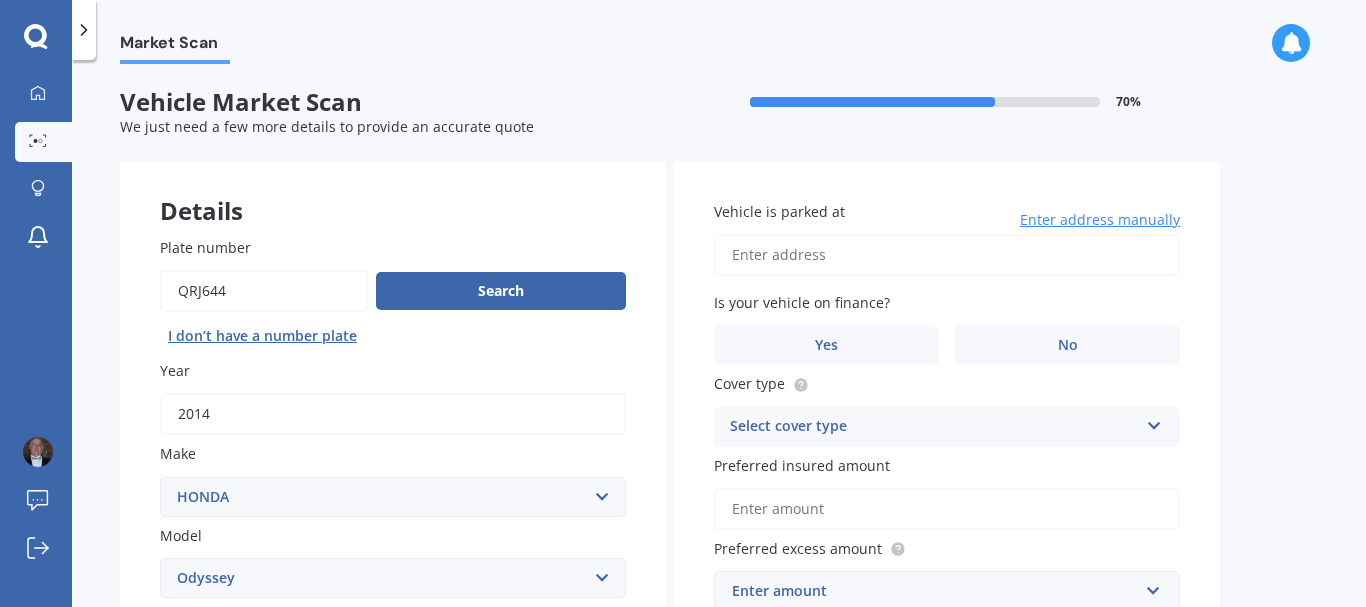 click on "Vehicle is parked at" at bounding box center [947, 255] 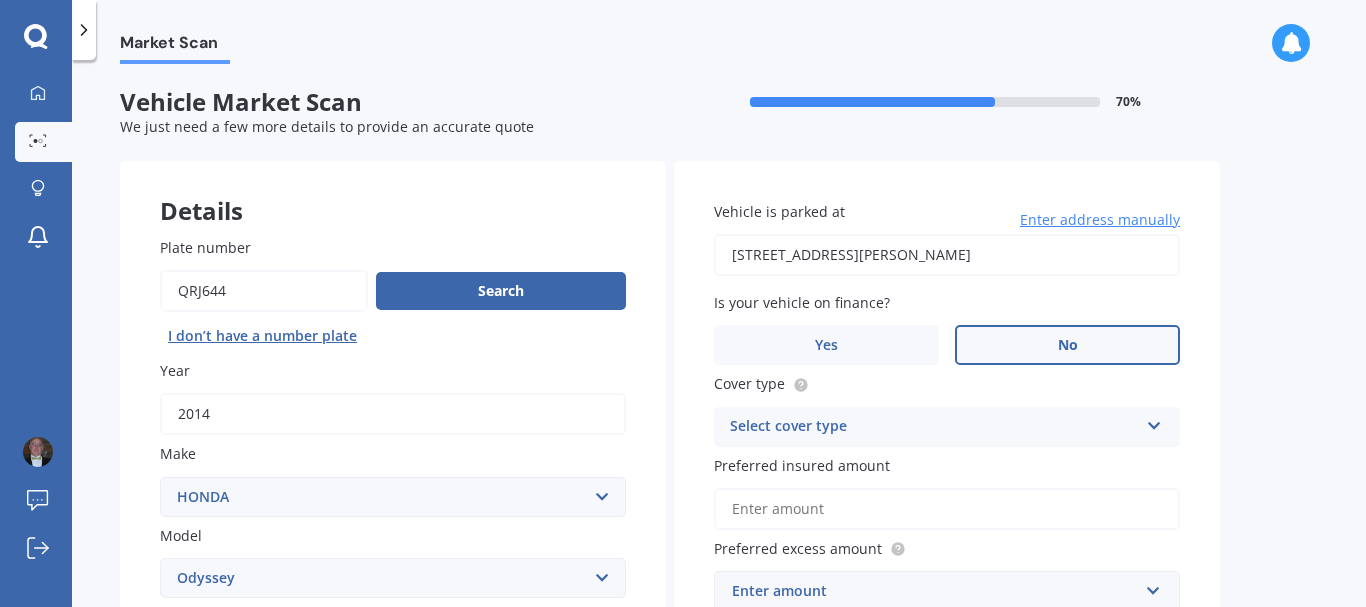 click on "No" at bounding box center (1067, 345) 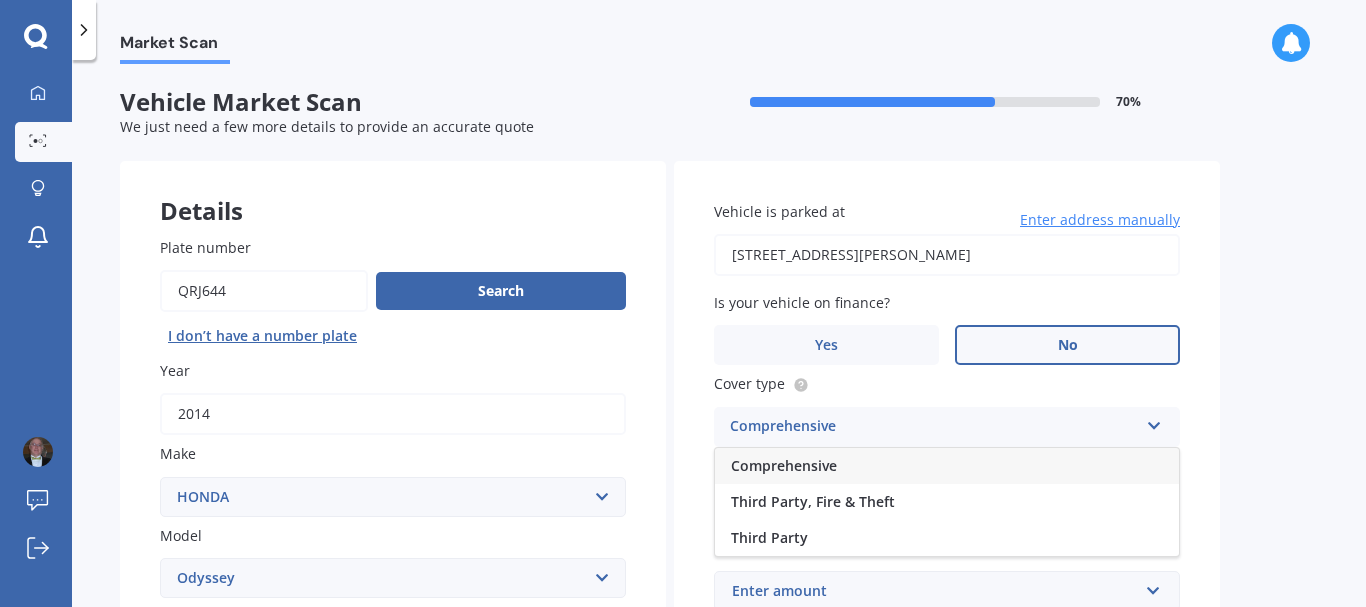 click on "Comprehensive" at bounding box center [947, 466] 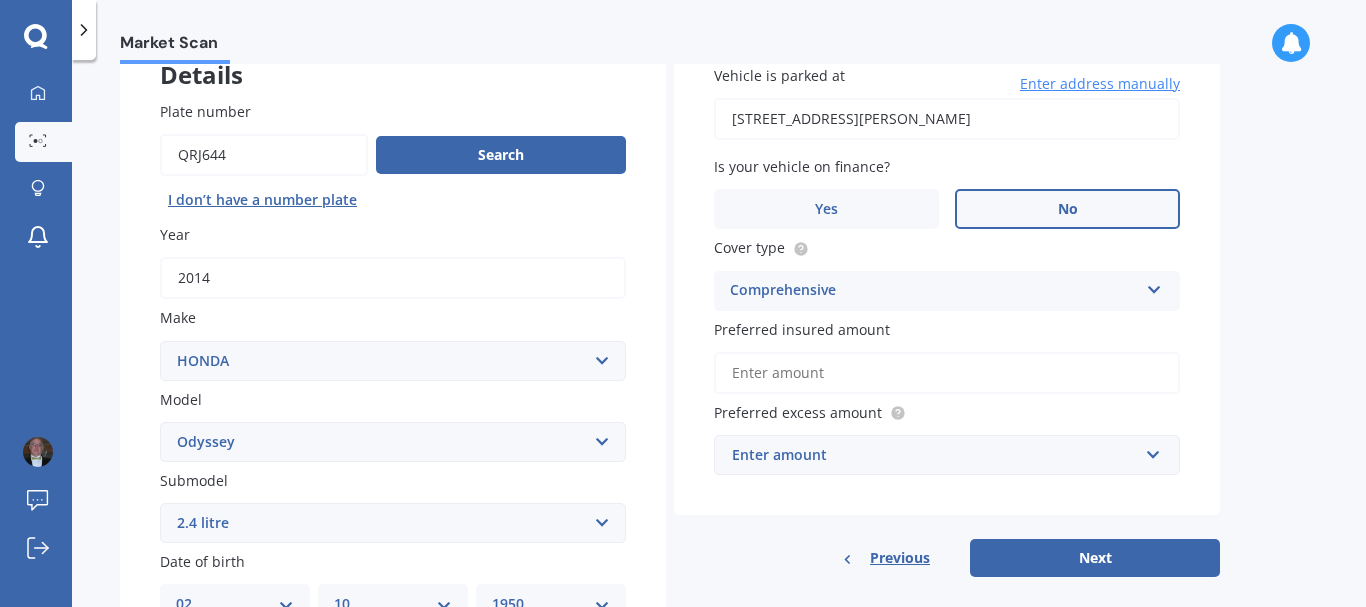 scroll, scrollTop: 200, scrollLeft: 0, axis: vertical 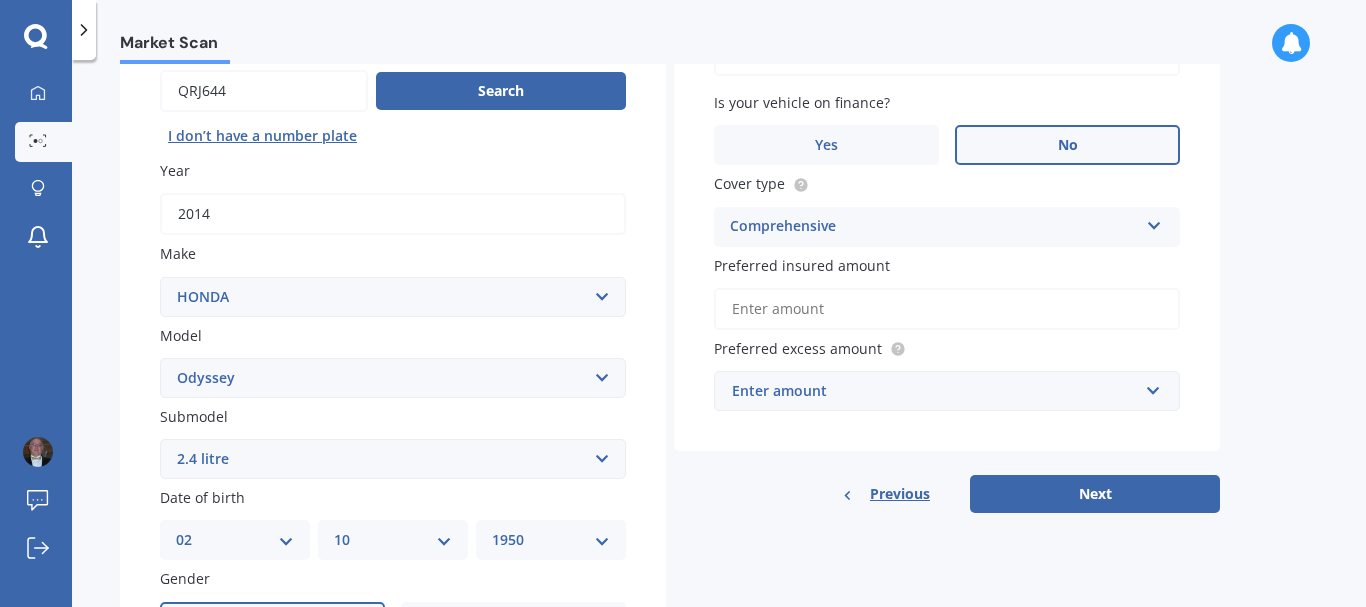 click on "Preferred insured amount" at bounding box center [947, 309] 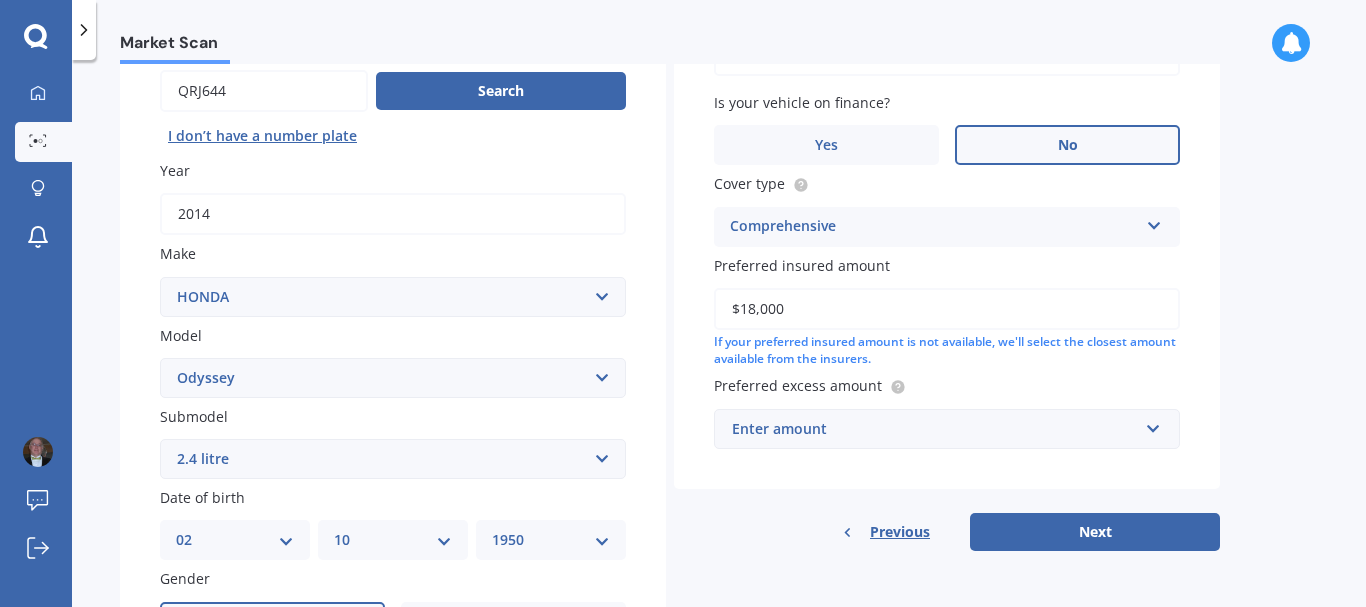 scroll, scrollTop: 300, scrollLeft: 0, axis: vertical 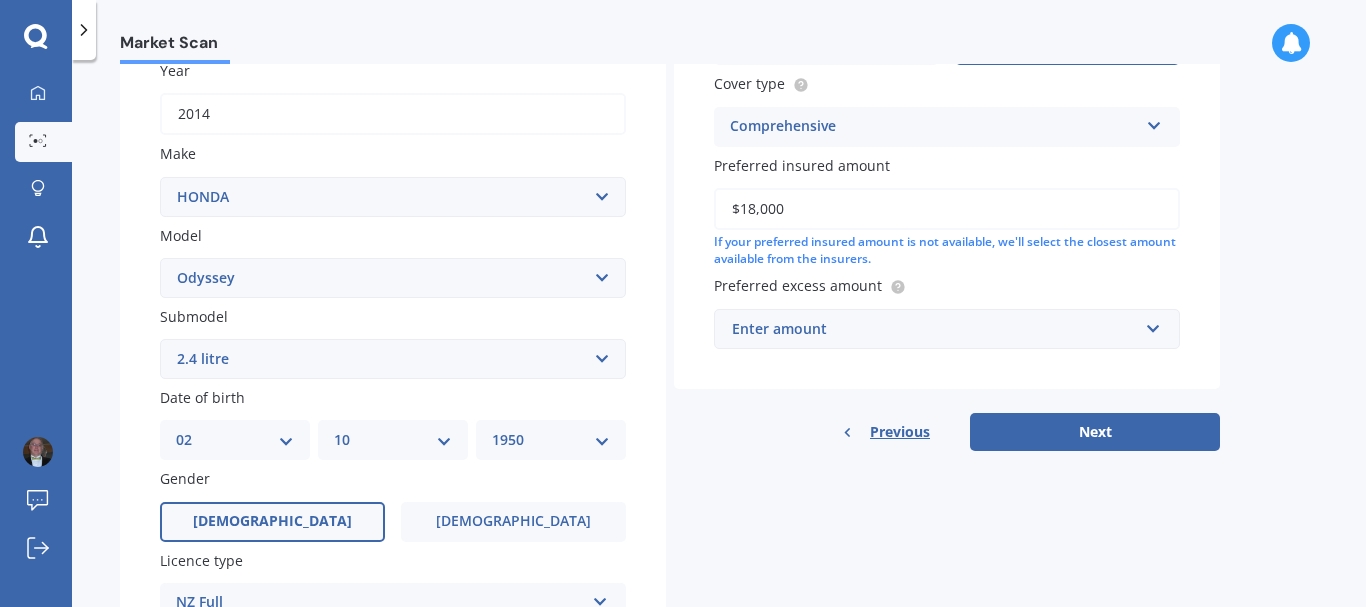 type on "$18,000" 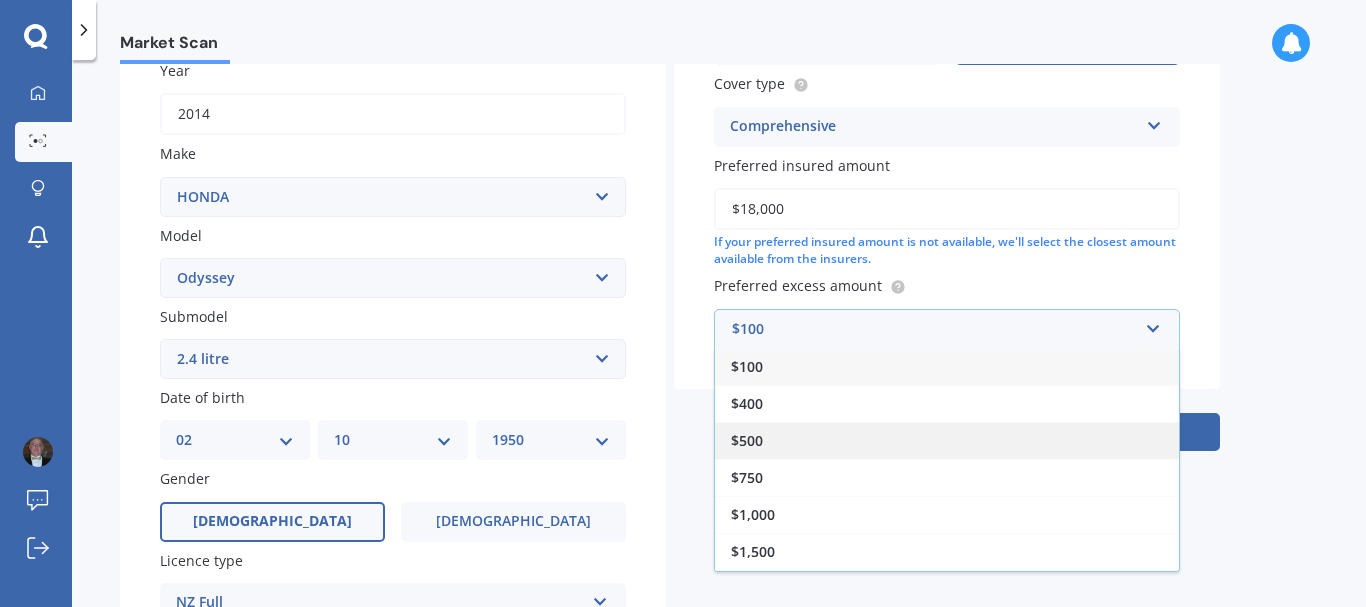 click on "$500" at bounding box center (947, 440) 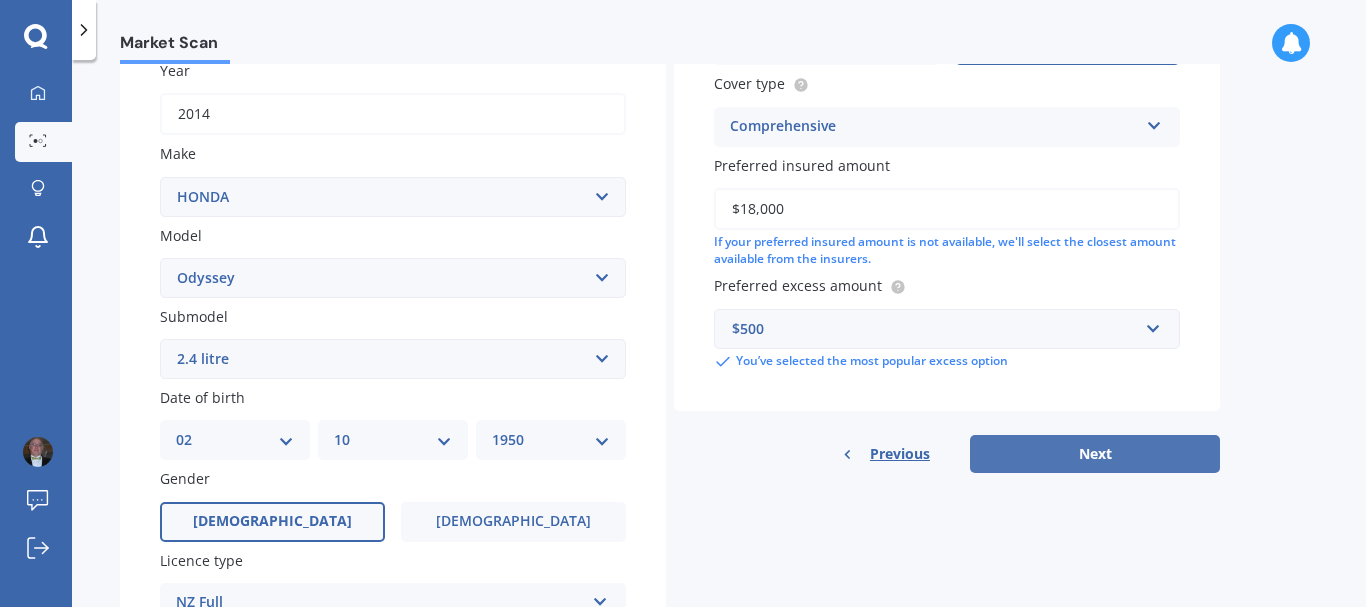 click on "Next" at bounding box center (1095, 454) 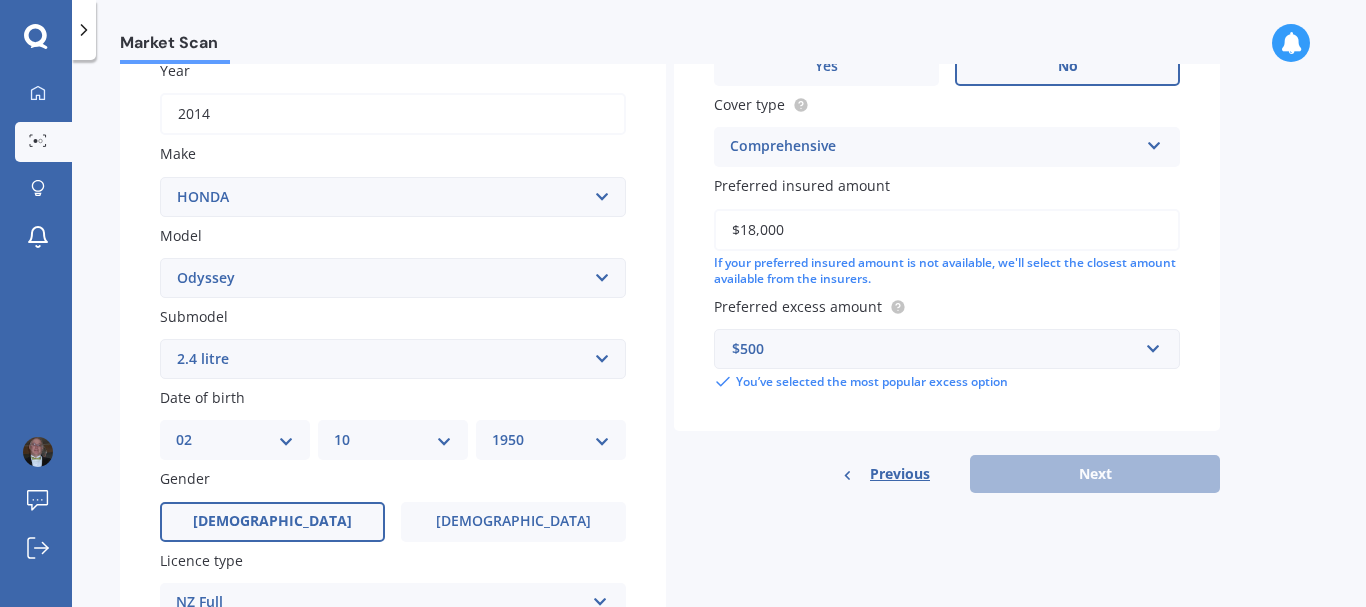 scroll, scrollTop: 137, scrollLeft: 0, axis: vertical 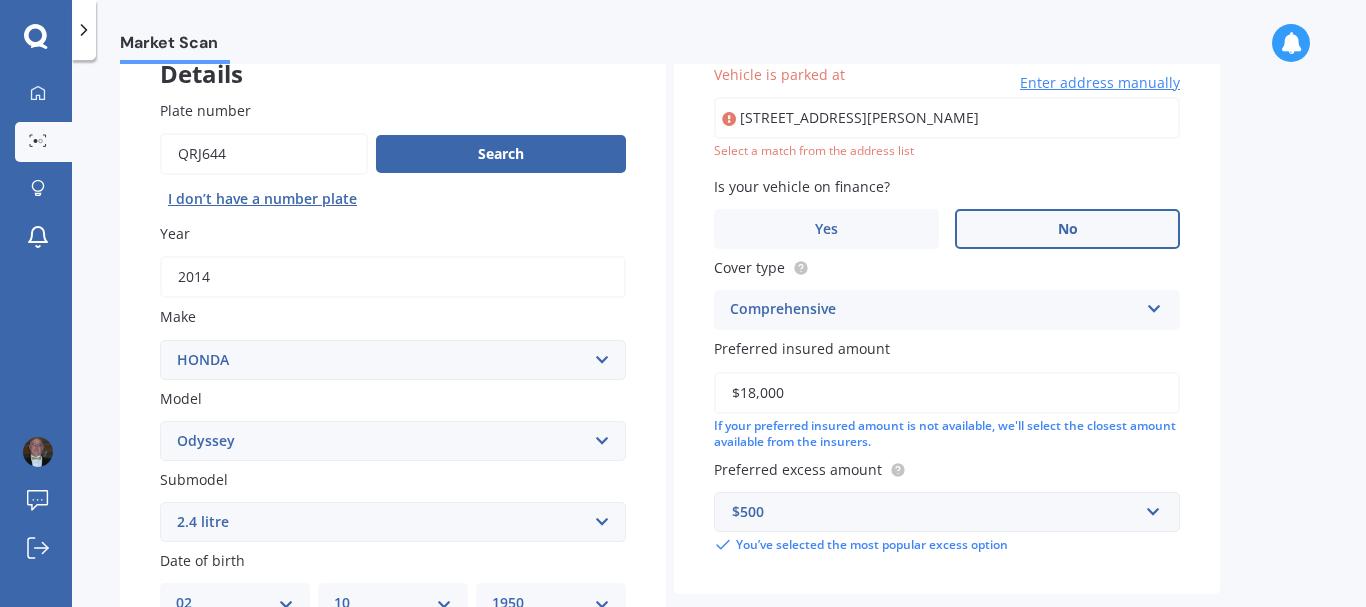 click on "Enter address manually" at bounding box center [1100, 83] 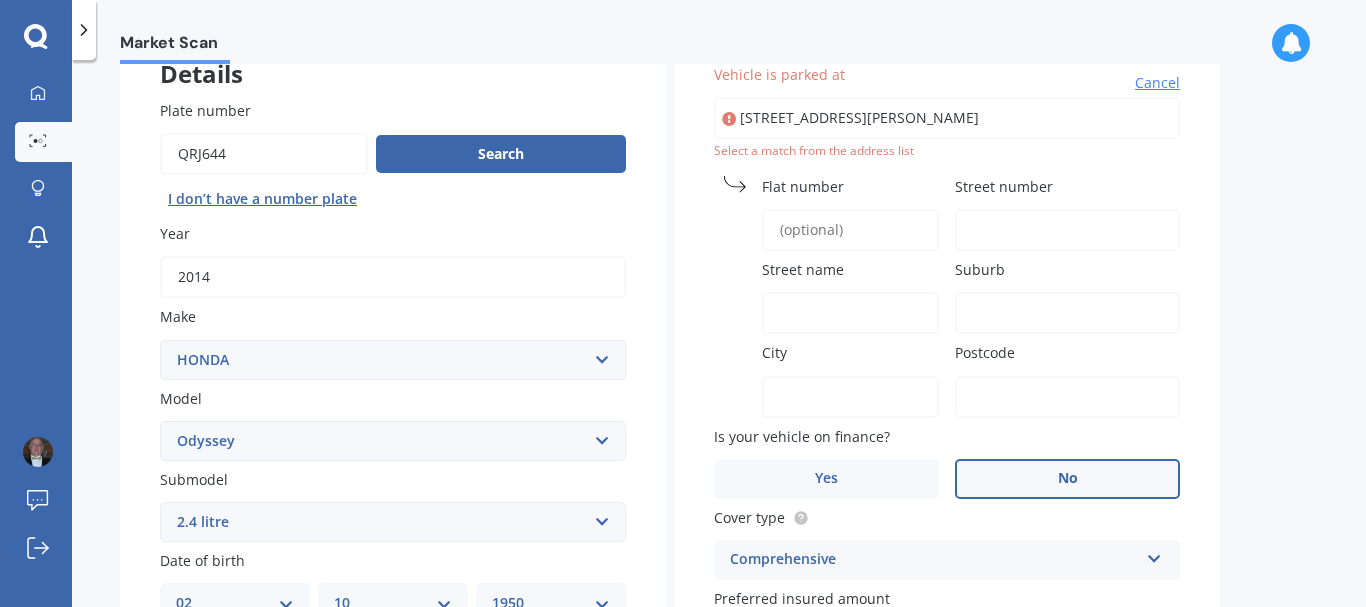 click on "[STREET_ADDRESS][PERSON_NAME]" at bounding box center (947, 118) 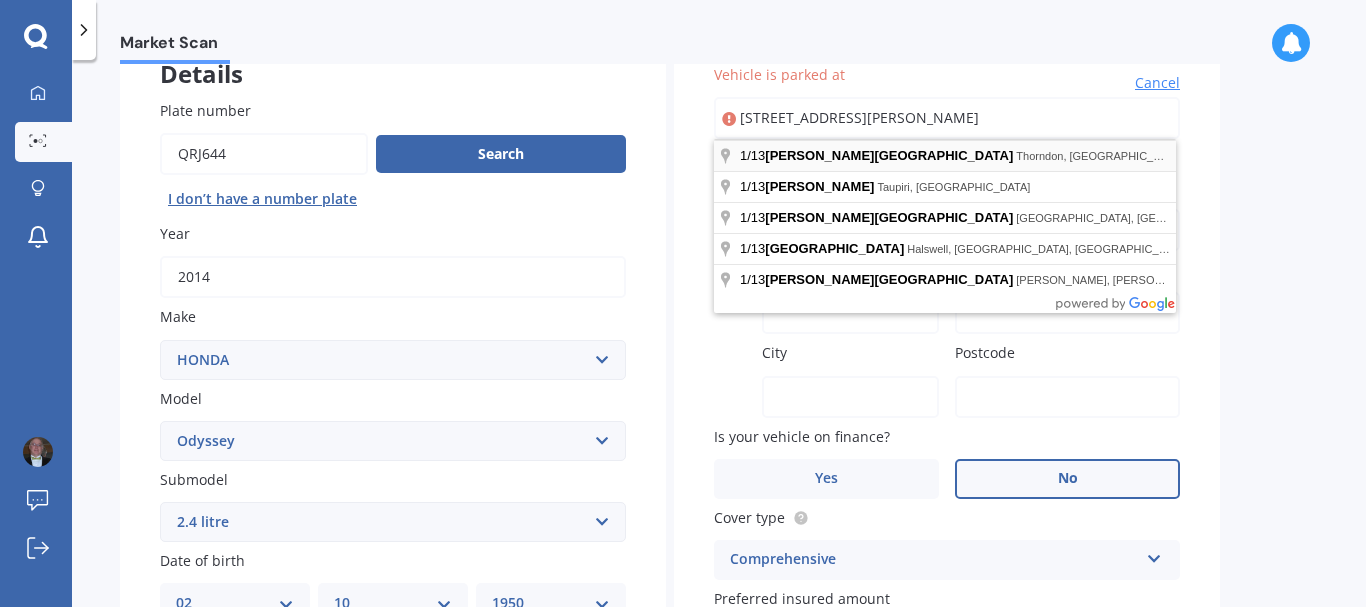 type on "[STREET_ADDRESS][PERSON_NAME]" 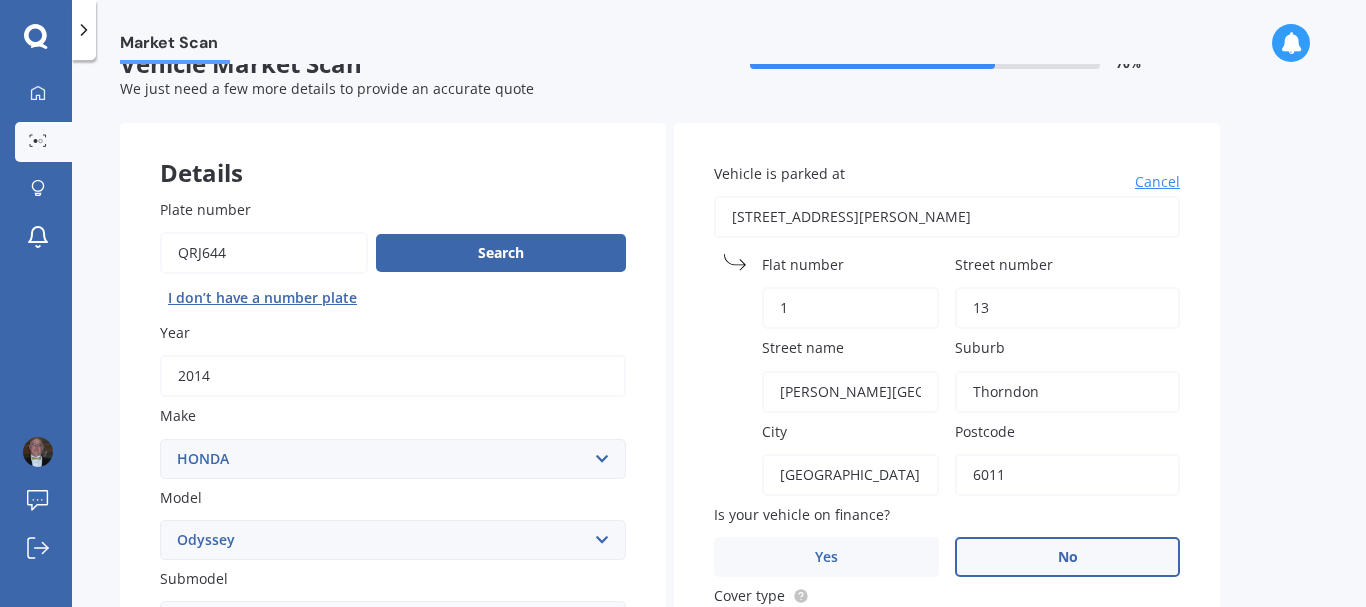 scroll, scrollTop: 37, scrollLeft: 0, axis: vertical 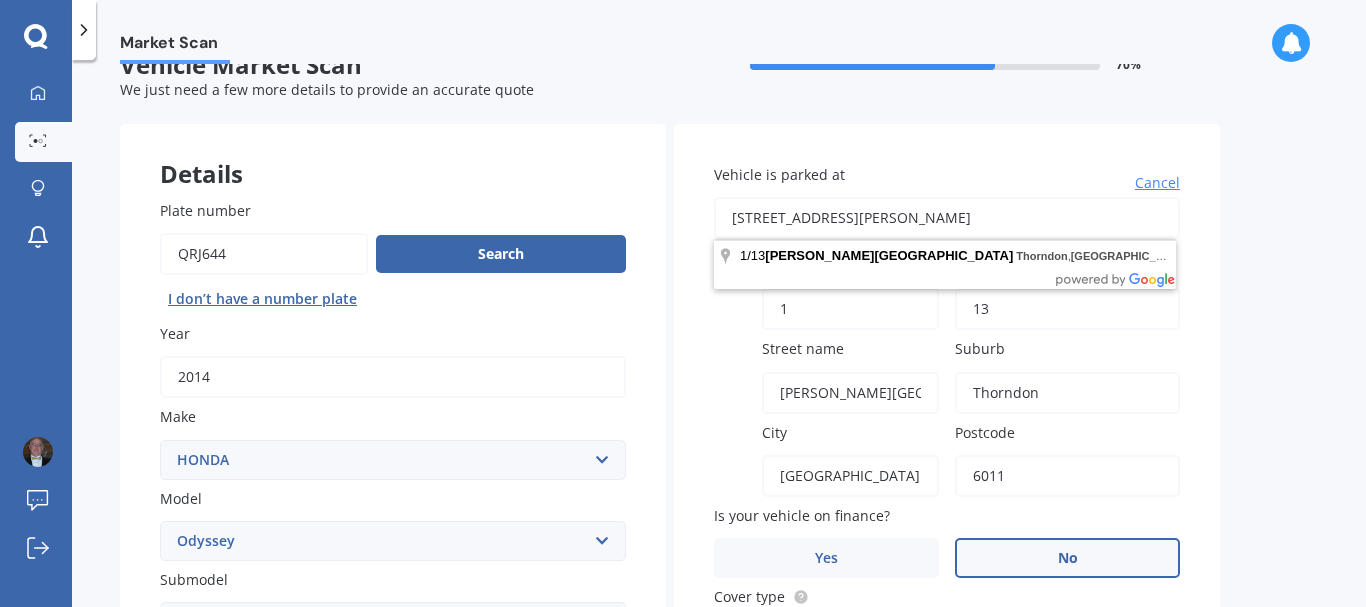 drag, startPoint x: 821, startPoint y: 219, endPoint x: 1097, endPoint y: 215, distance: 276.029 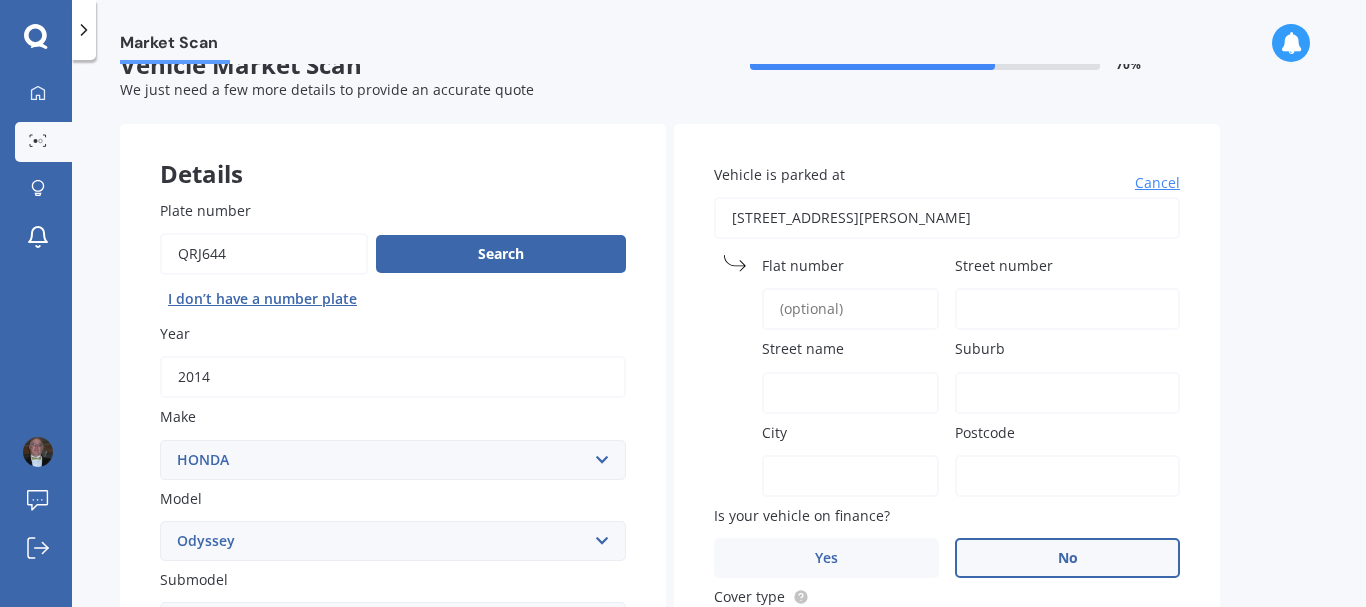 type on "[STREET_ADDRESS][PERSON_NAME]" 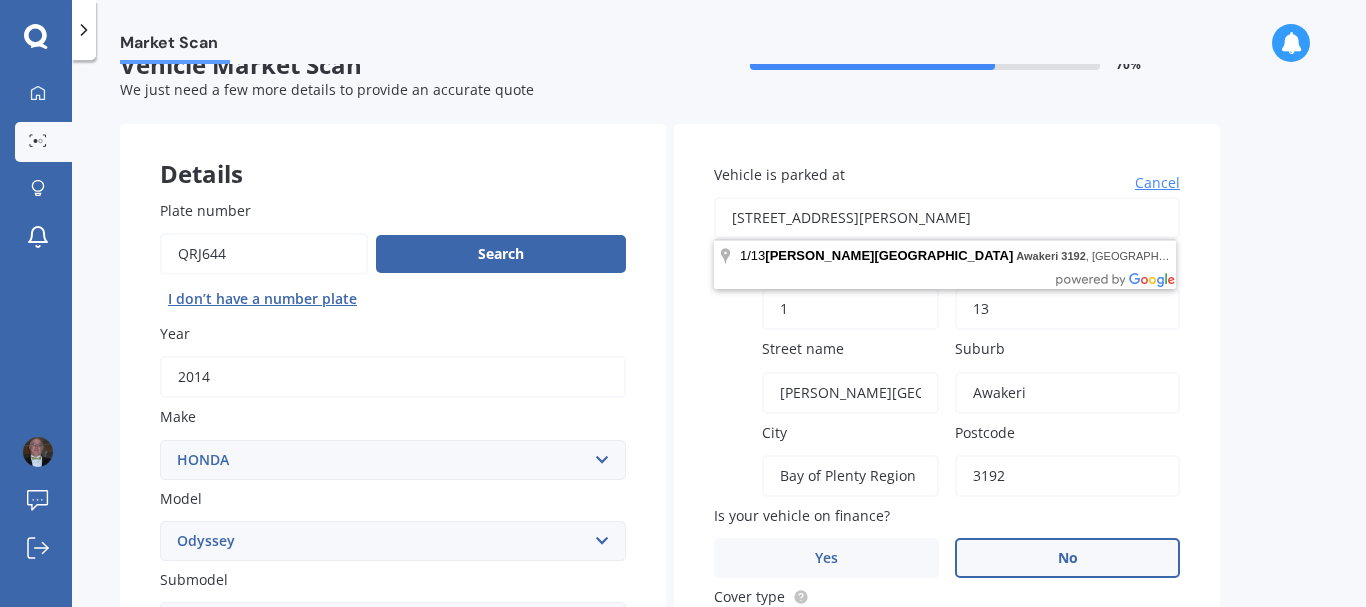 drag, startPoint x: 864, startPoint y: 216, endPoint x: 1025, endPoint y: 210, distance: 161.11176 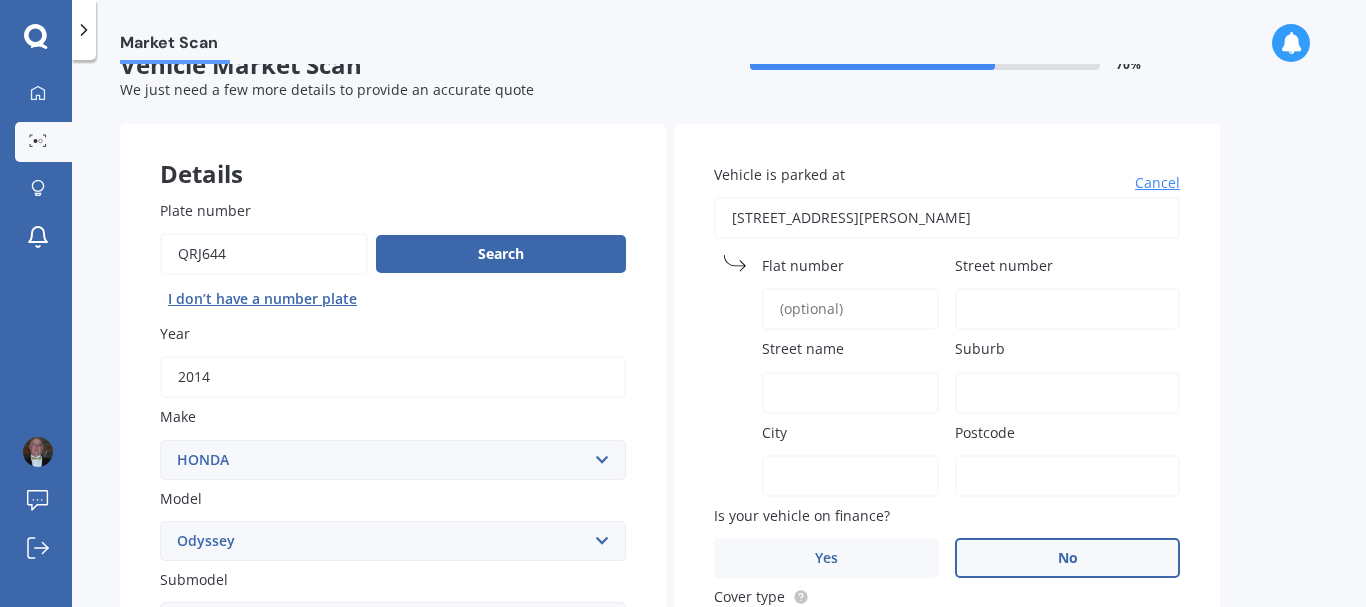 type on "[STREET_ADDRESS][PERSON_NAME]" 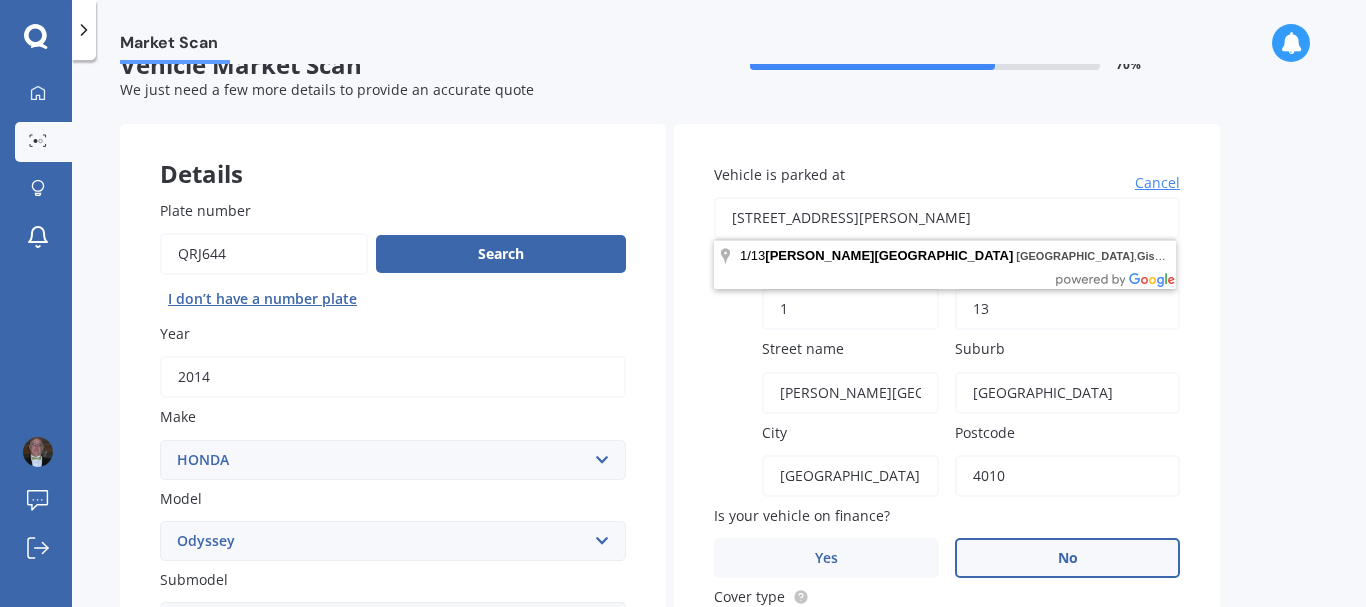 drag, startPoint x: 1060, startPoint y: 218, endPoint x: 859, endPoint y: 217, distance: 201.00249 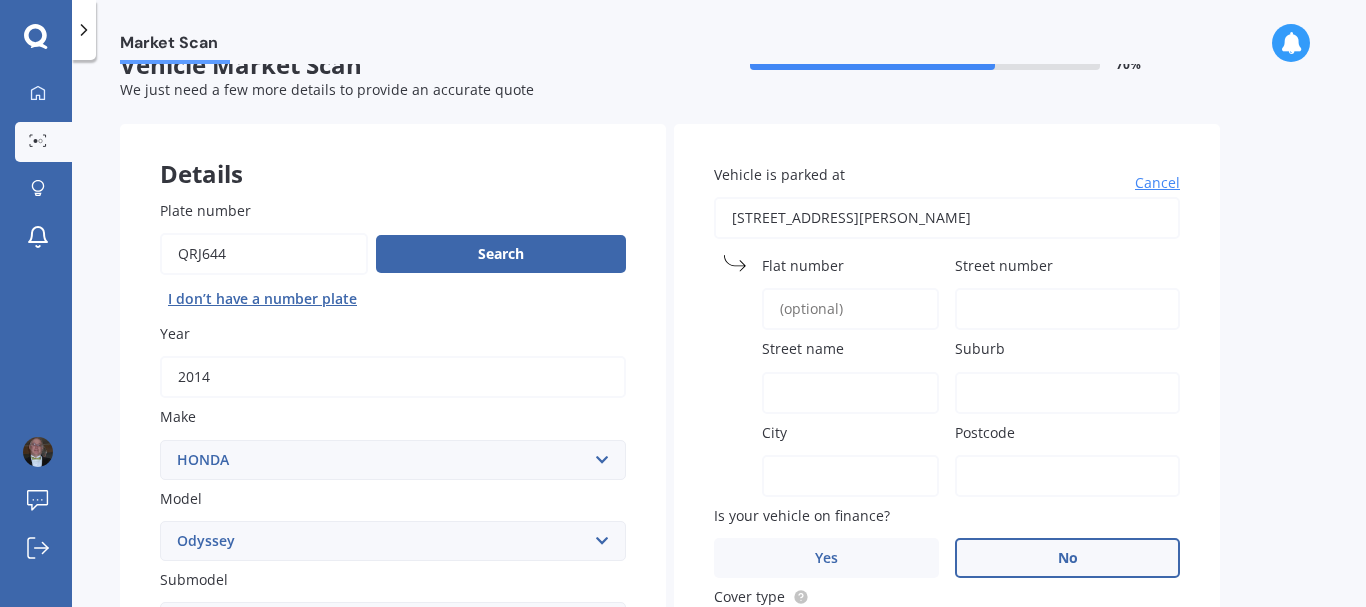 type on "[STREET_ADDRESS][PERSON_NAME]" 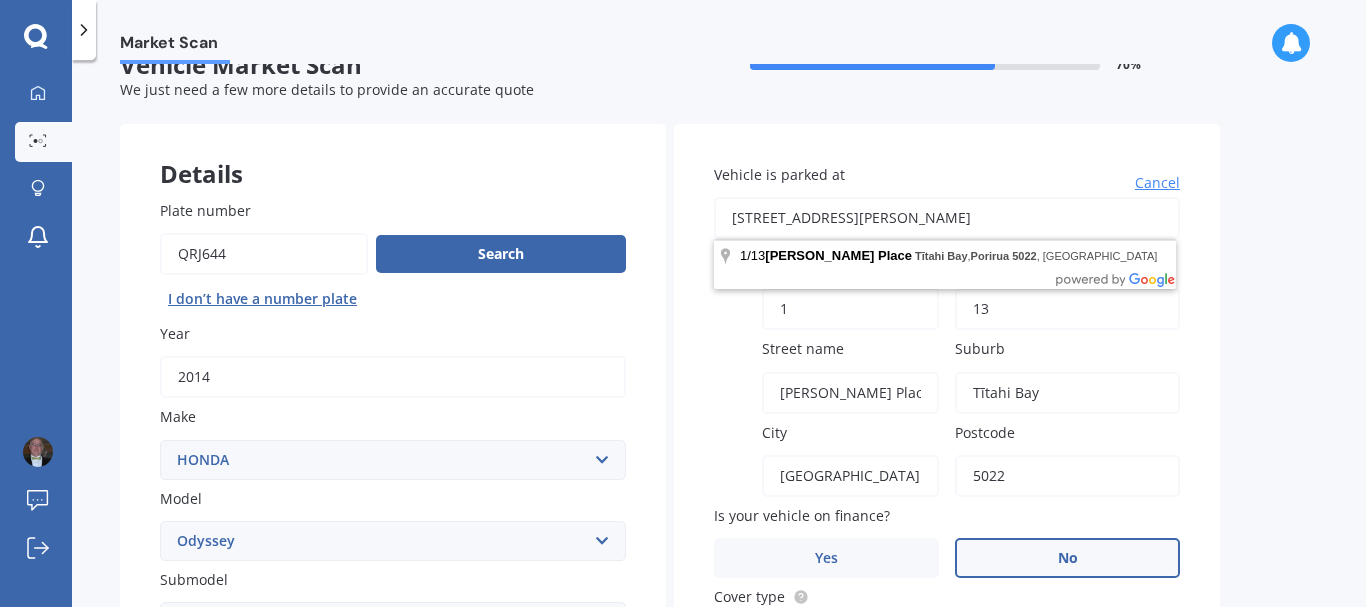 drag, startPoint x: 1021, startPoint y: 208, endPoint x: 816, endPoint y: 226, distance: 205.78873 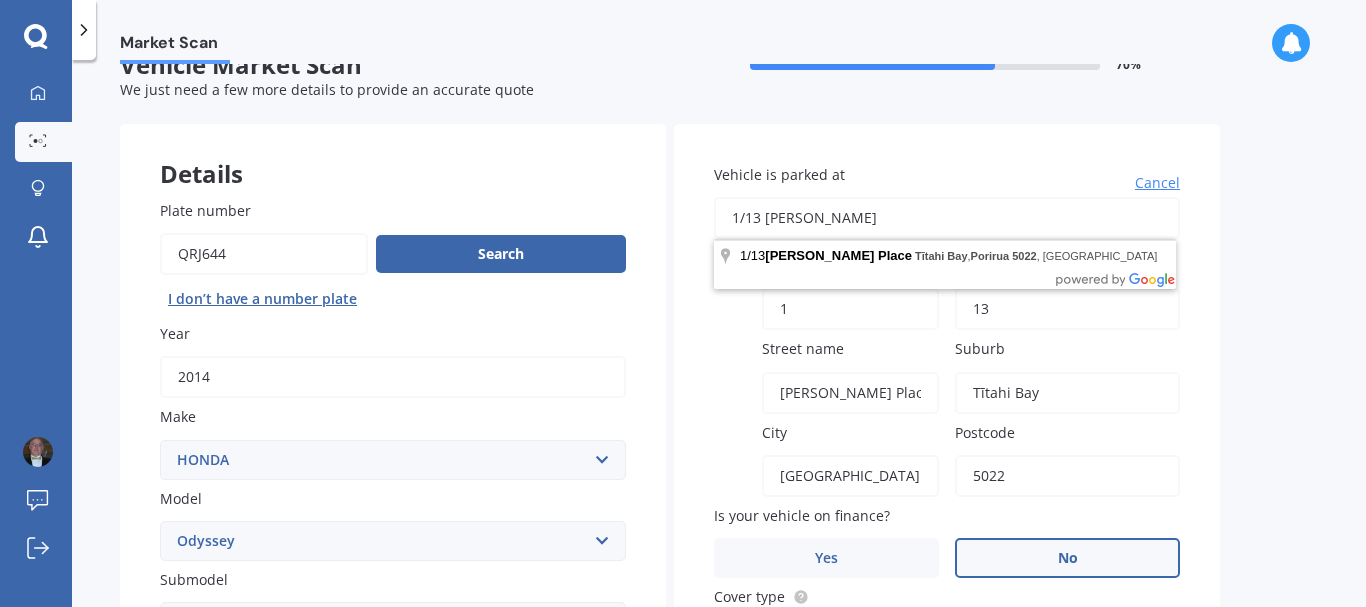type 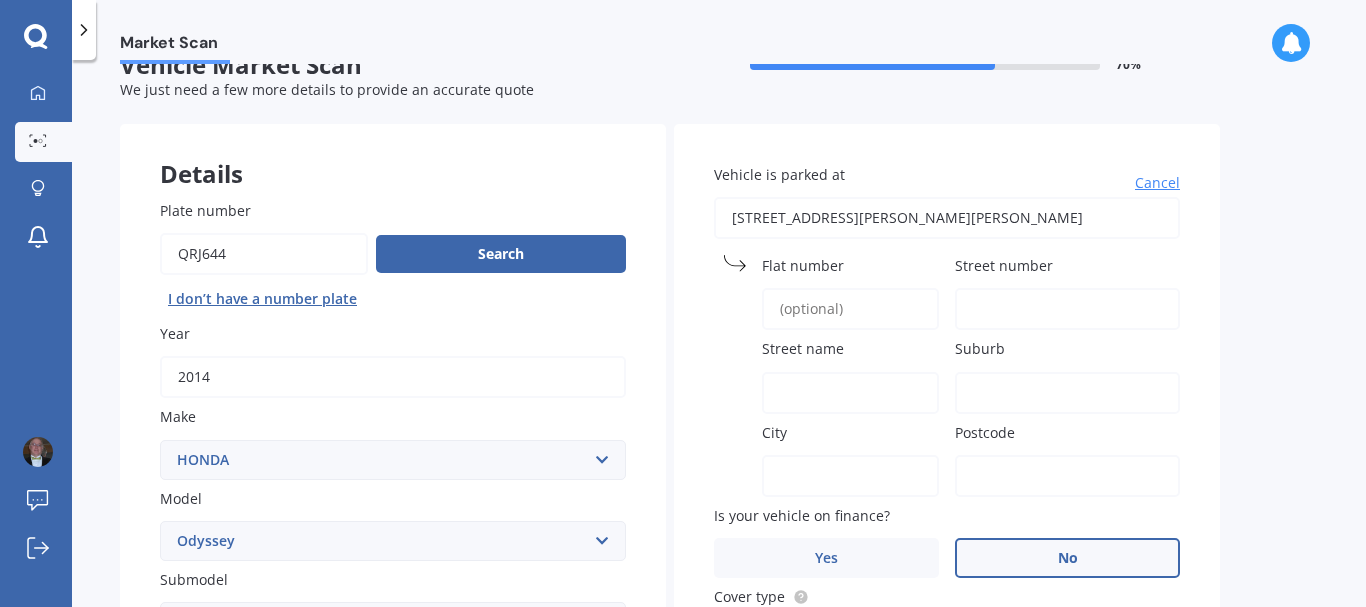 type on "[STREET_ADDRESS][PERSON_NAME][PERSON_NAME][PERSON_NAME]" 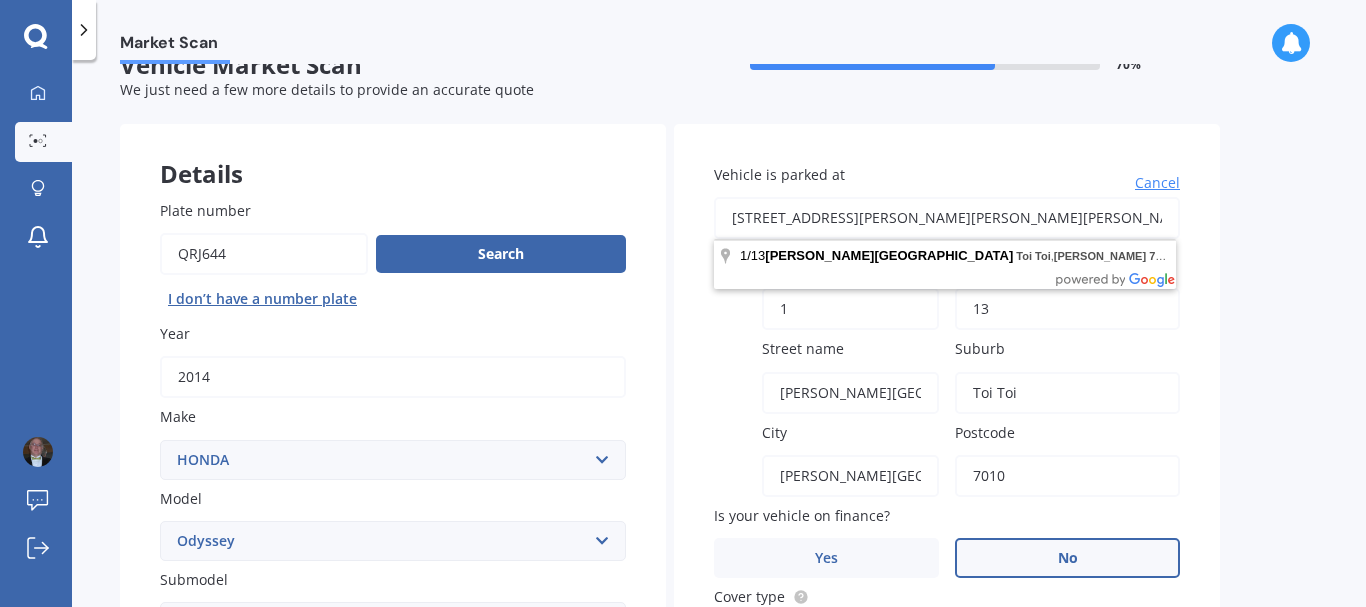 drag, startPoint x: 819, startPoint y: 216, endPoint x: 1011, endPoint y: 204, distance: 192.37463 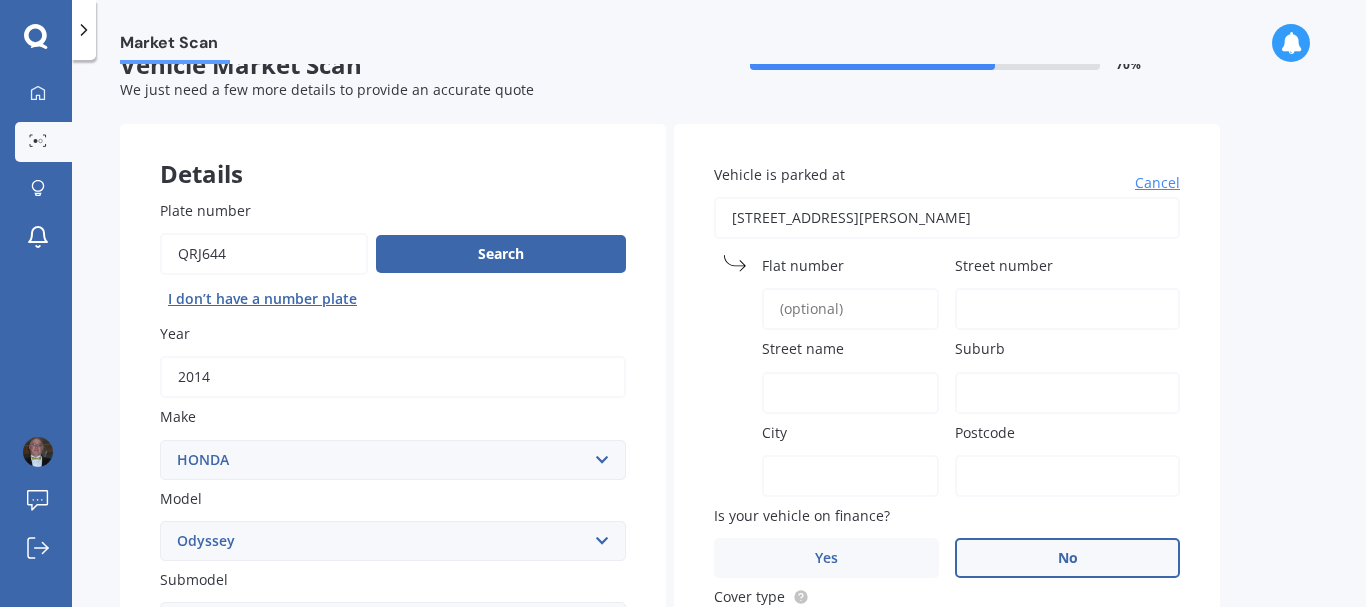 type on "[STREET_ADDRESS][PERSON_NAME][PERSON_NAME]" 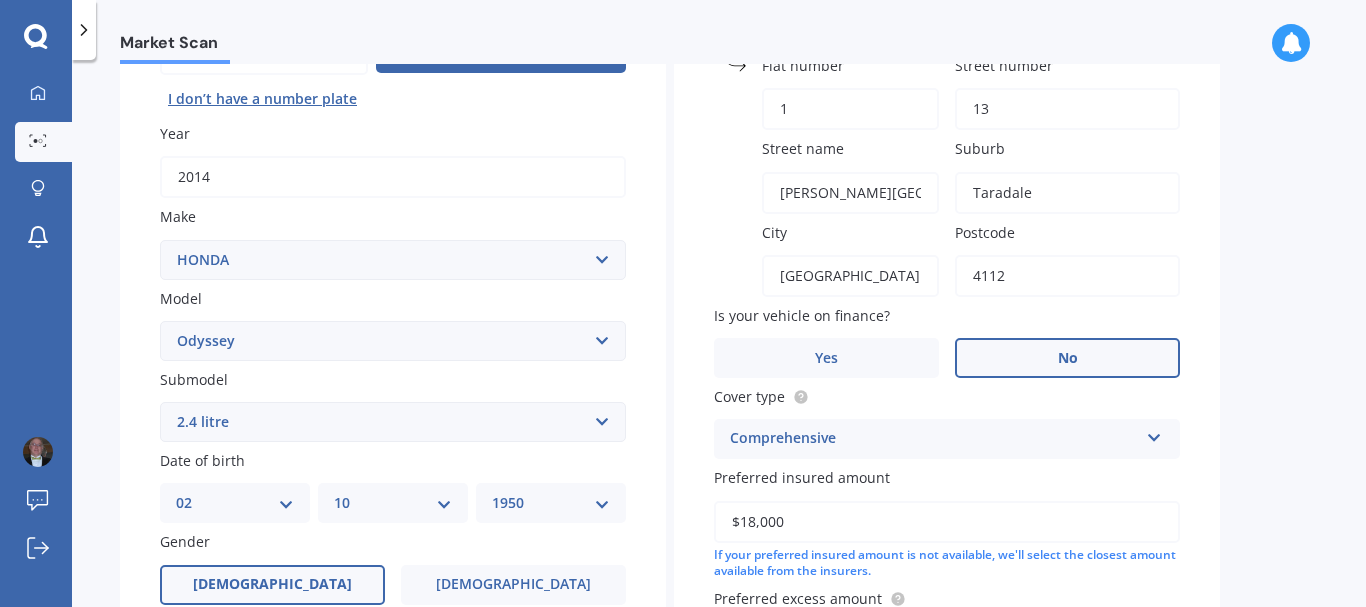 scroll, scrollTop: 337, scrollLeft: 0, axis: vertical 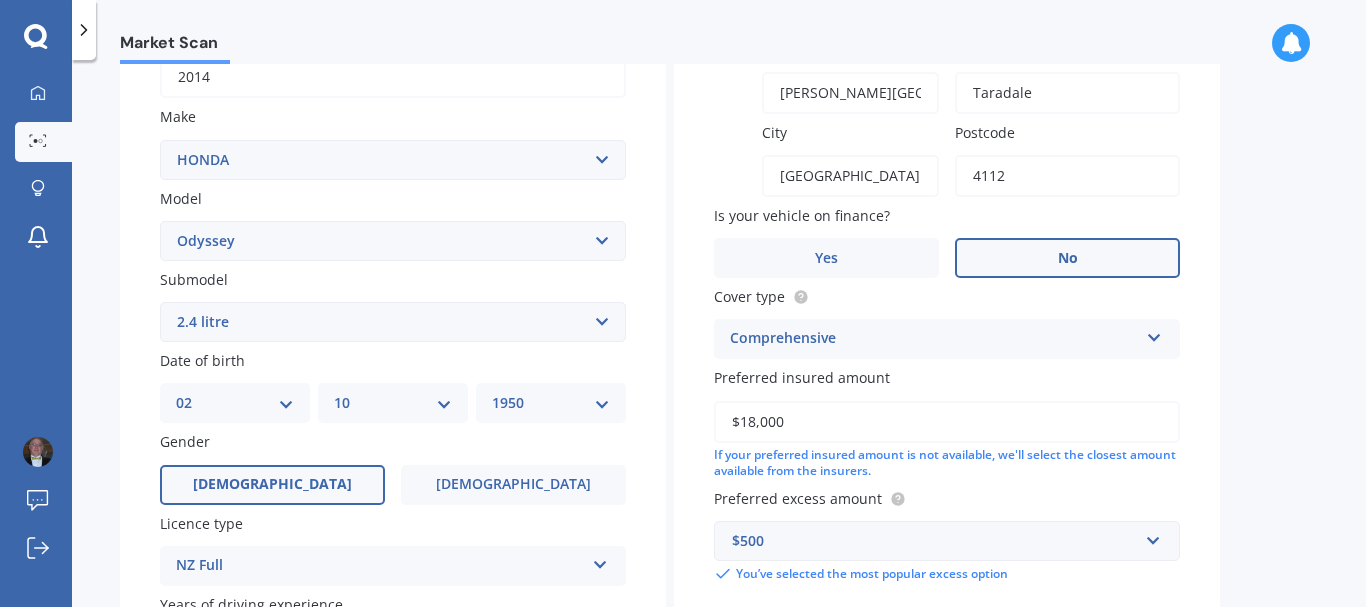 click on "No" at bounding box center [1067, 258] 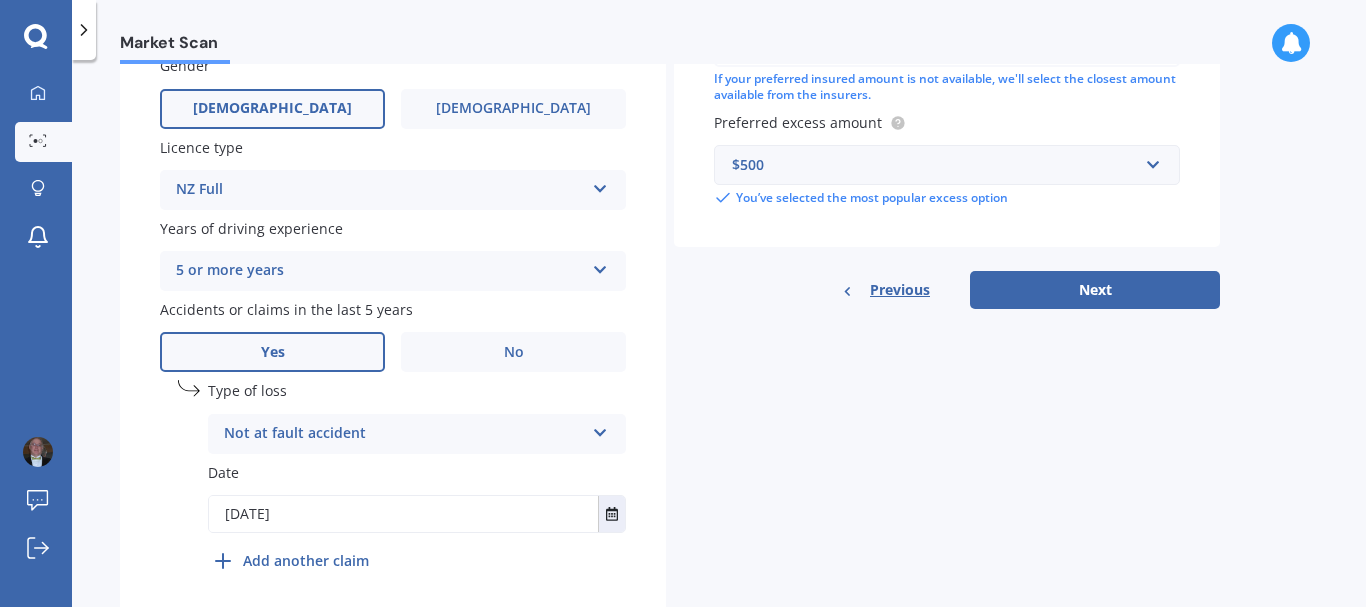scroll, scrollTop: 737, scrollLeft: 0, axis: vertical 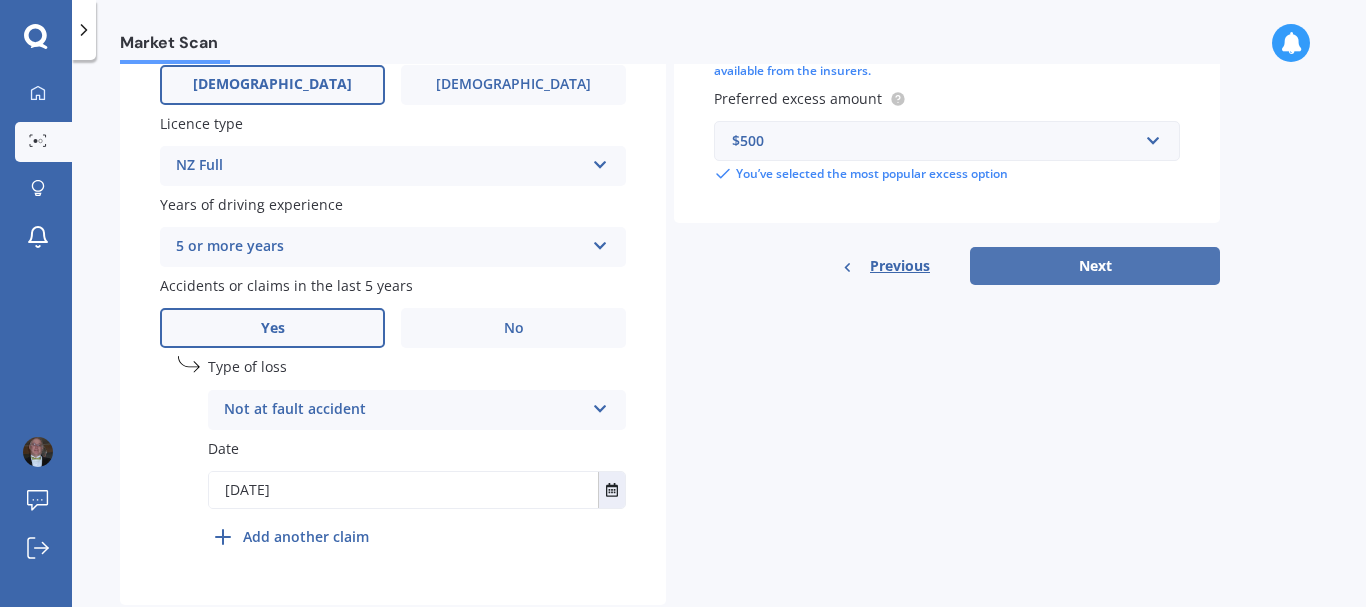 click on "Next" at bounding box center [1095, 266] 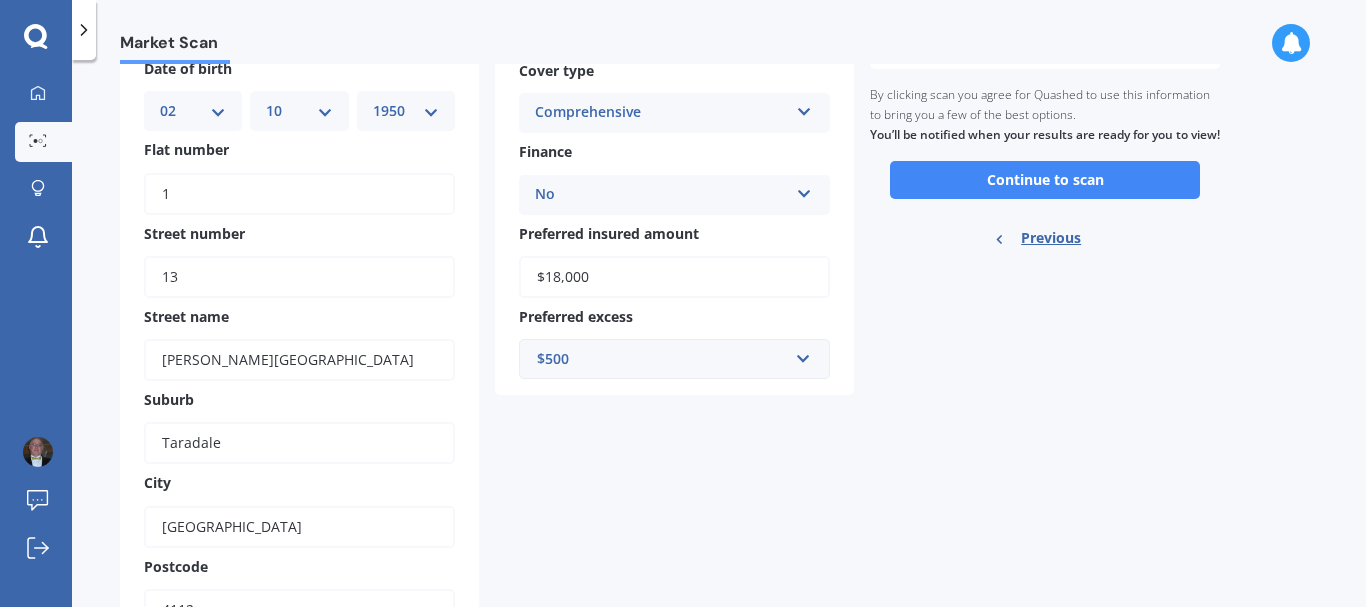 scroll, scrollTop: 100, scrollLeft: 0, axis: vertical 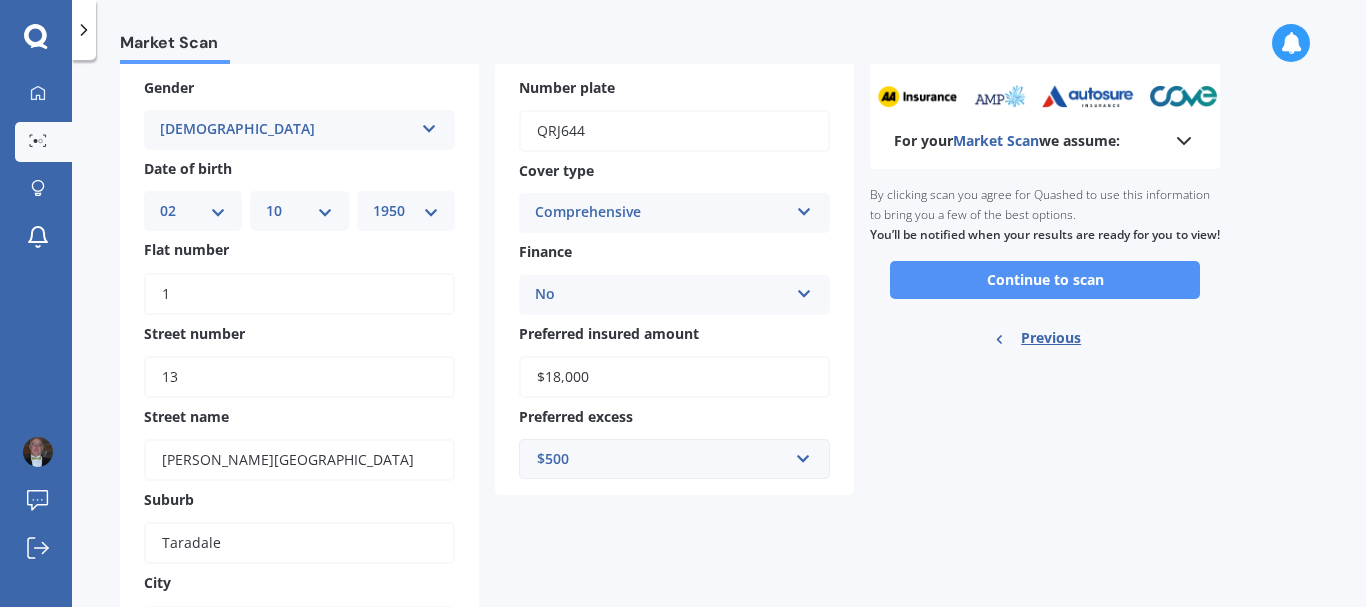 click on "Continue to scan" at bounding box center (1045, 280) 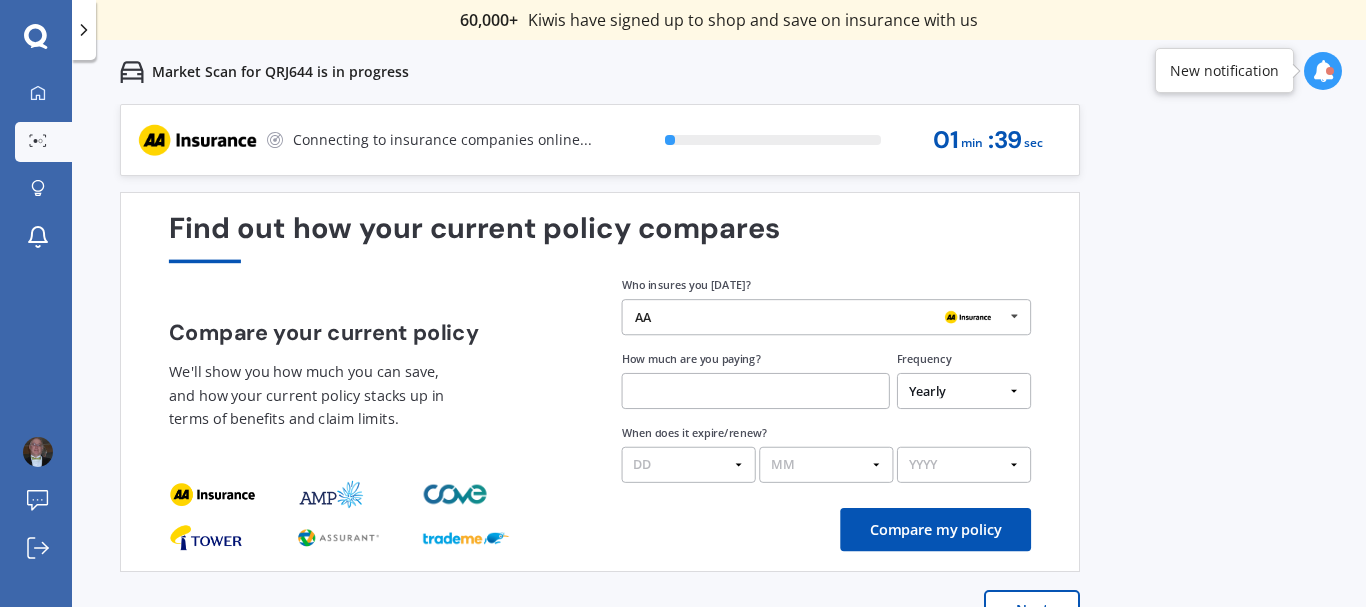 scroll, scrollTop: 0, scrollLeft: 0, axis: both 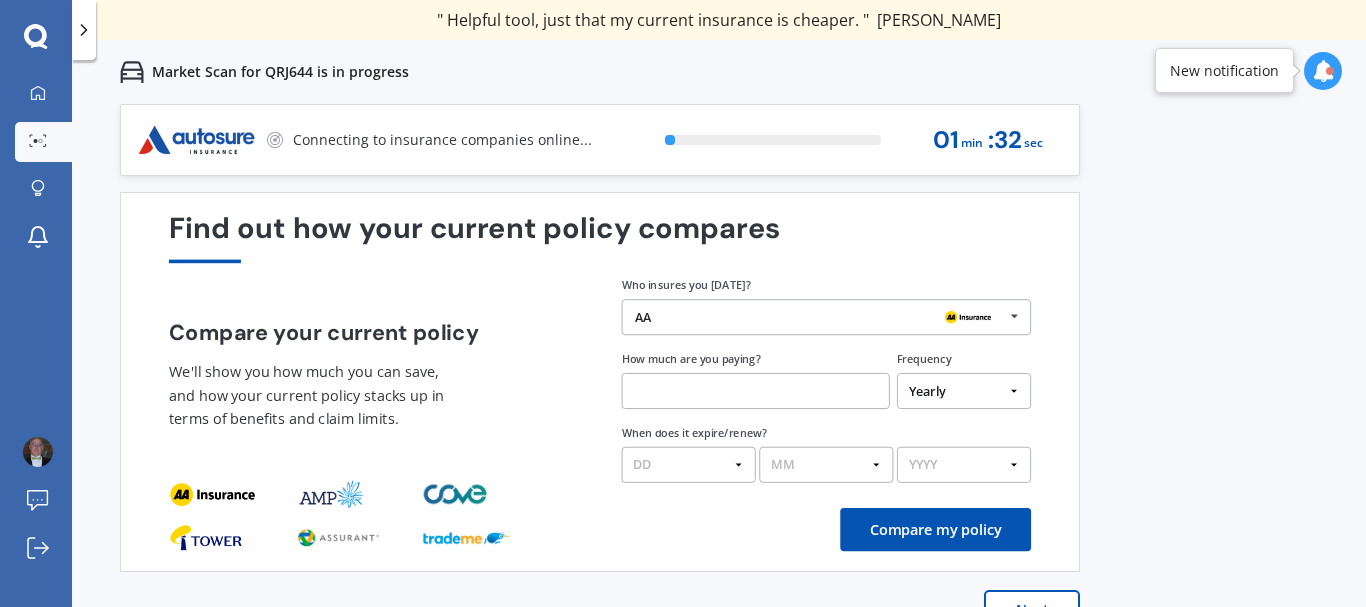click on "AA AA Tower AMI State AMP ANZ ASB BNZ Trade Me Insurance Westpac Other" at bounding box center (827, 317) 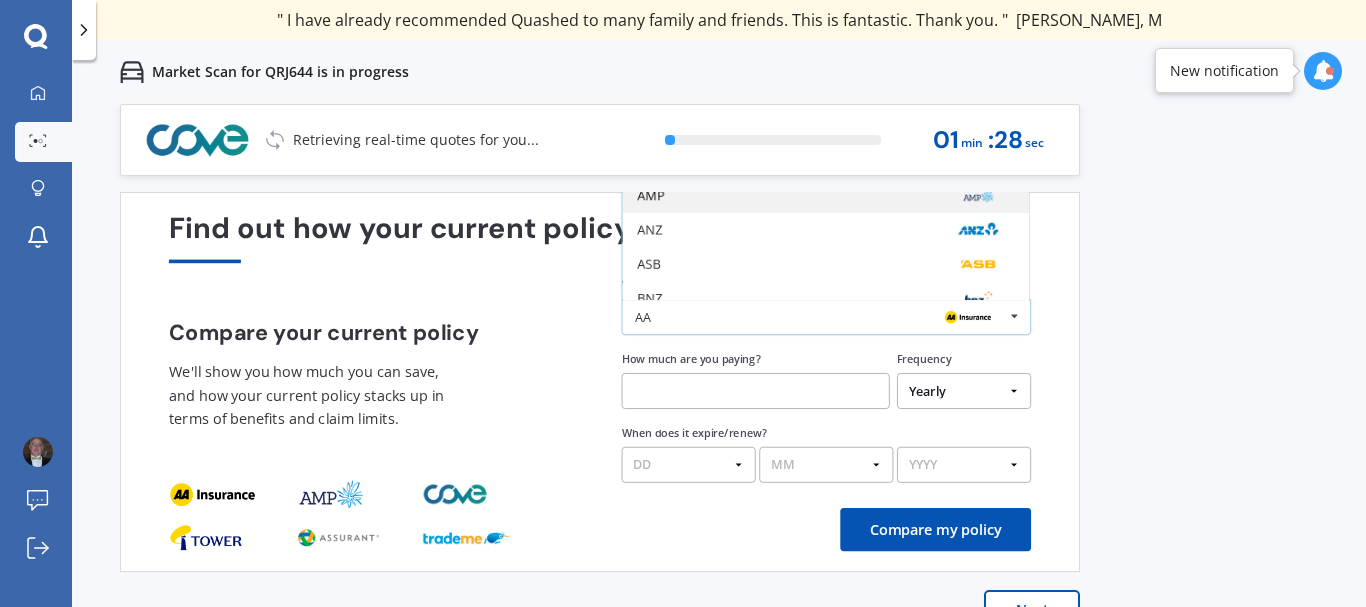click on "AMP" at bounding box center [825, 196] 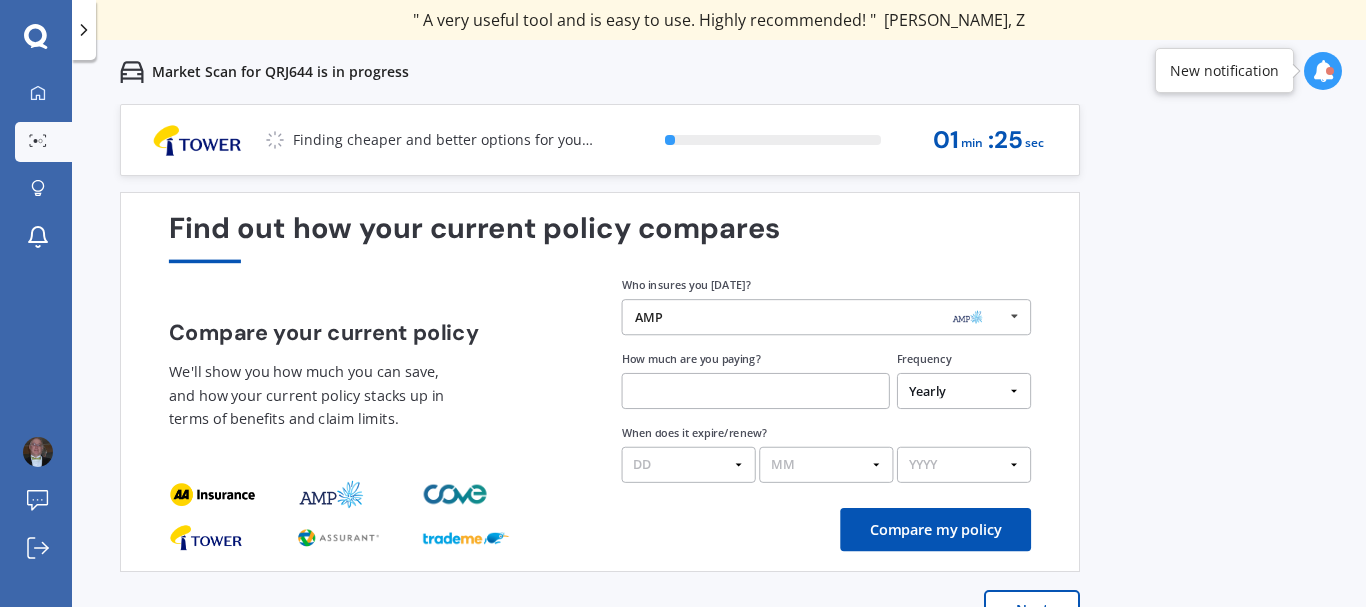 click at bounding box center (756, 391) 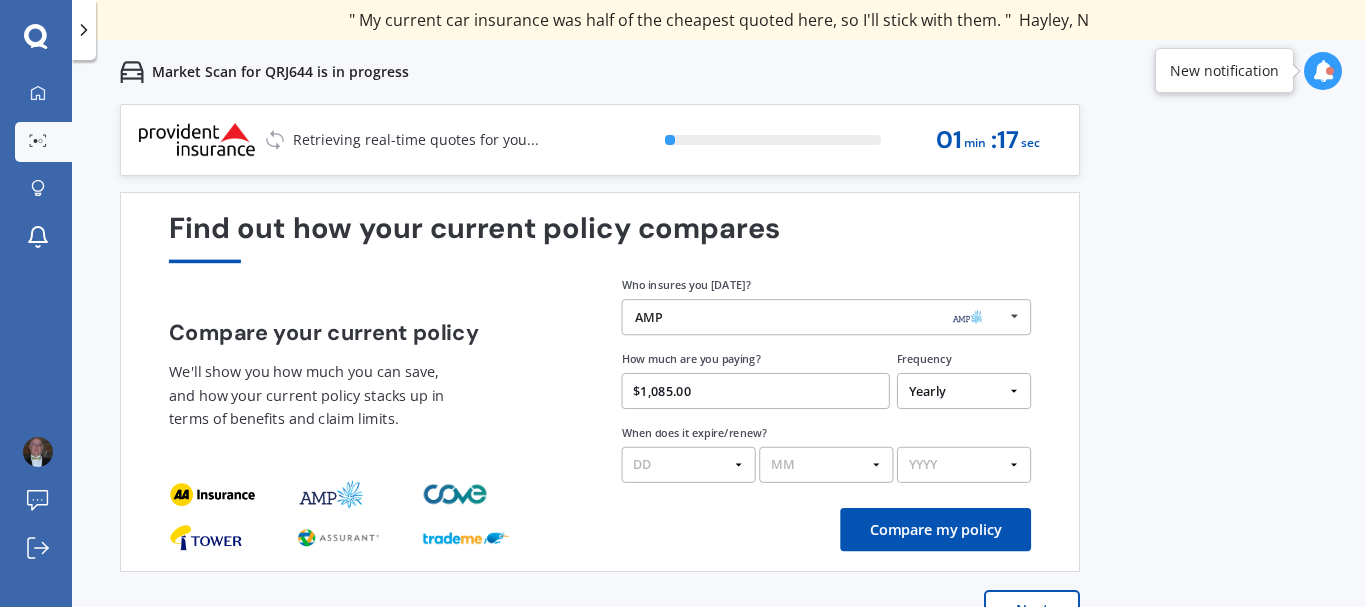 type on "$1,085.00" 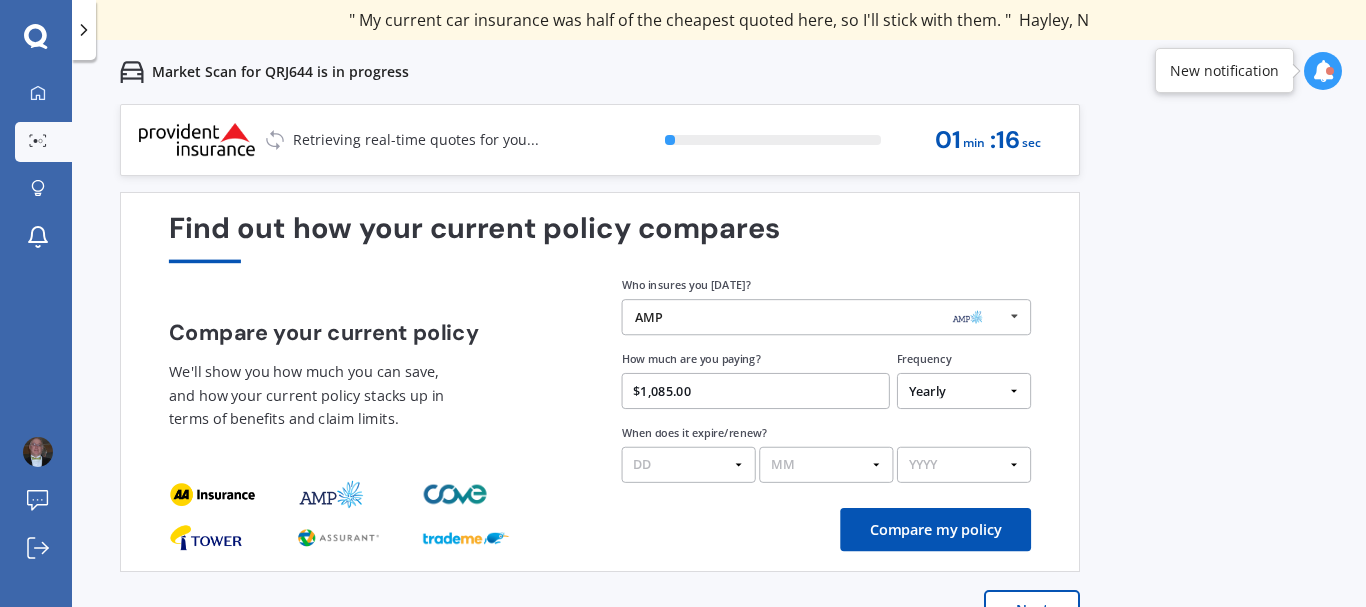 select on "09" 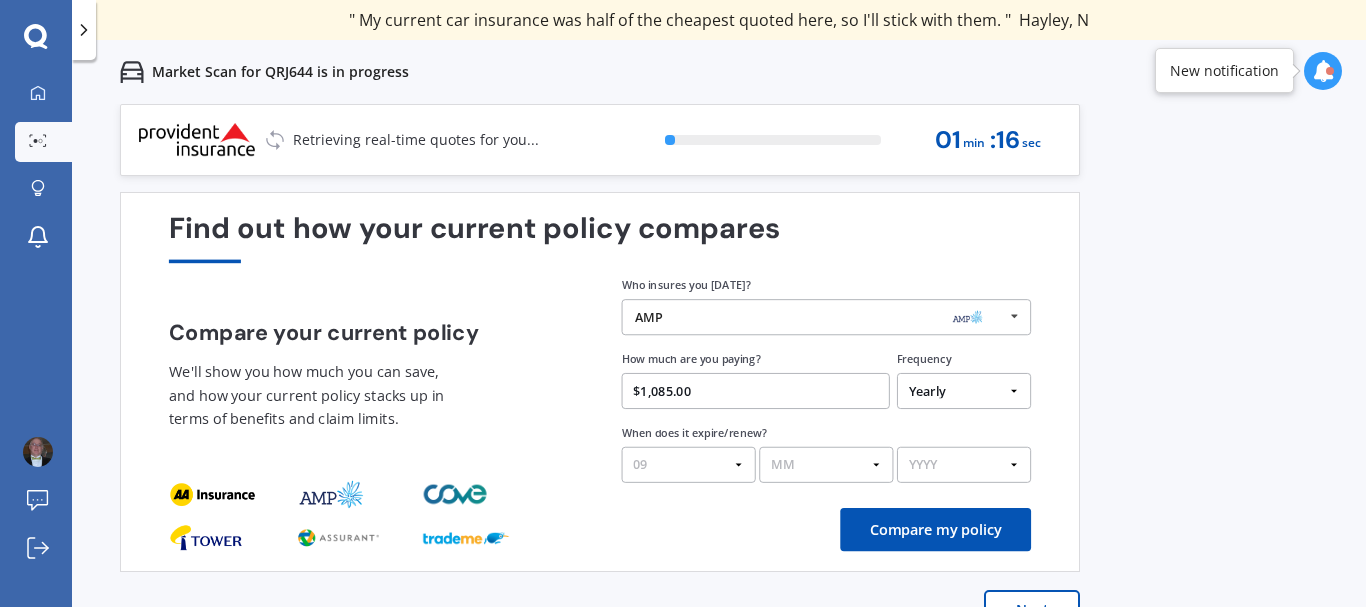 click on "DD 01 02 03 04 05 06 07 08 09 10 11 12 13 14 15 16 17 18 19 20 21 22 23 24 25 26 27 28 29 30 31" at bounding box center (689, 465) 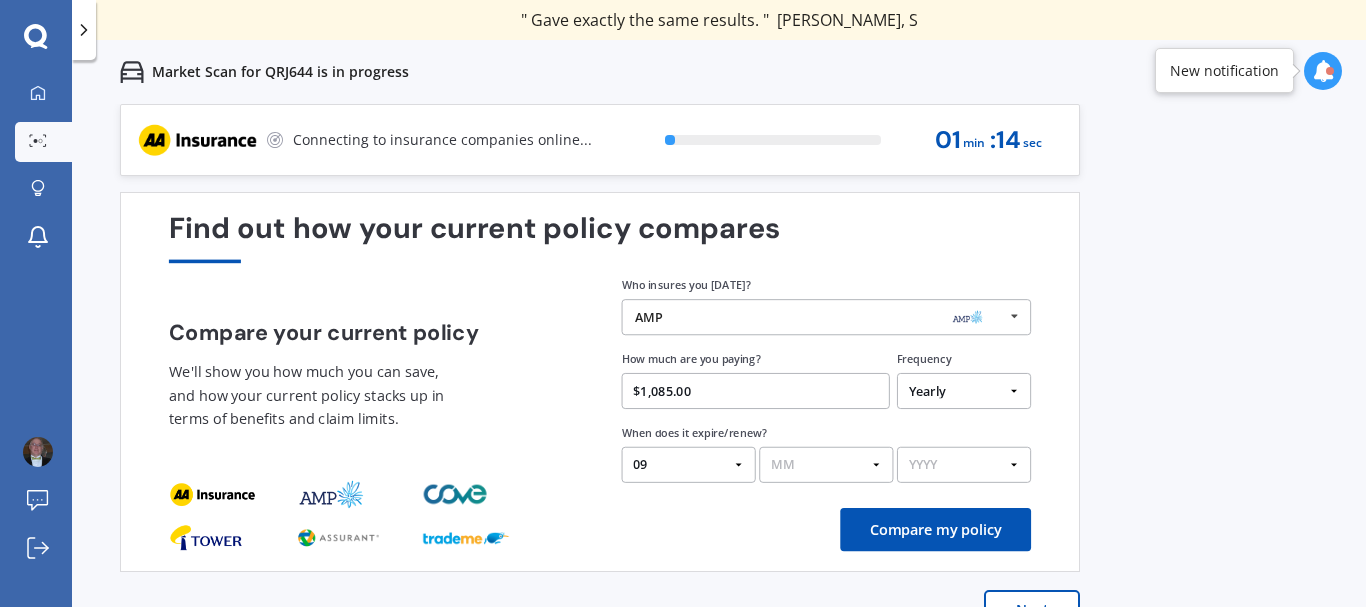 click on "MM 01 02 03 04 05 06 07 08 09 10 11 12" at bounding box center (826, 465) 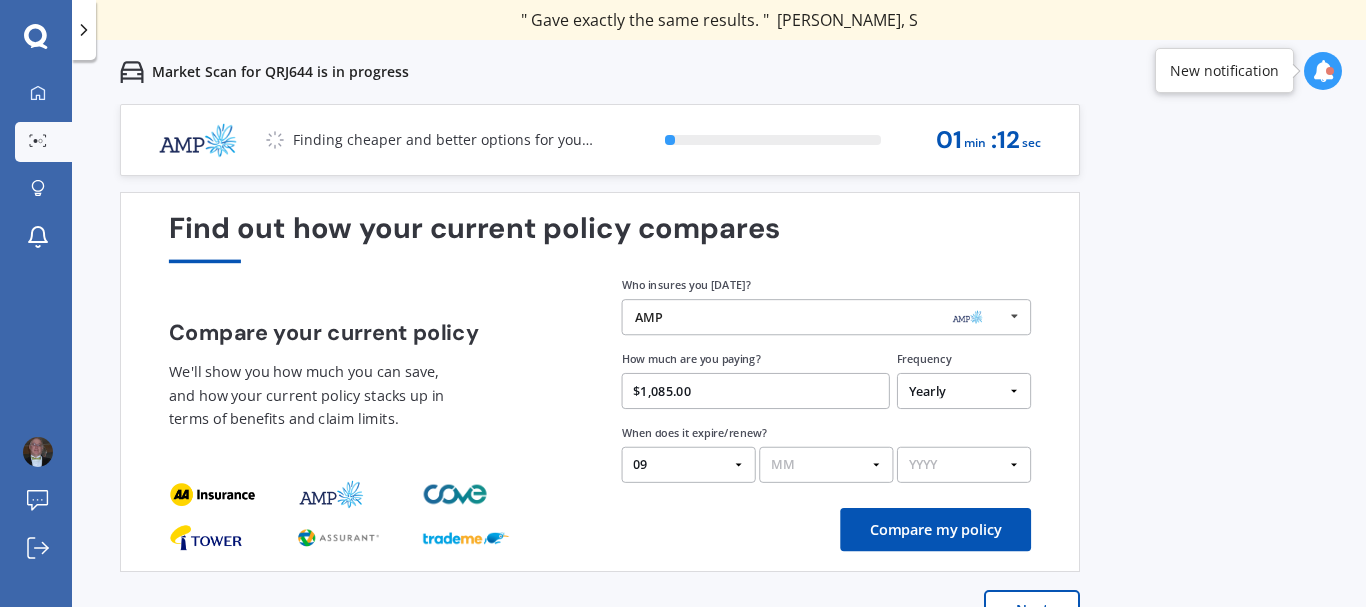 select on "08" 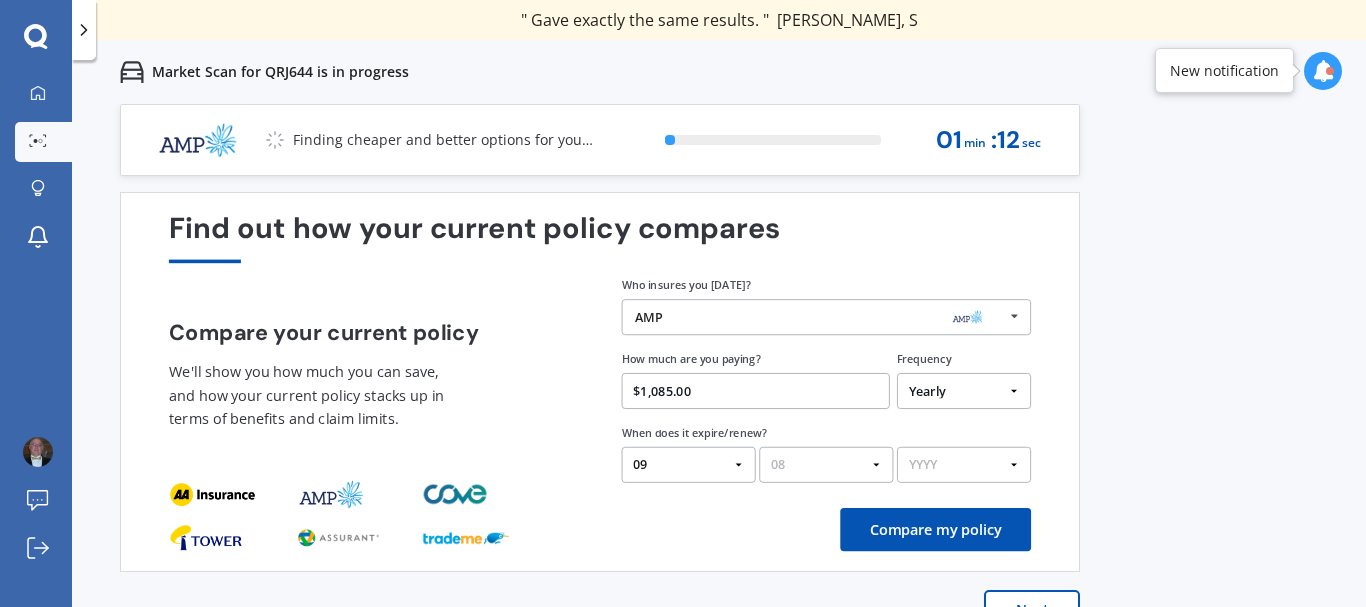click on "MM 01 02 03 04 05 06 07 08 09 10 11 12" at bounding box center [826, 465] 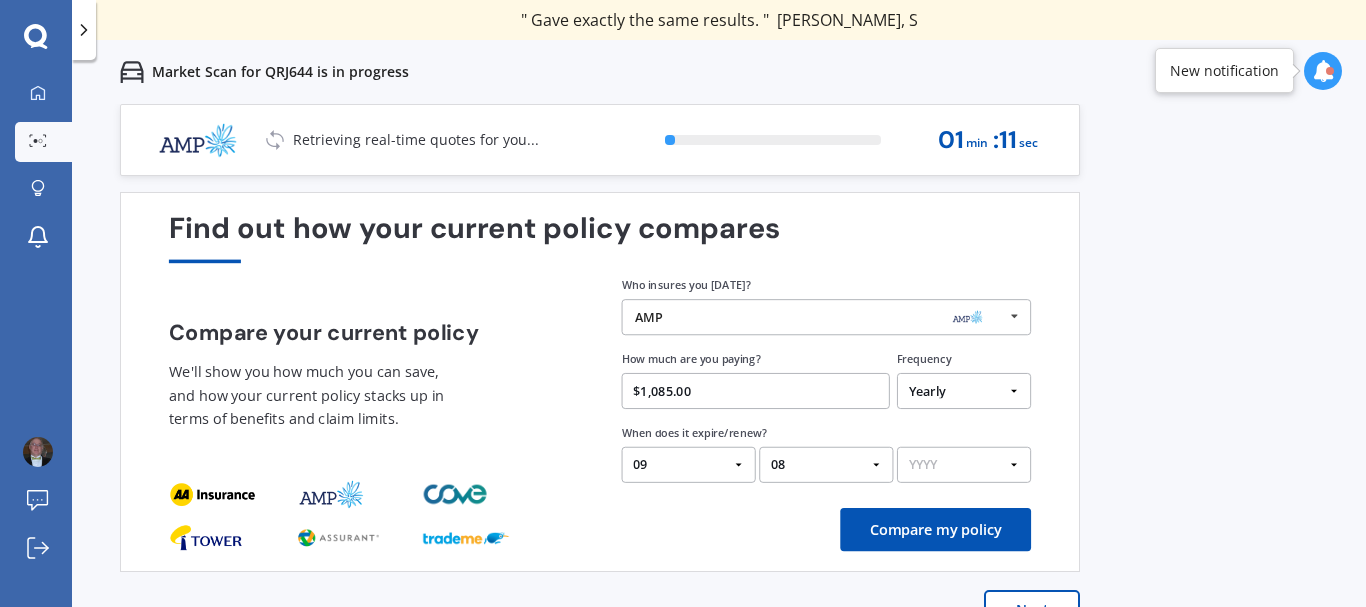 click on "YYYY 2026 2025 2024" at bounding box center (964, 465) 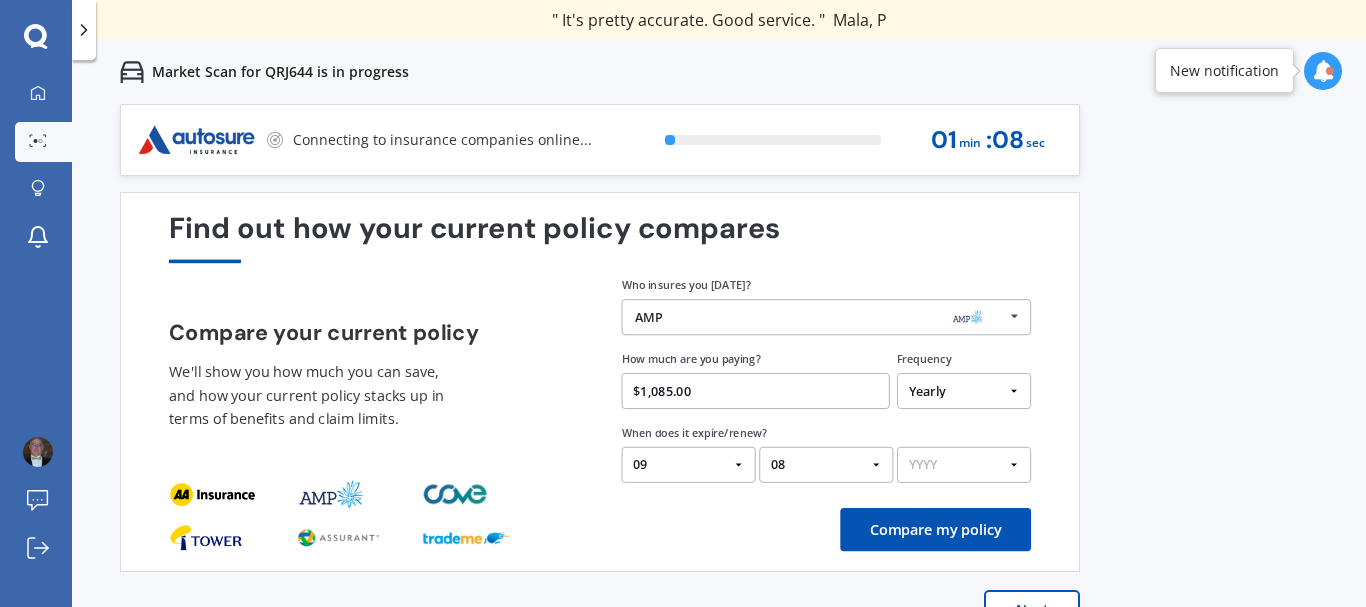 select on "2025" 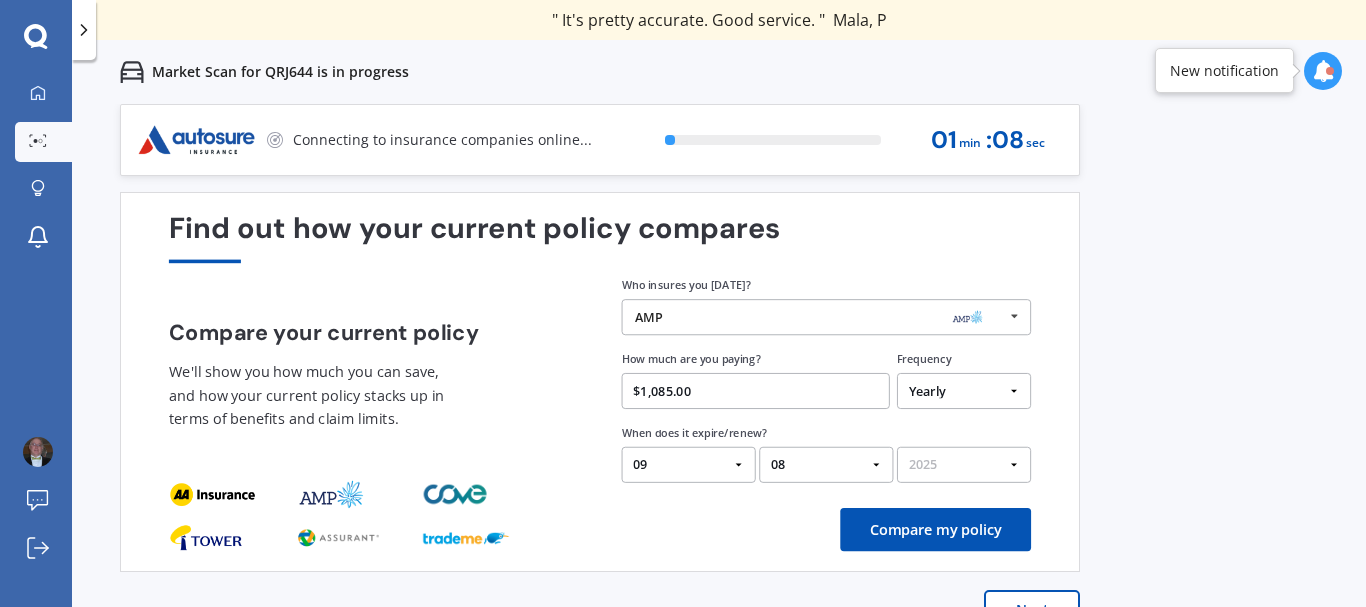 click on "YYYY 2026 2025 2024" at bounding box center [964, 465] 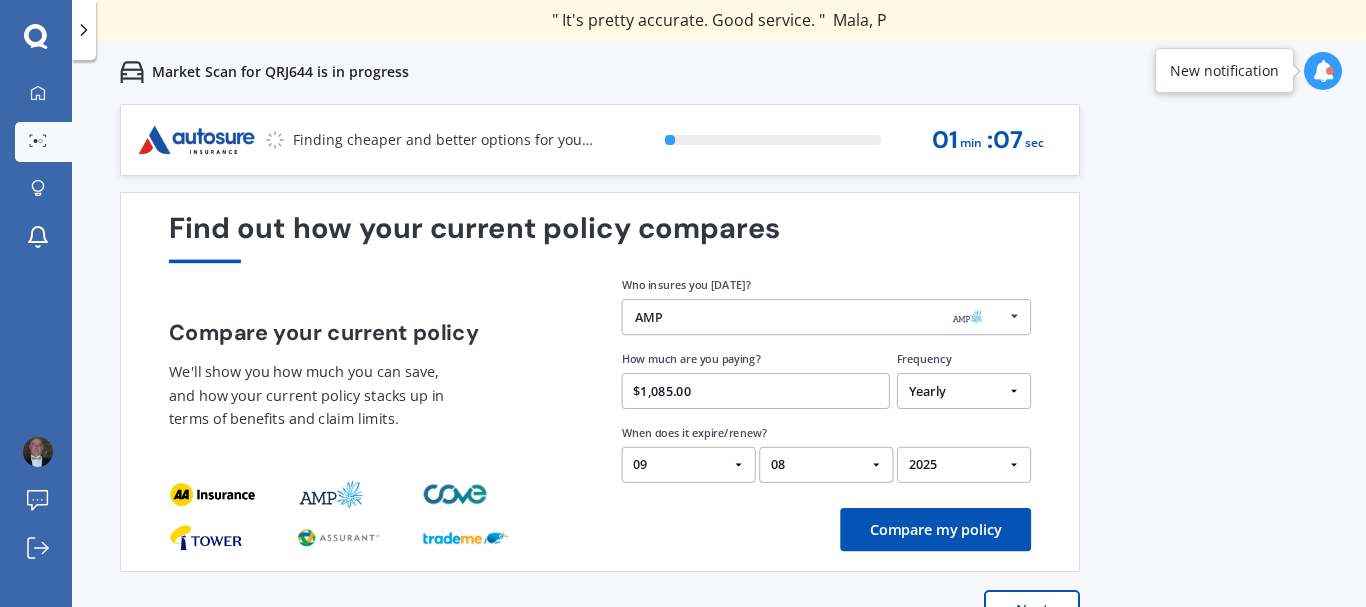 click on "Compare my policy" at bounding box center [935, 529] 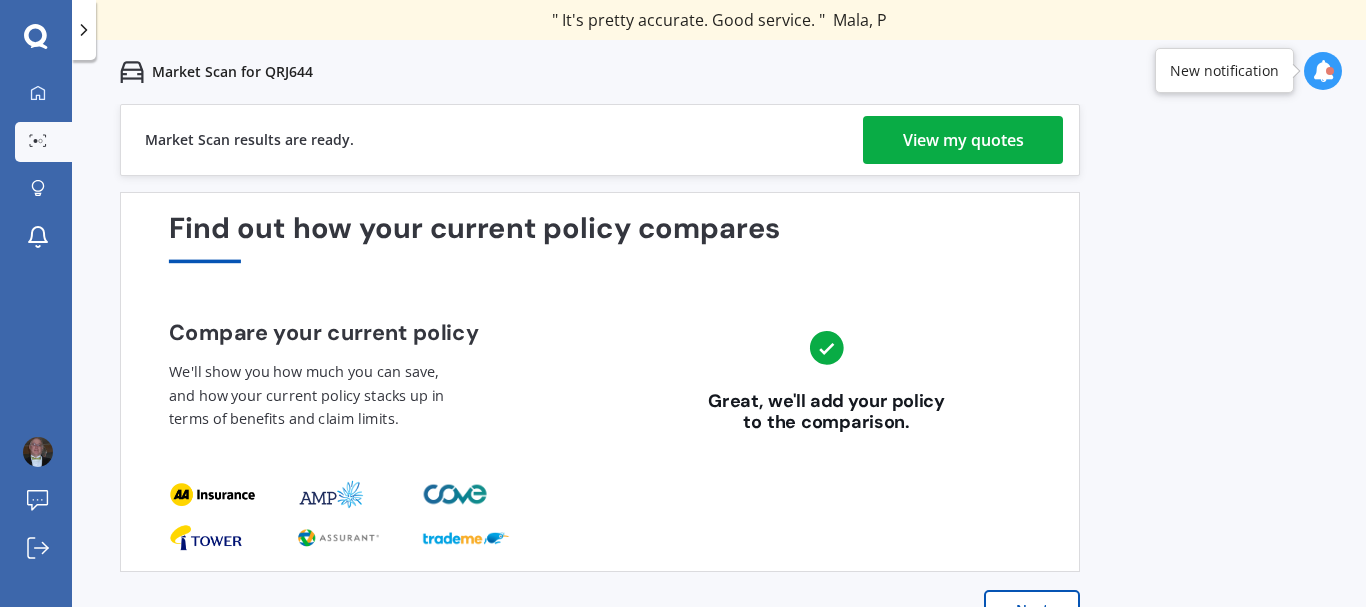 click on "View my quotes" at bounding box center (963, 140) 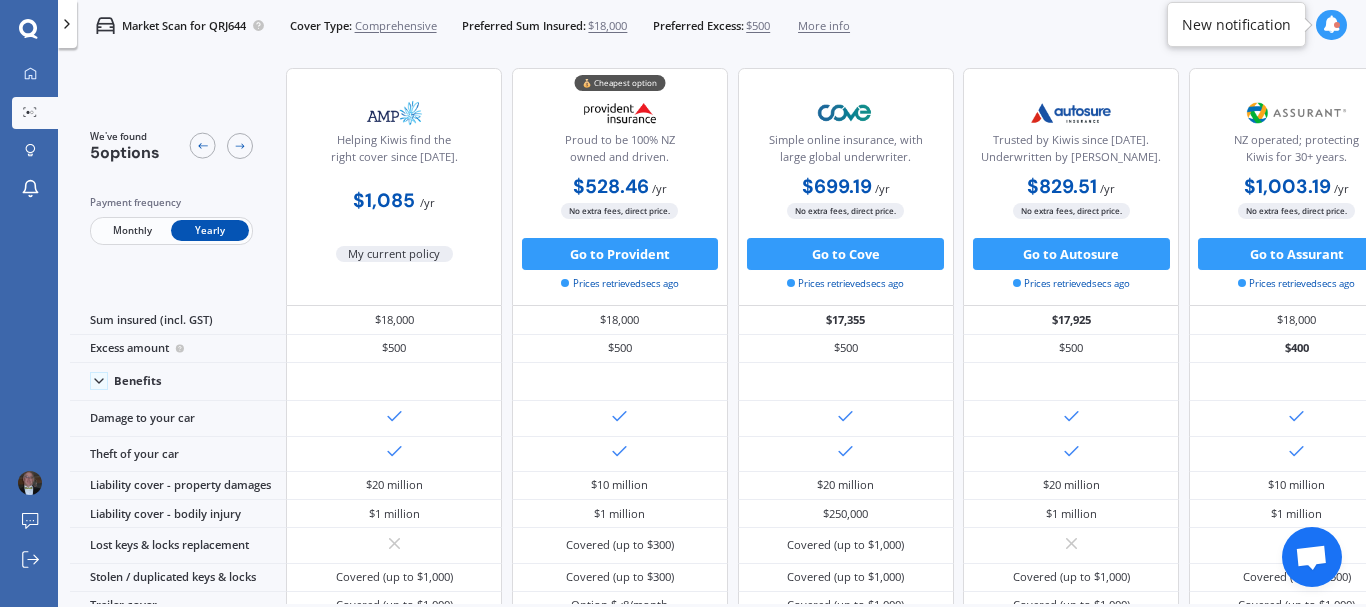 drag, startPoint x: 1062, startPoint y: 198, endPoint x: 959, endPoint y: 238, distance: 110.49435 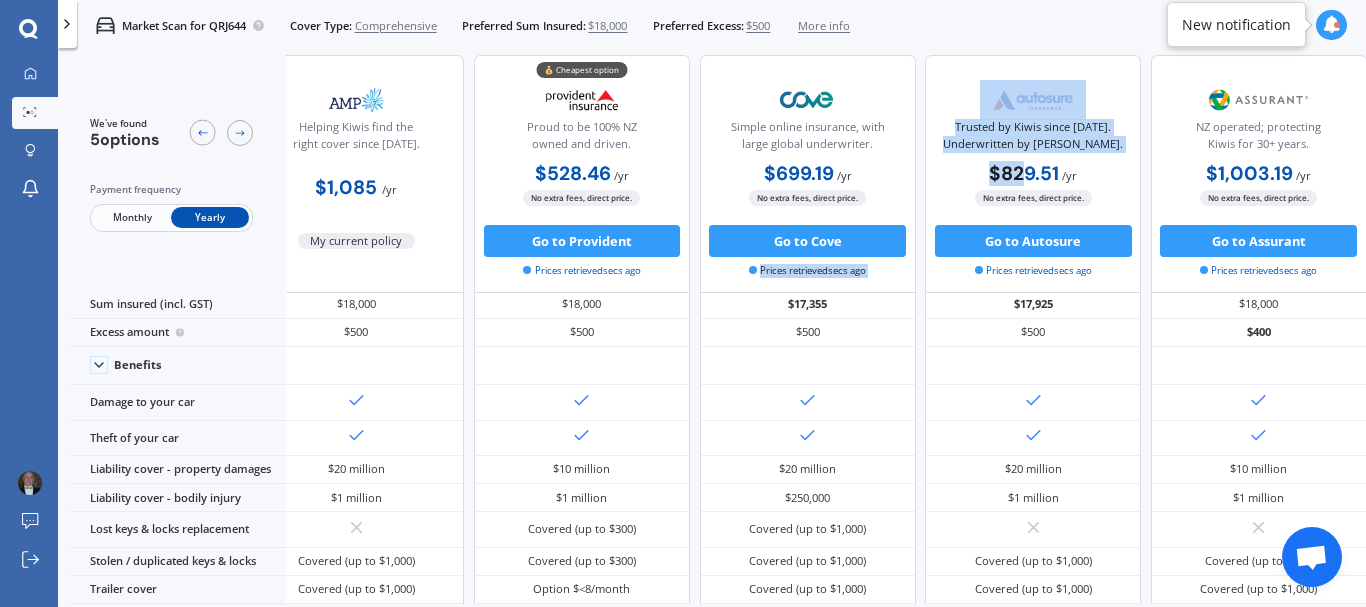 scroll, scrollTop: 0, scrollLeft: 57, axis: horizontal 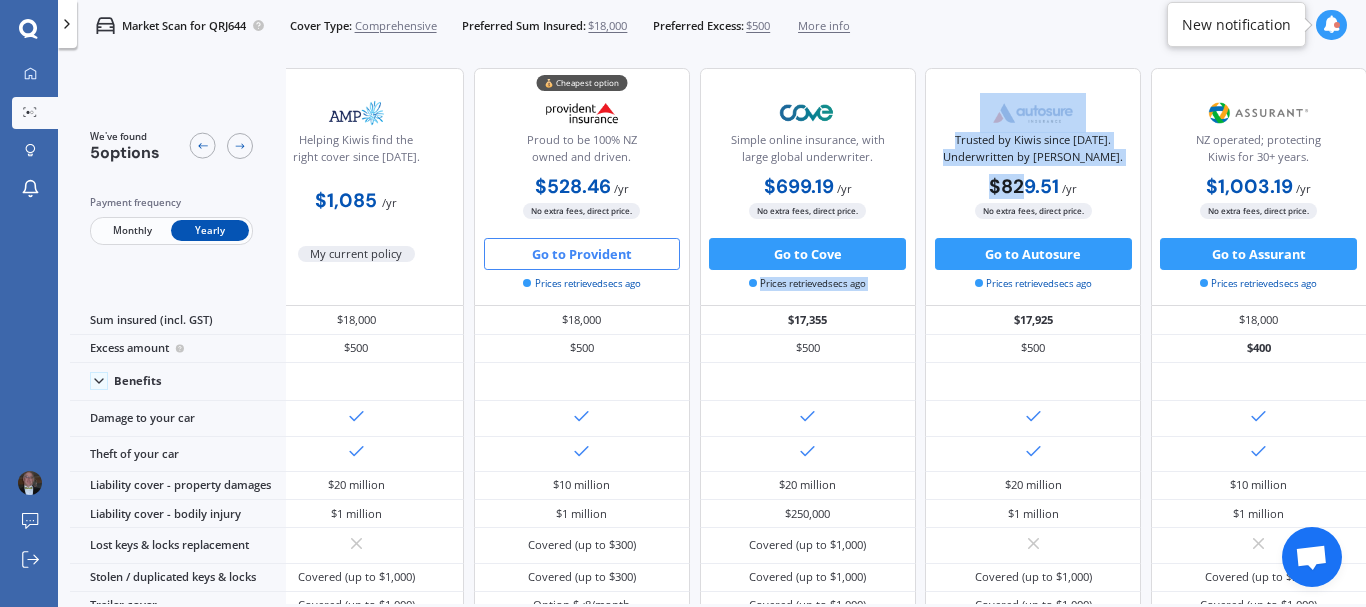 click on "Go to Provident" at bounding box center [582, 254] 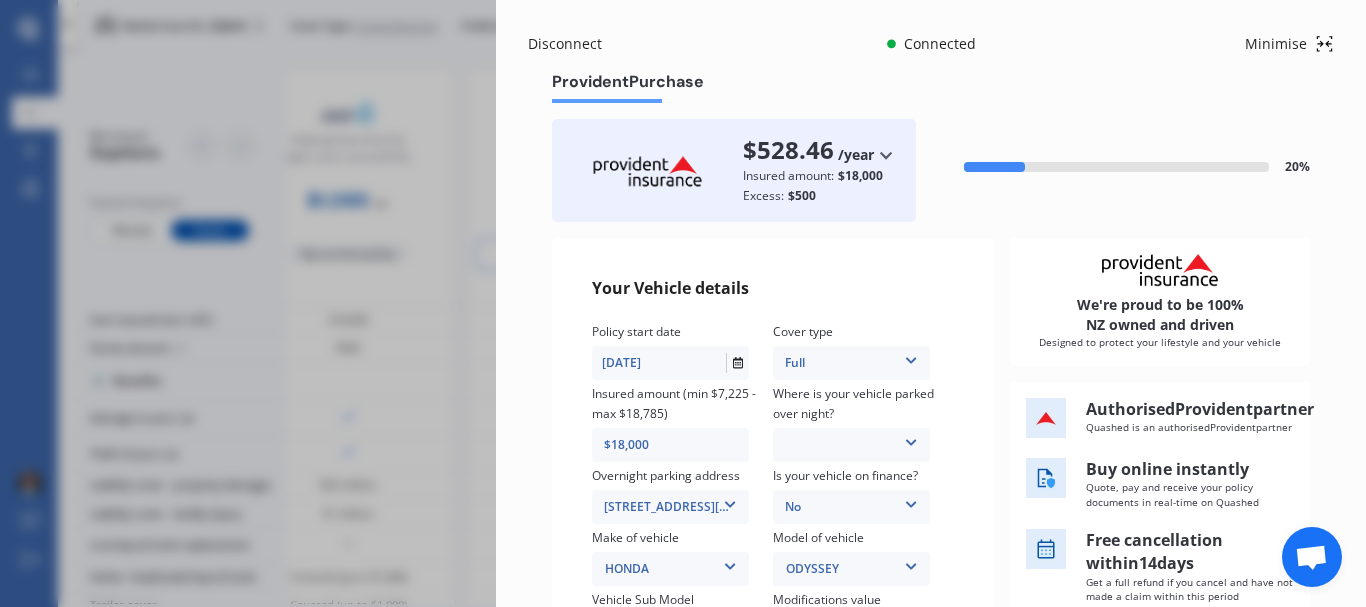 click at bounding box center (911, 439) 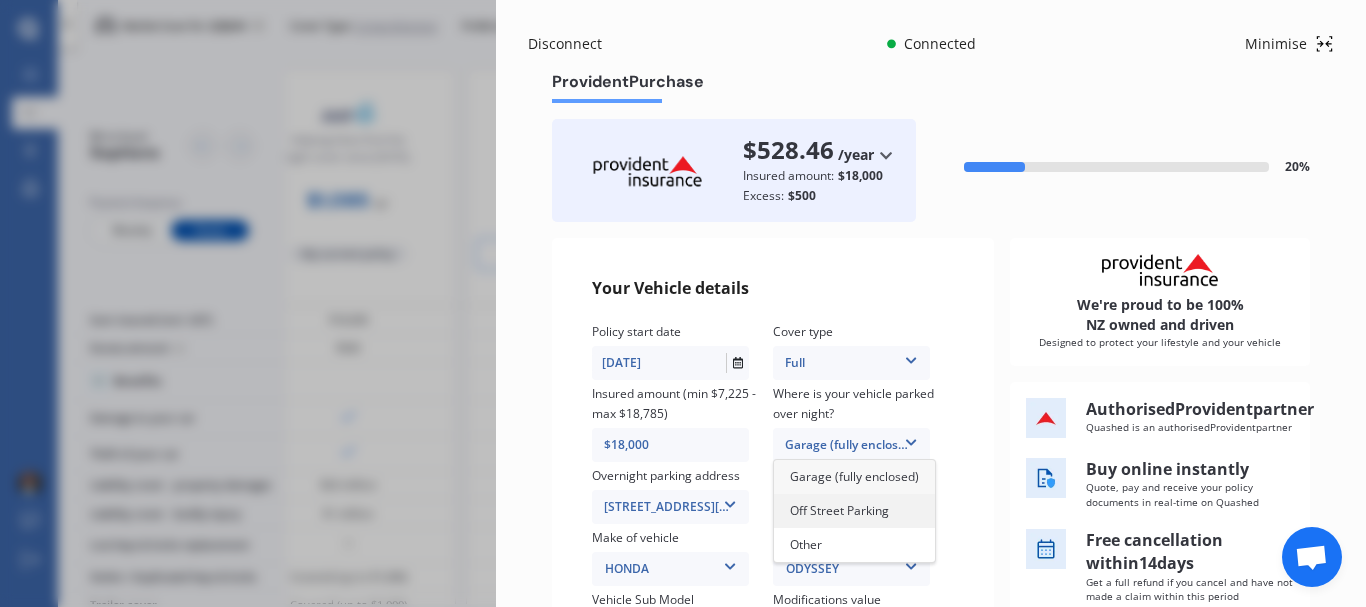 click on "Off Street Parking" at bounding box center [839, 510] 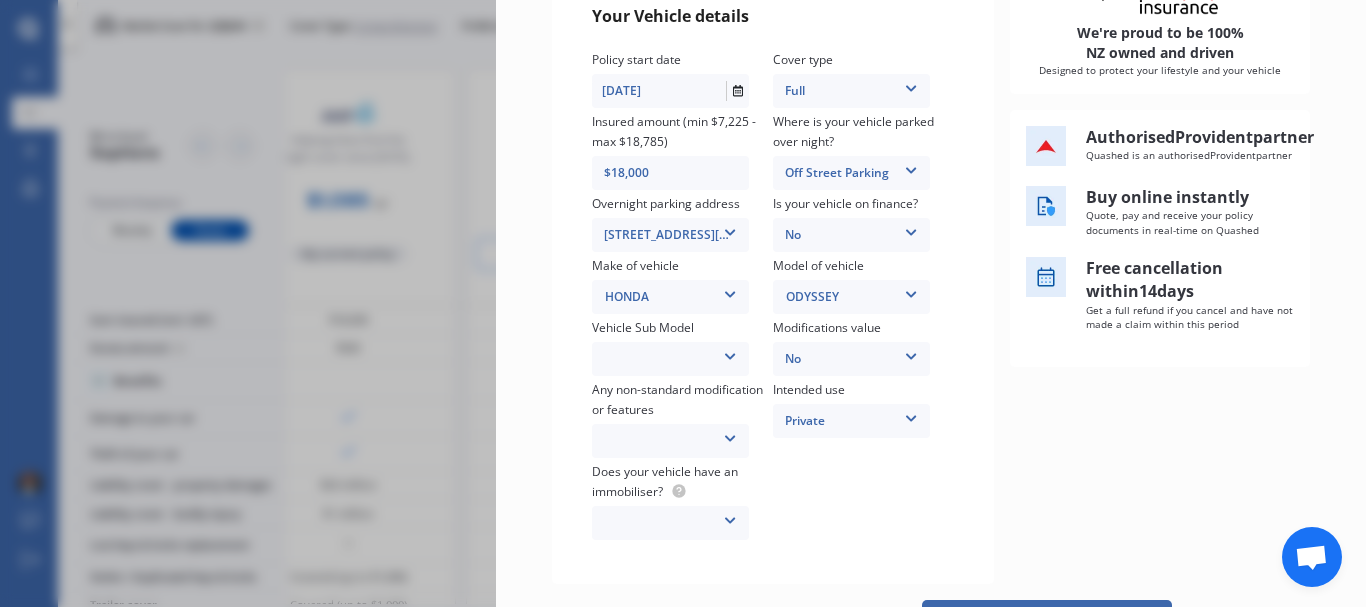 scroll, scrollTop: 300, scrollLeft: 0, axis: vertical 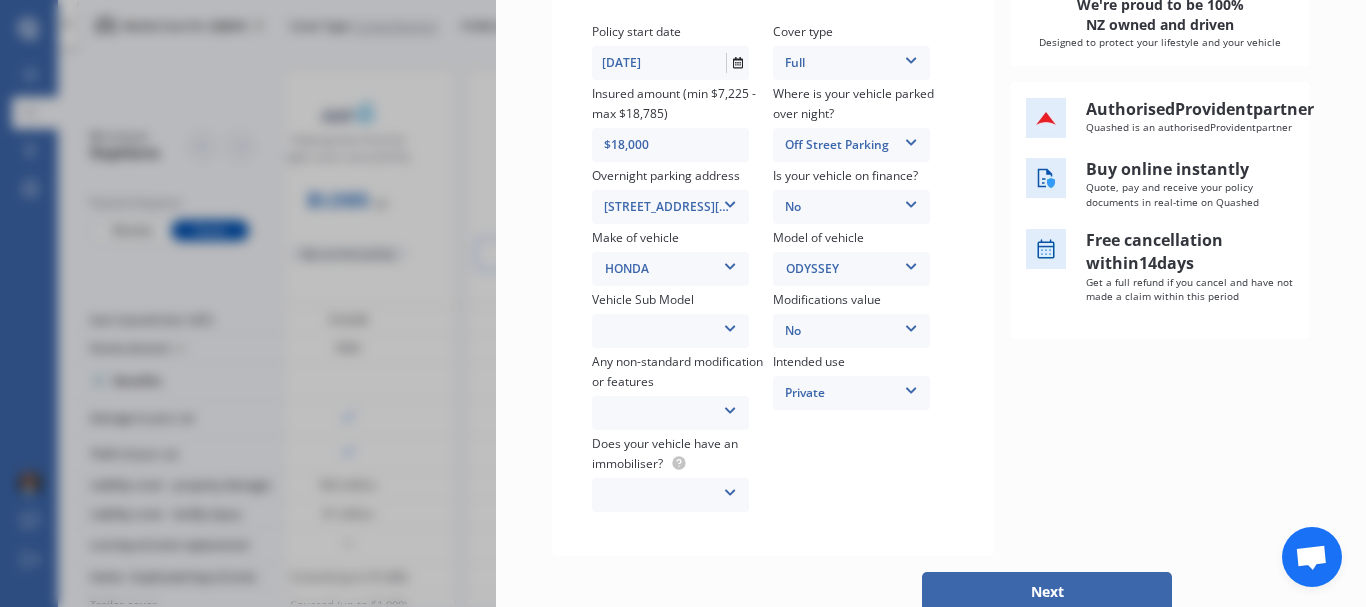 click at bounding box center (730, 325) 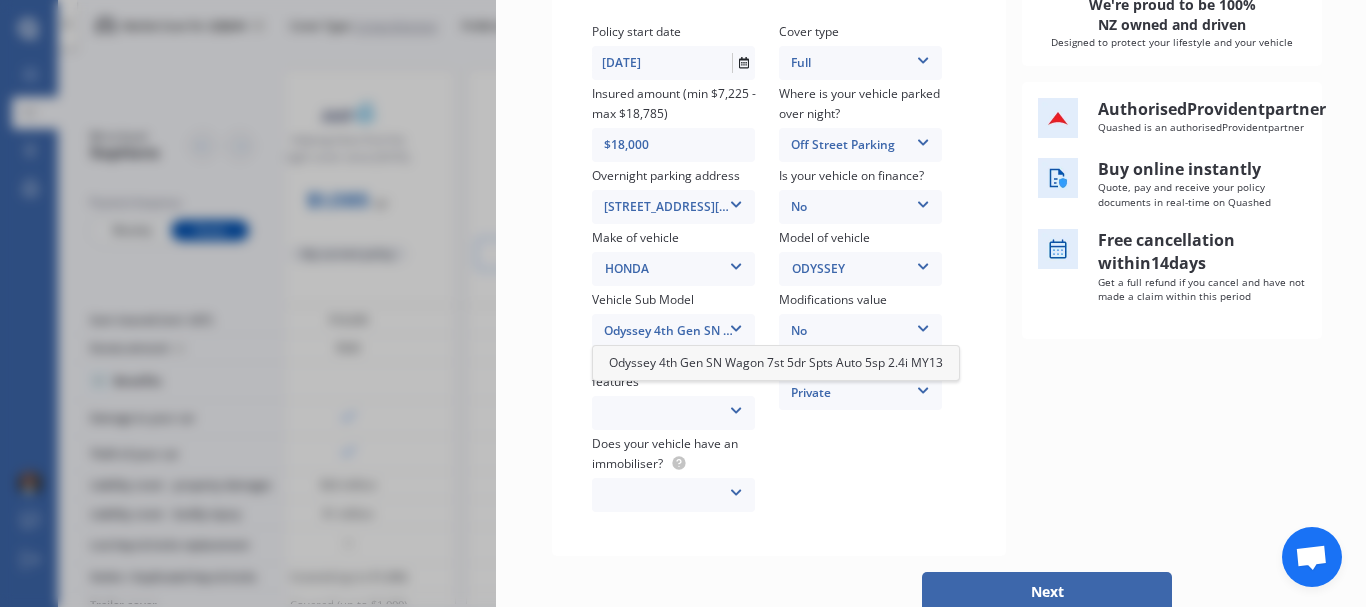 click on "Odyssey 4th Gen SN Wagon 7st 5dr Spts Auto 5sp 2.4i MY13" at bounding box center (776, 362) 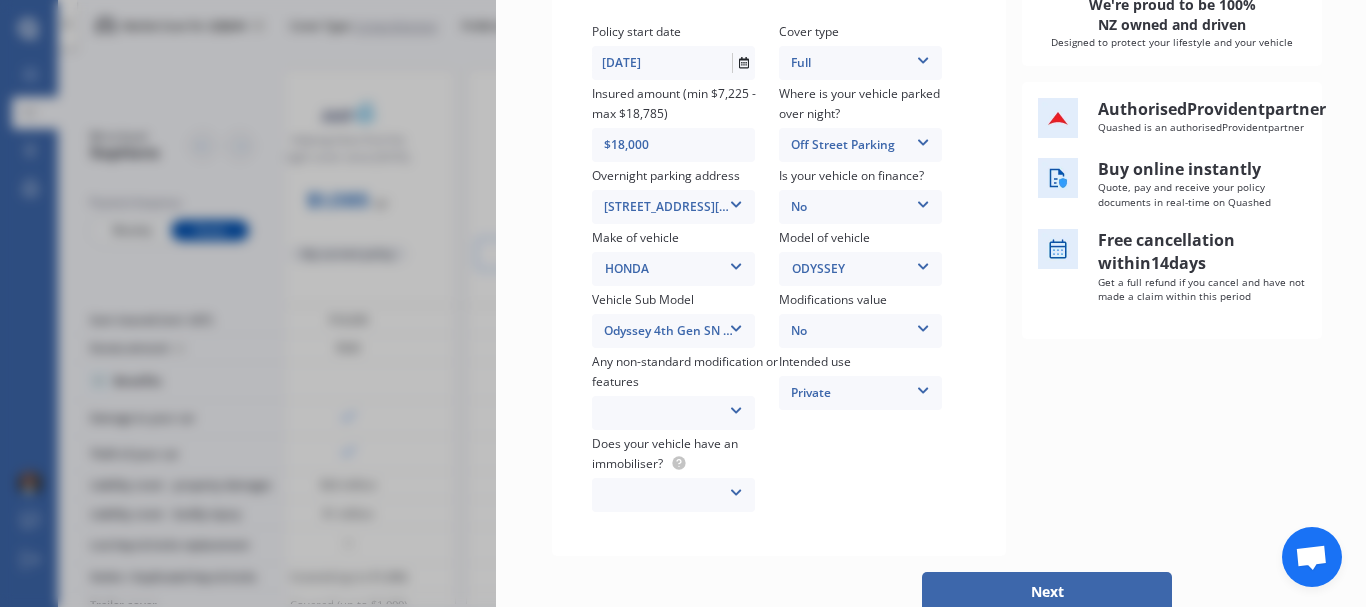 click at bounding box center [736, 407] 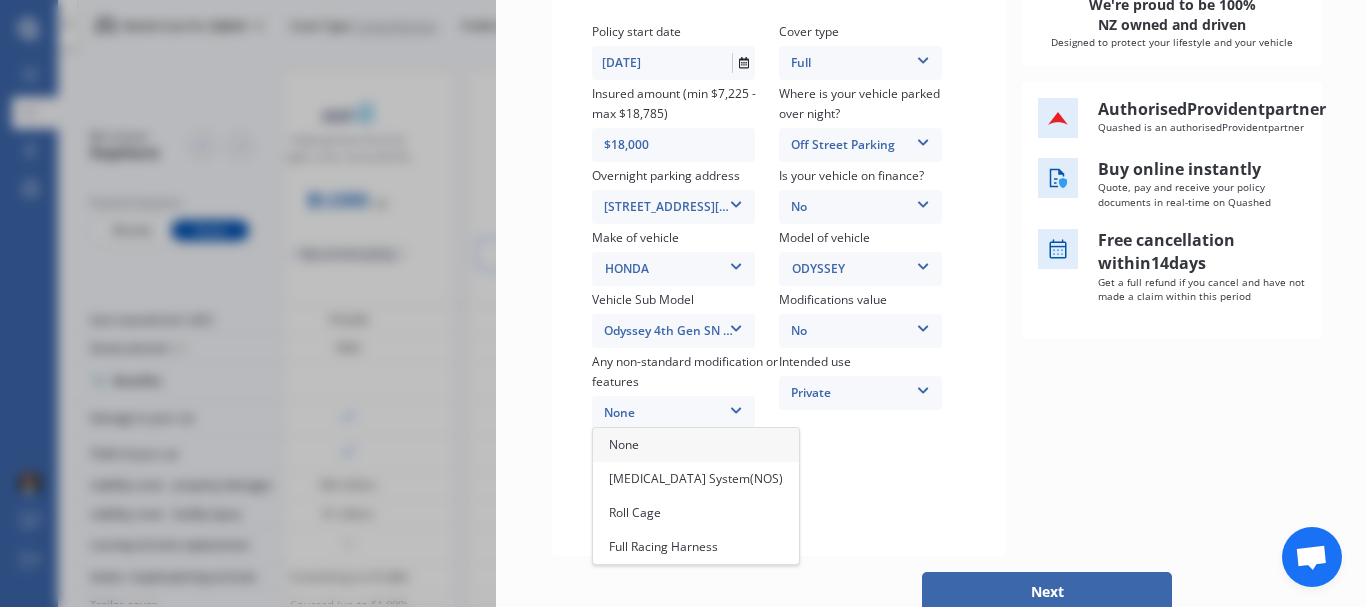 click on "None" at bounding box center (696, 445) 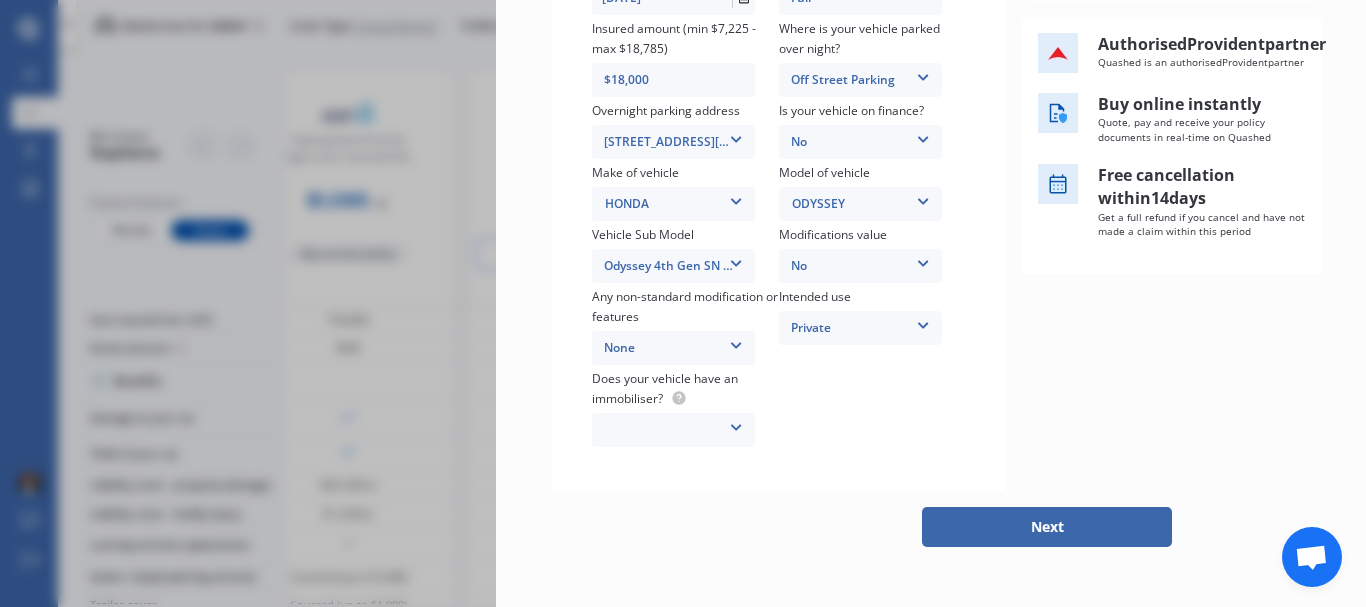scroll, scrollTop: 400, scrollLeft: 0, axis: vertical 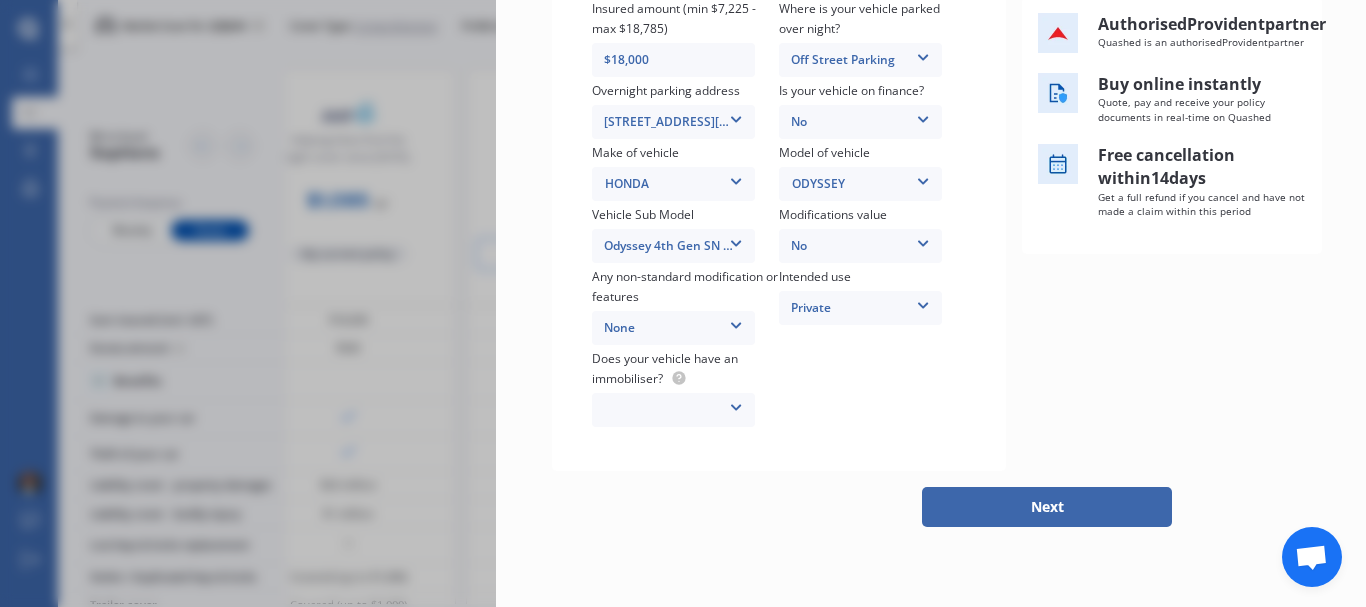 click at bounding box center (736, 404) 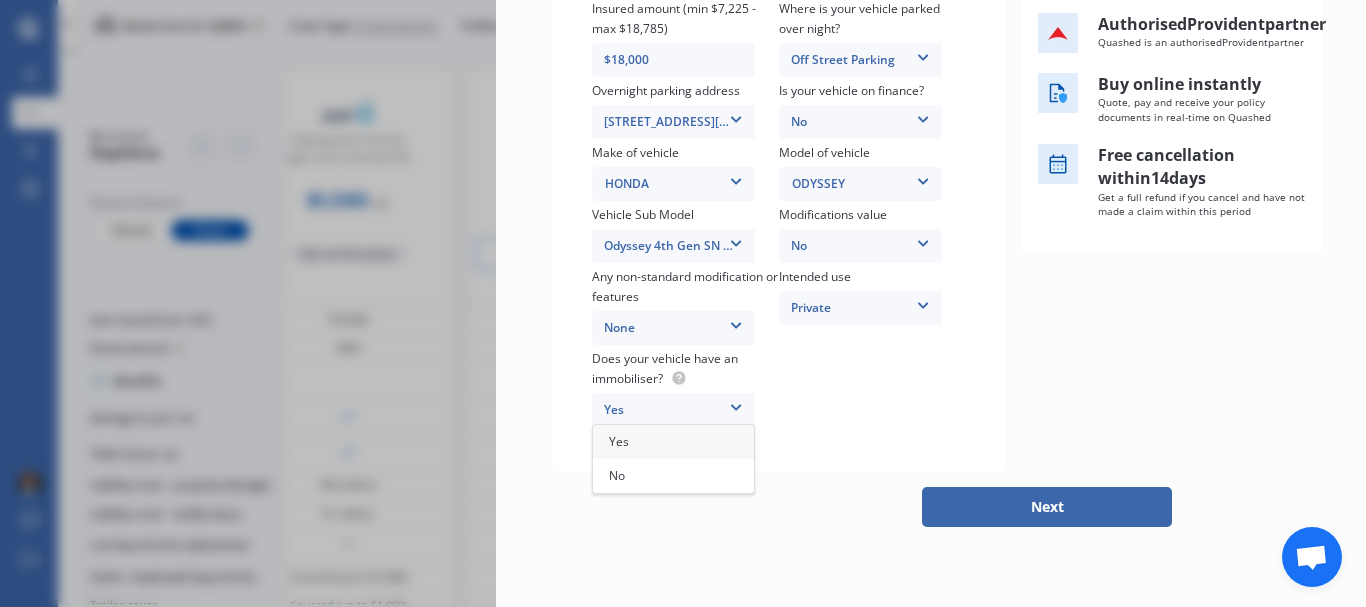 click on "Yes" at bounding box center (673, 442) 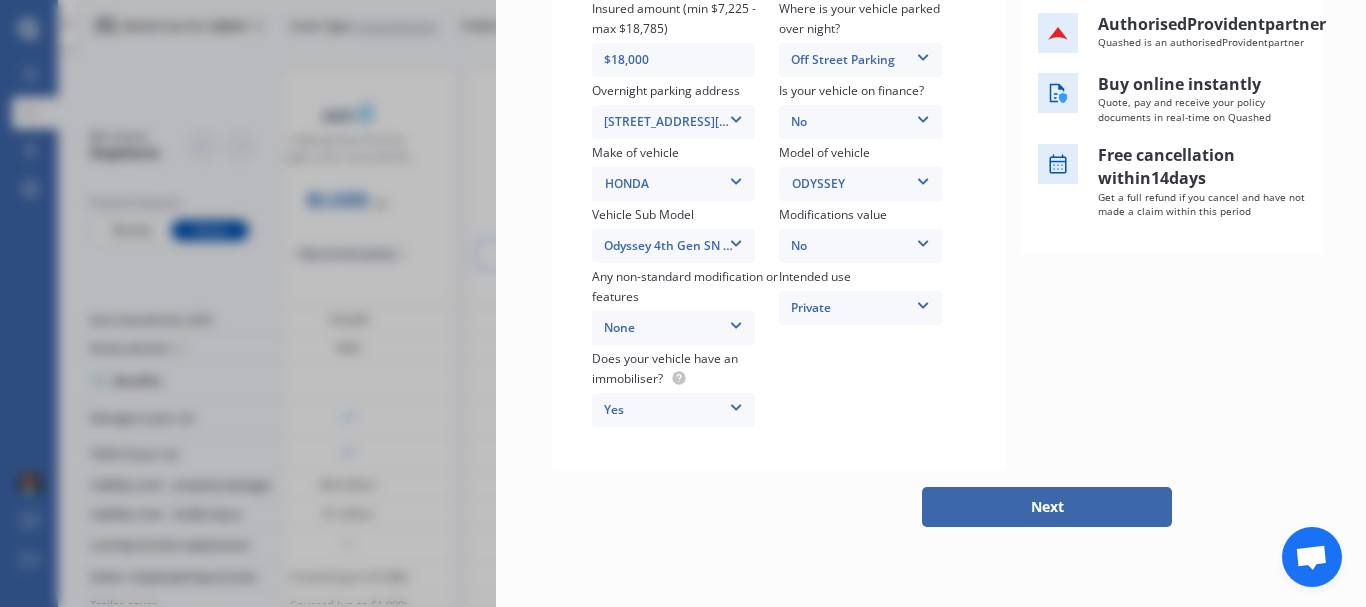 click on "Next" at bounding box center (1047, 507) 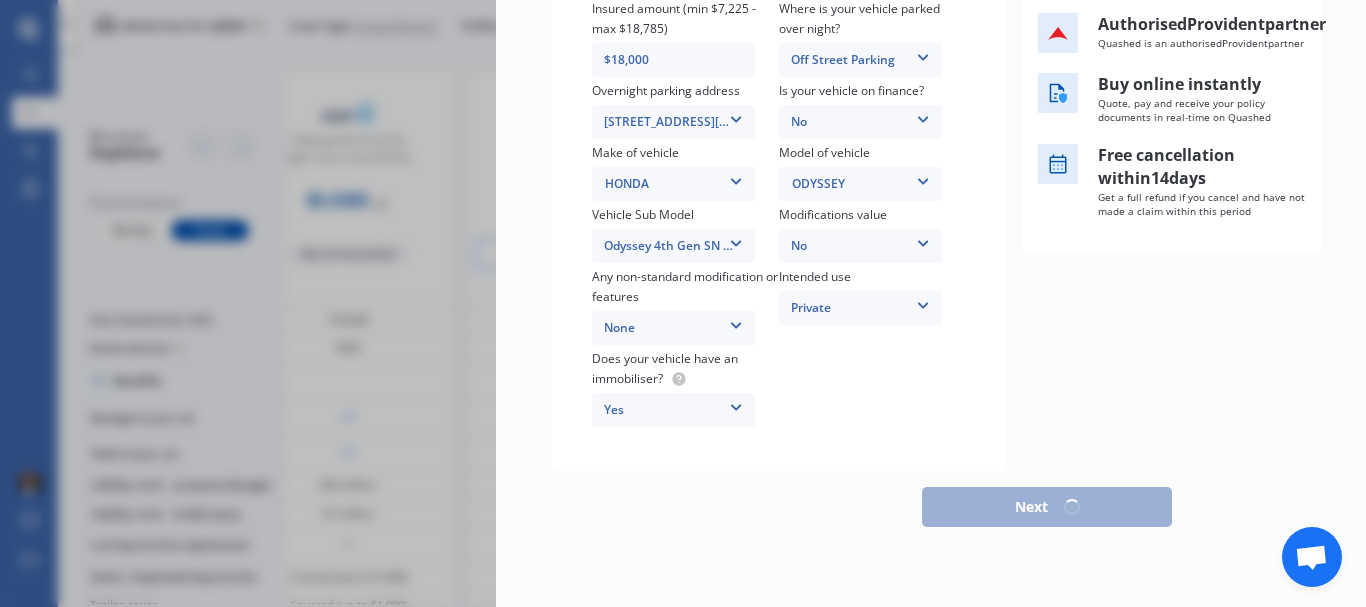 scroll, scrollTop: 389, scrollLeft: 0, axis: vertical 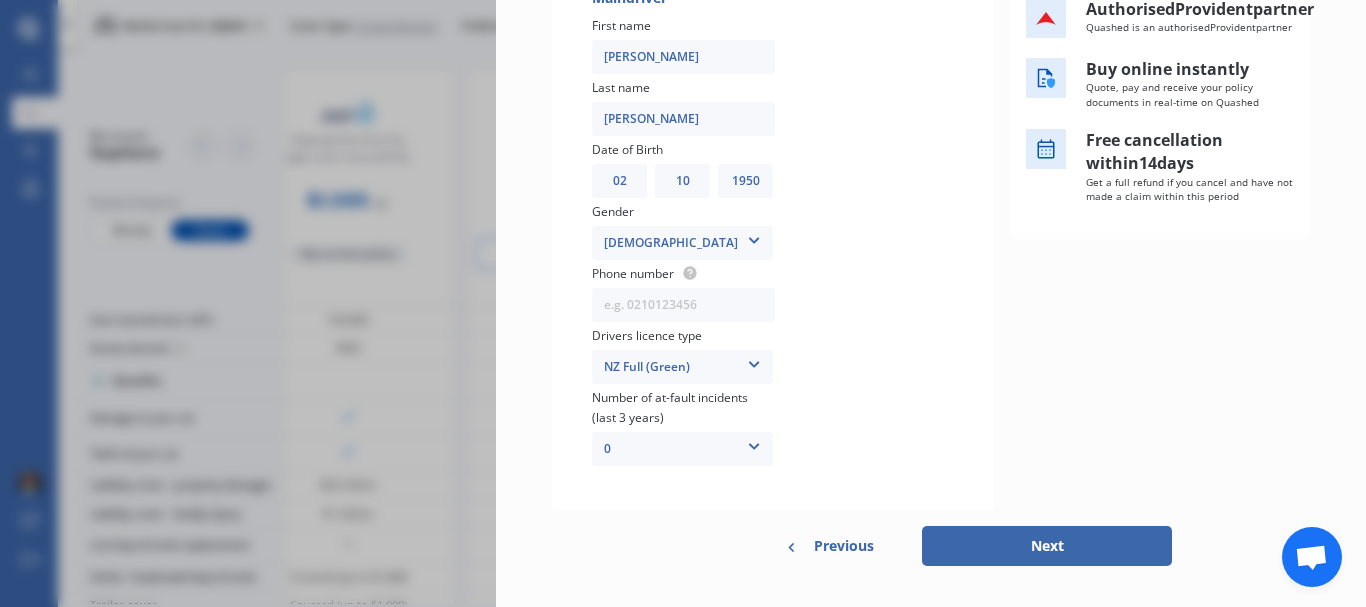 click at bounding box center (683, 305) 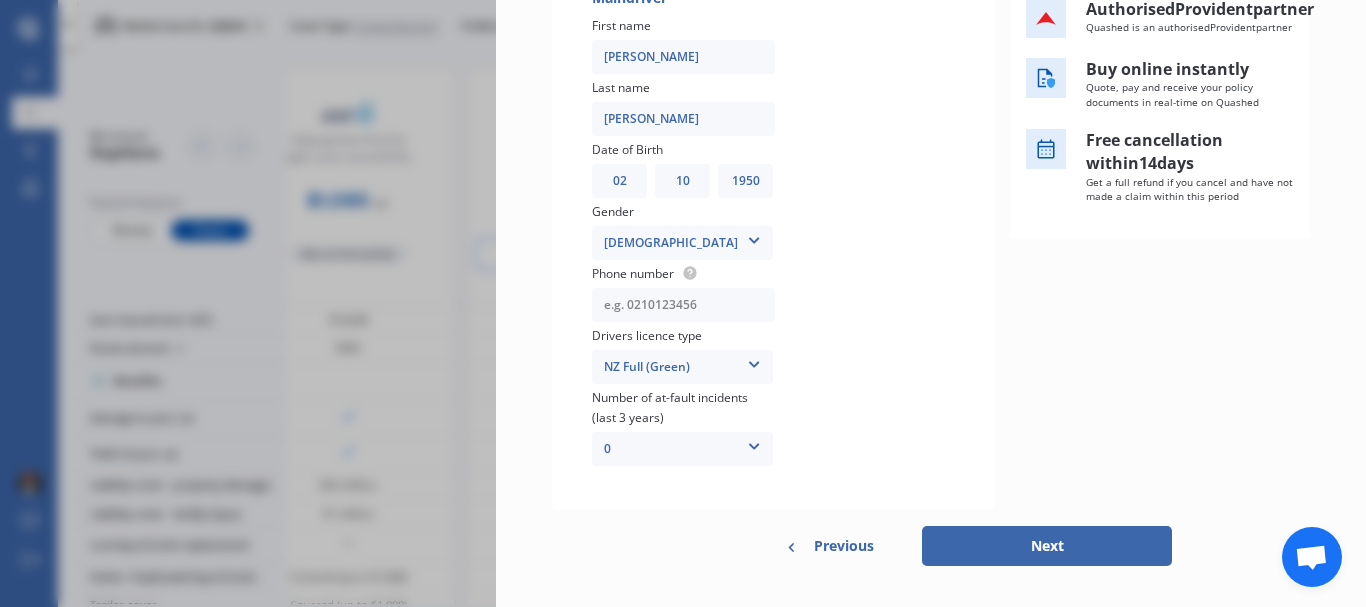 click at bounding box center [683, 305] 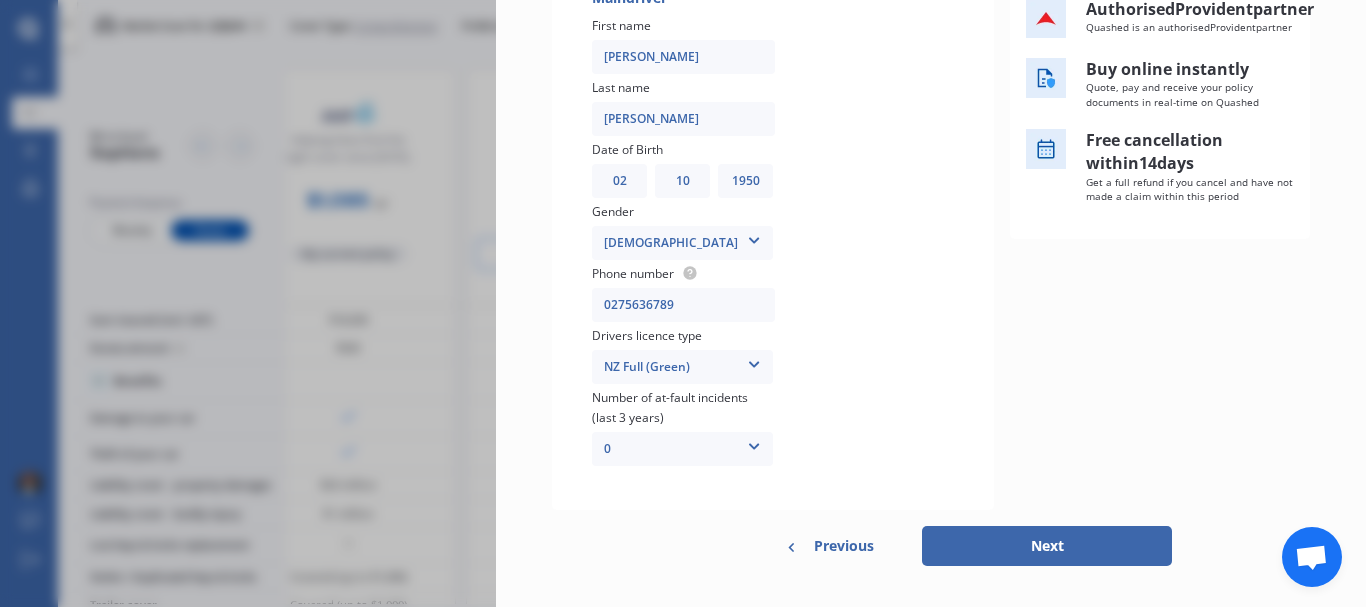 click on "0275636789" at bounding box center (683, 305) 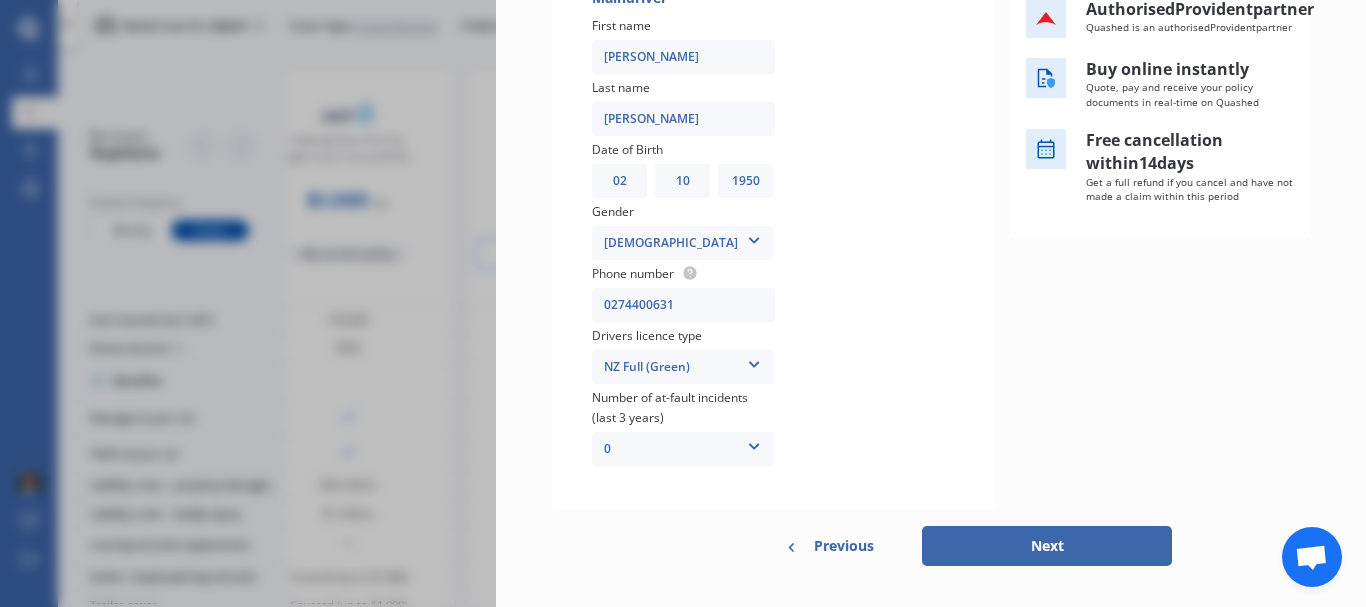 click on "Next" at bounding box center [1047, 546] 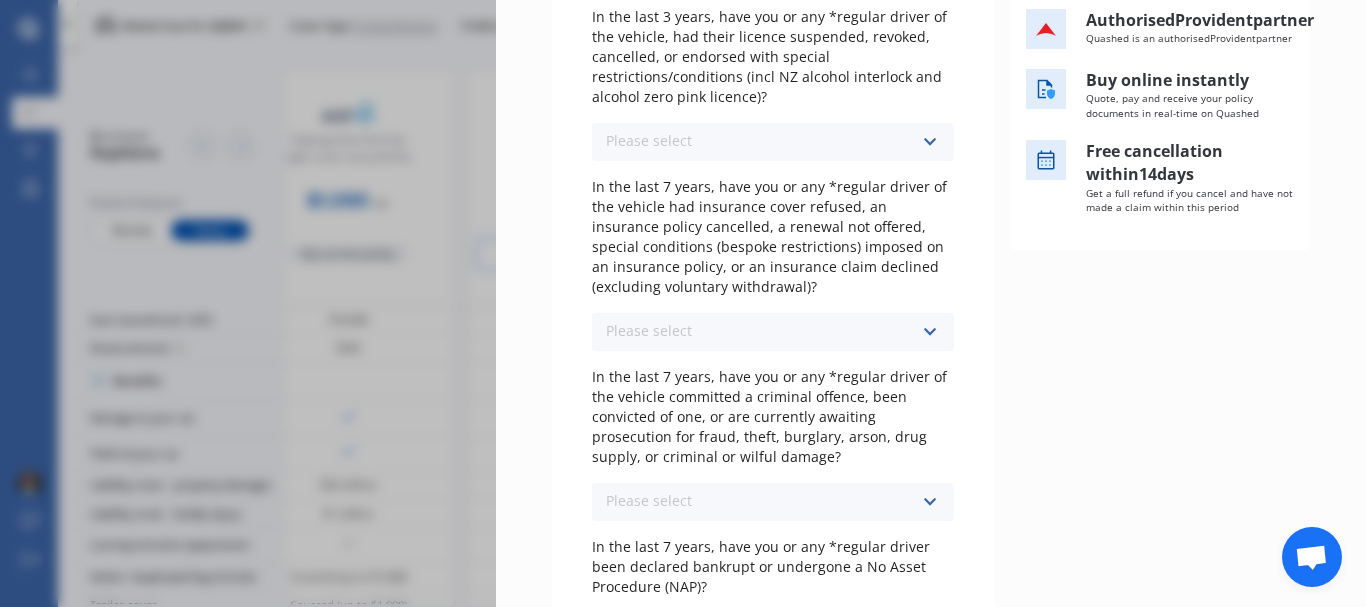 scroll, scrollTop: 0, scrollLeft: 0, axis: both 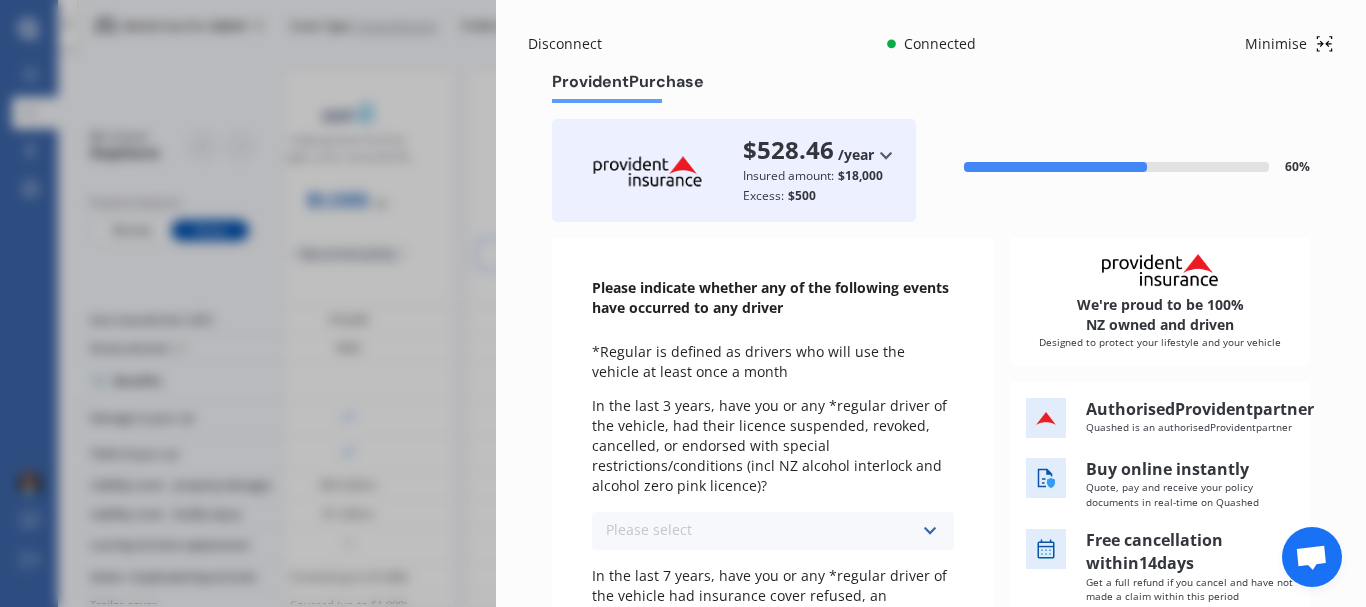 click on "Please select No Yes" at bounding box center (773, 531) 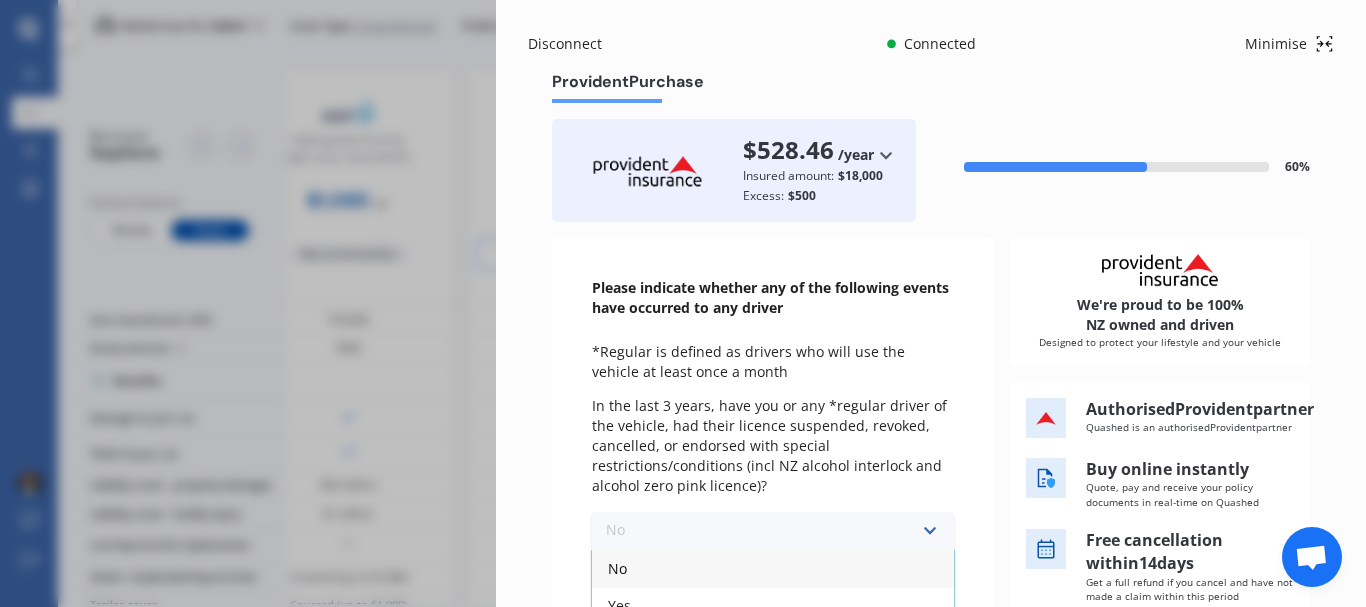 click on "No" at bounding box center (773, 568) 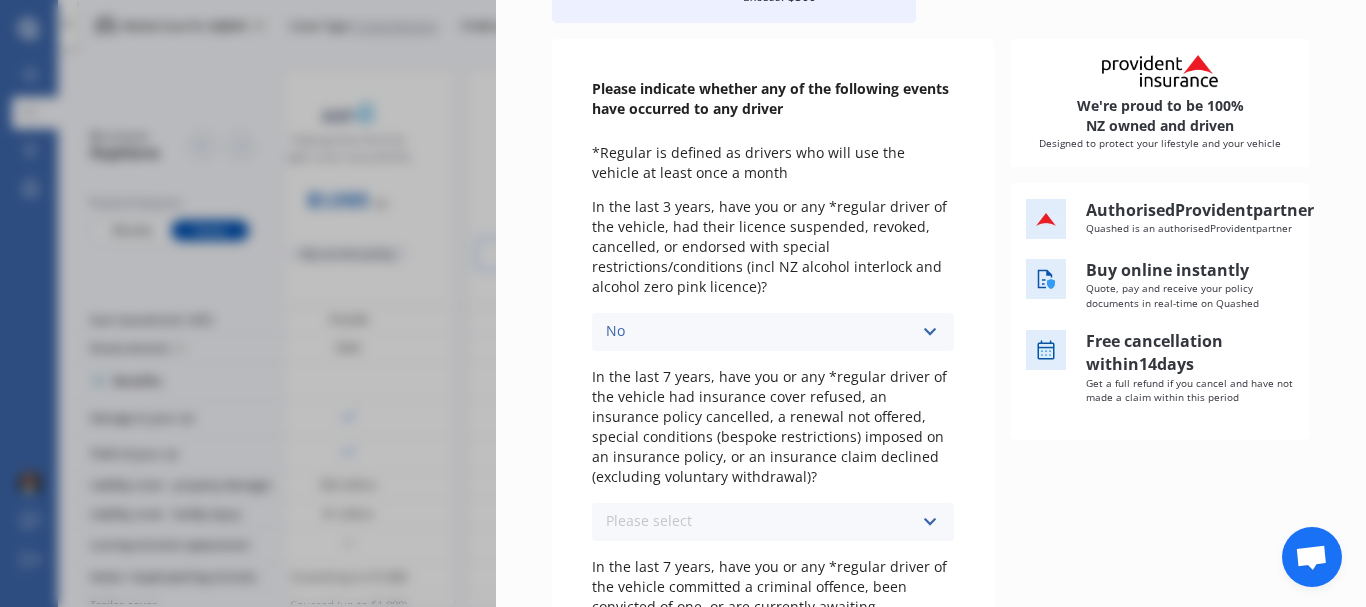scroll, scrollTop: 200, scrollLeft: 0, axis: vertical 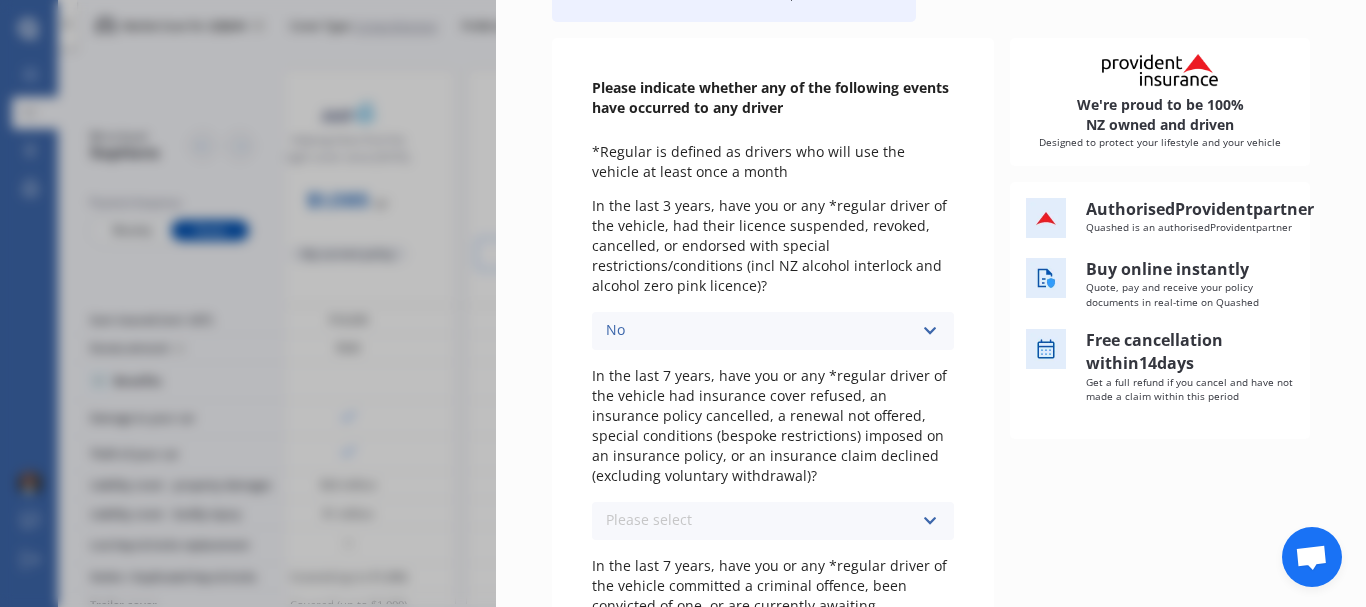 click on "Please select No Yes" at bounding box center (773, 521) 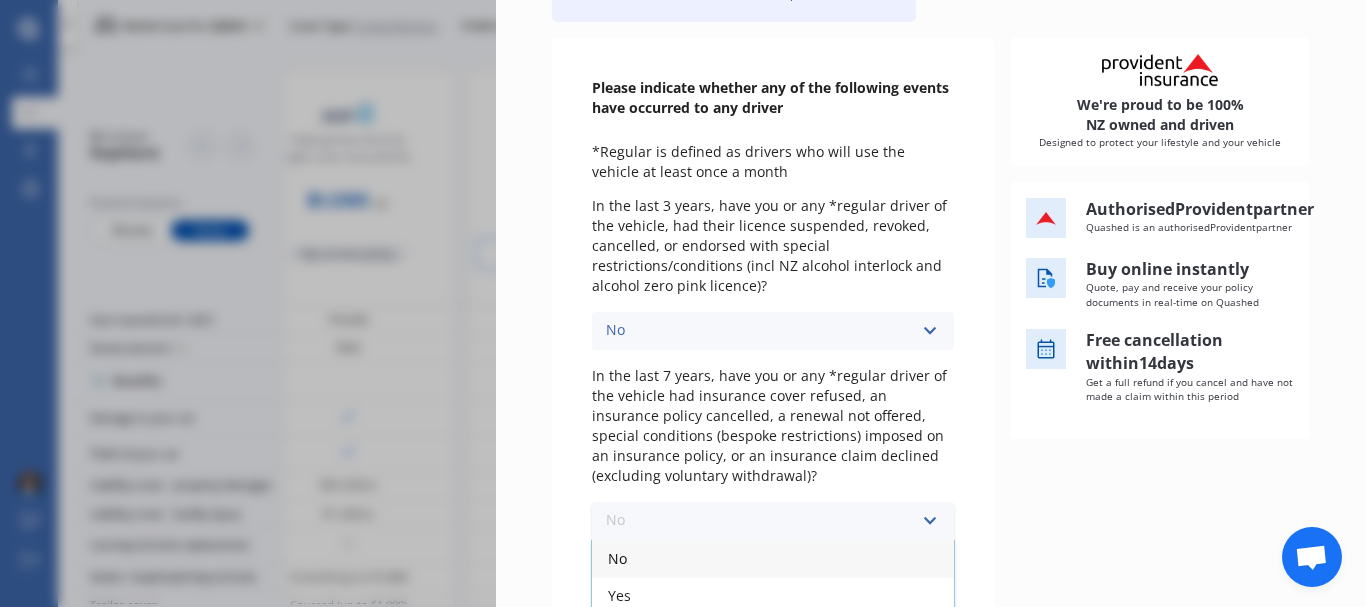 click on "No" at bounding box center (773, 558) 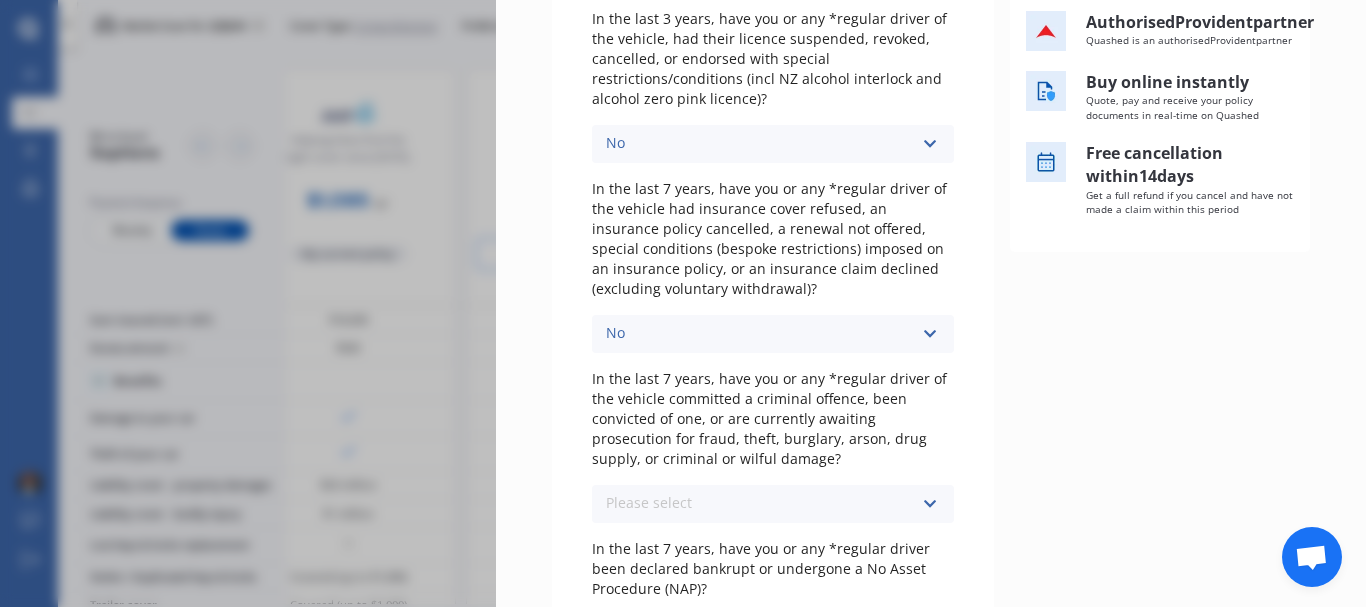 scroll, scrollTop: 400, scrollLeft: 0, axis: vertical 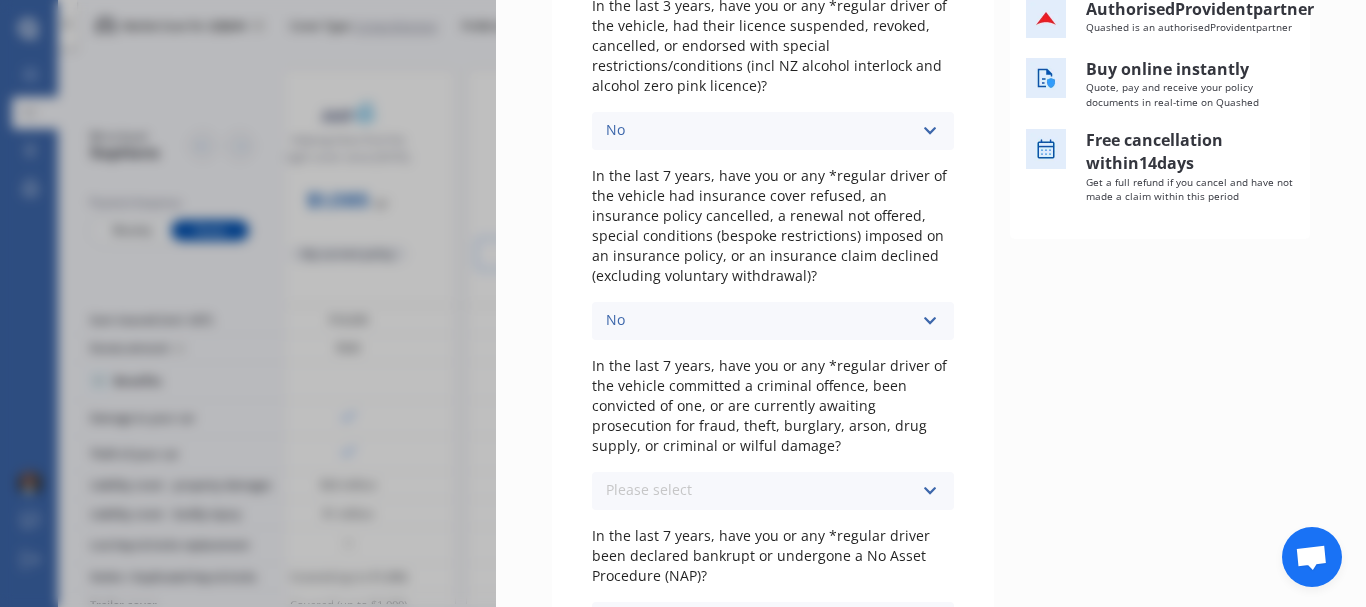 click on "Please select No Yes" at bounding box center [773, 491] 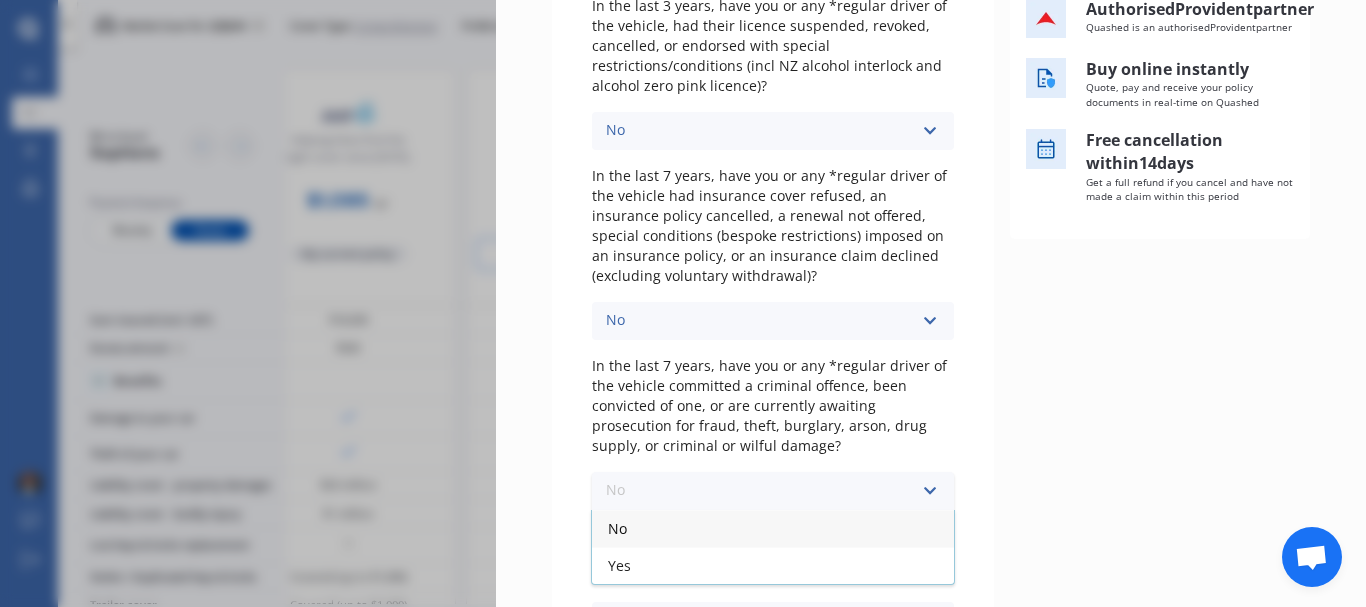 click on "No" at bounding box center [773, 528] 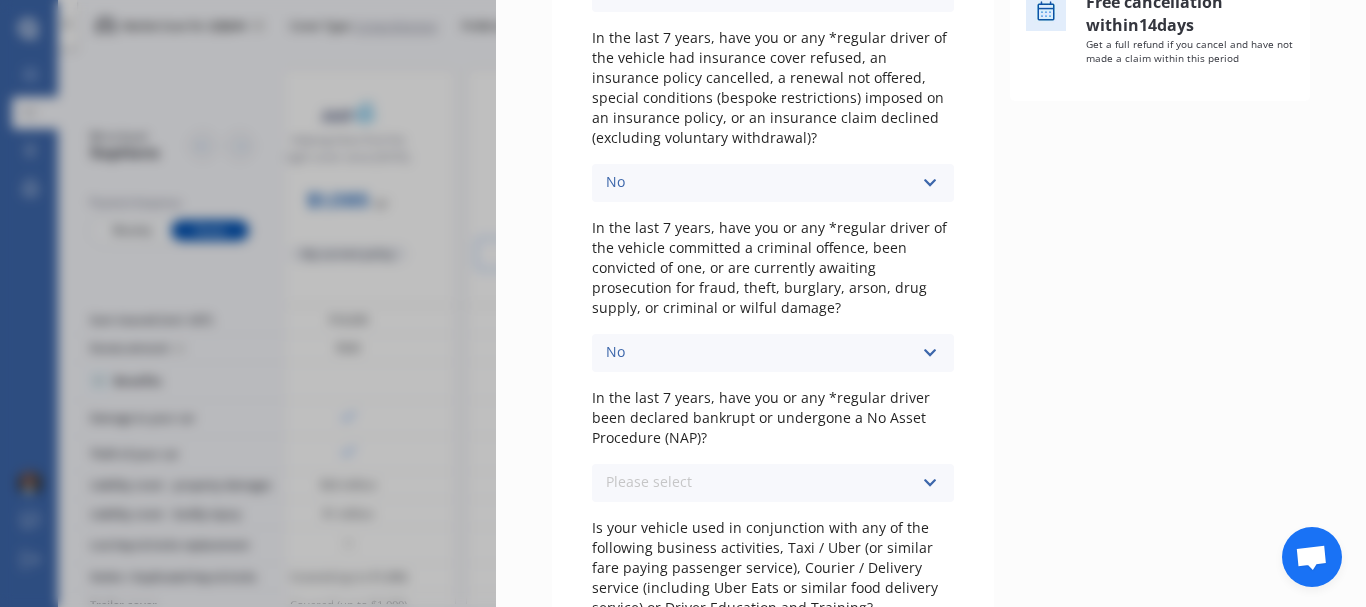 scroll, scrollTop: 600, scrollLeft: 0, axis: vertical 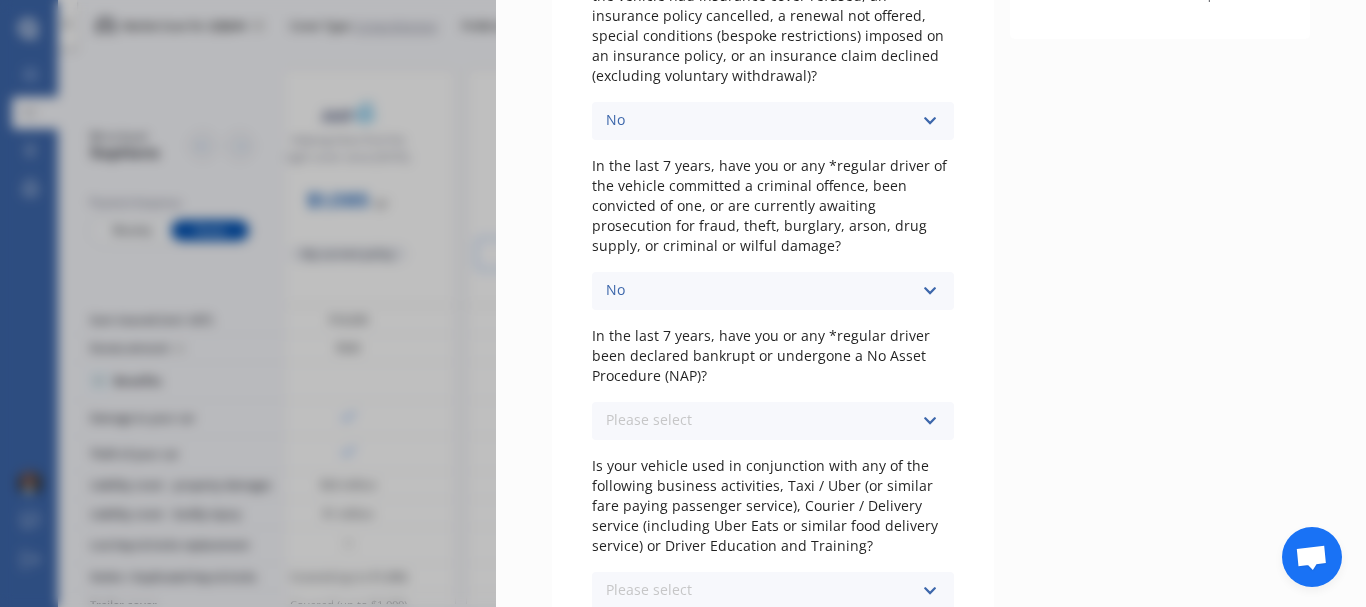 click on "Please select No Yes" at bounding box center (773, 421) 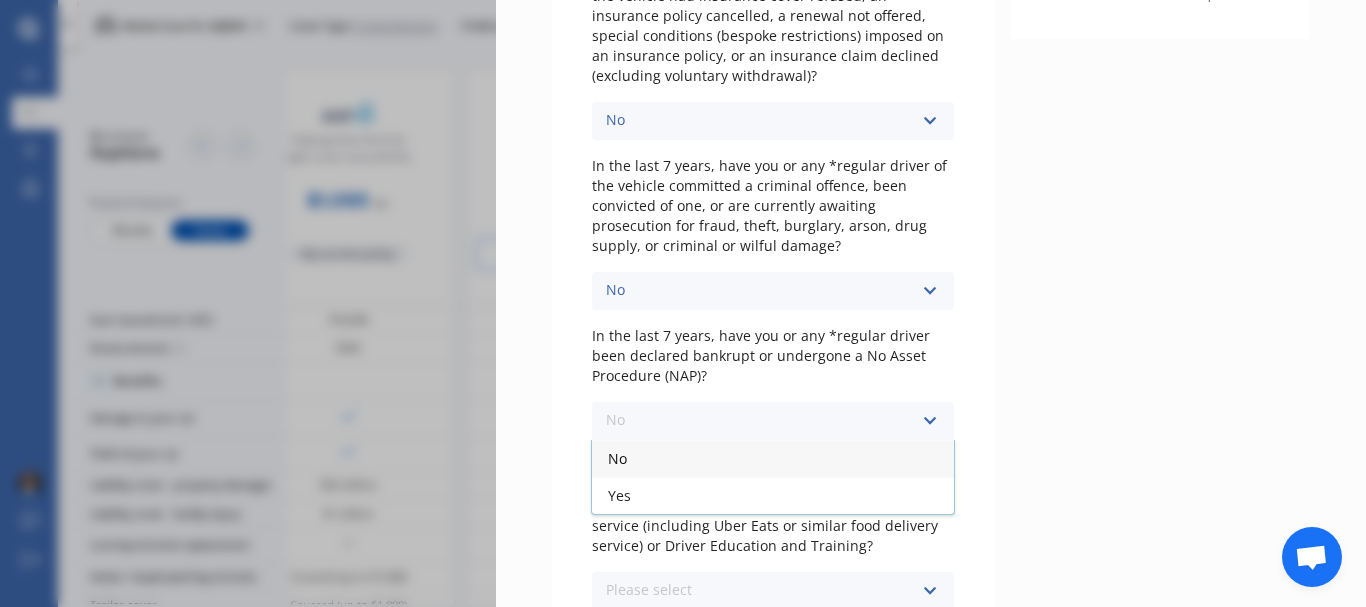 click on "No" at bounding box center (773, 458) 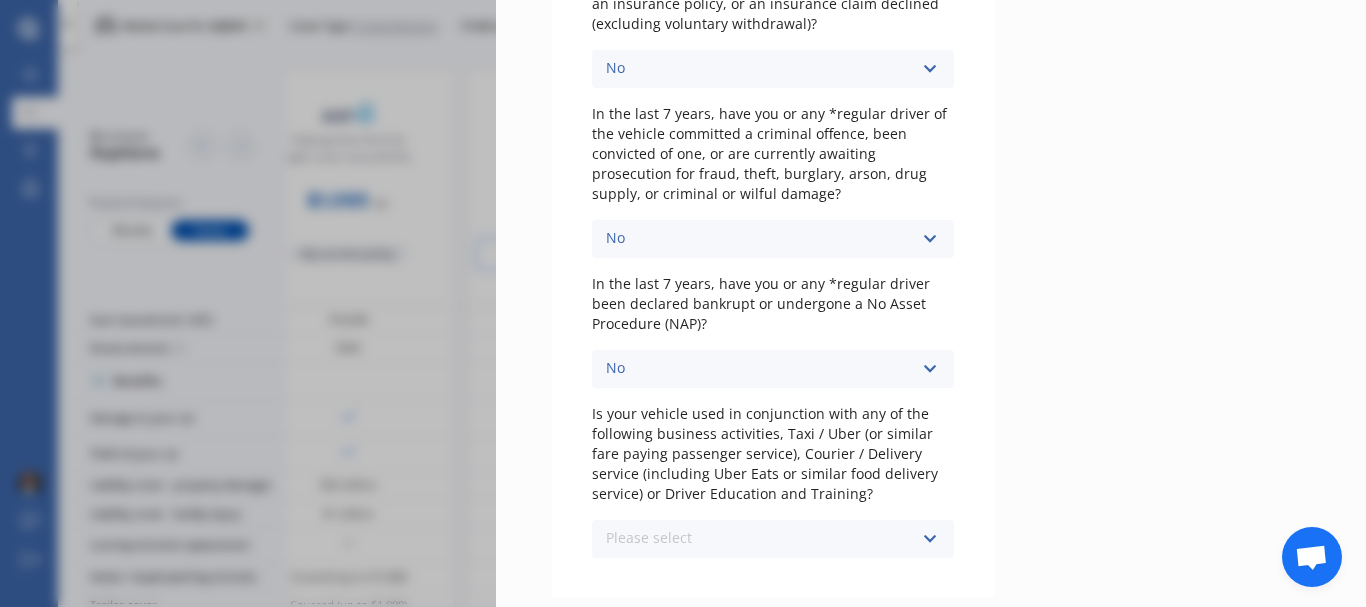 scroll, scrollTop: 679, scrollLeft: 0, axis: vertical 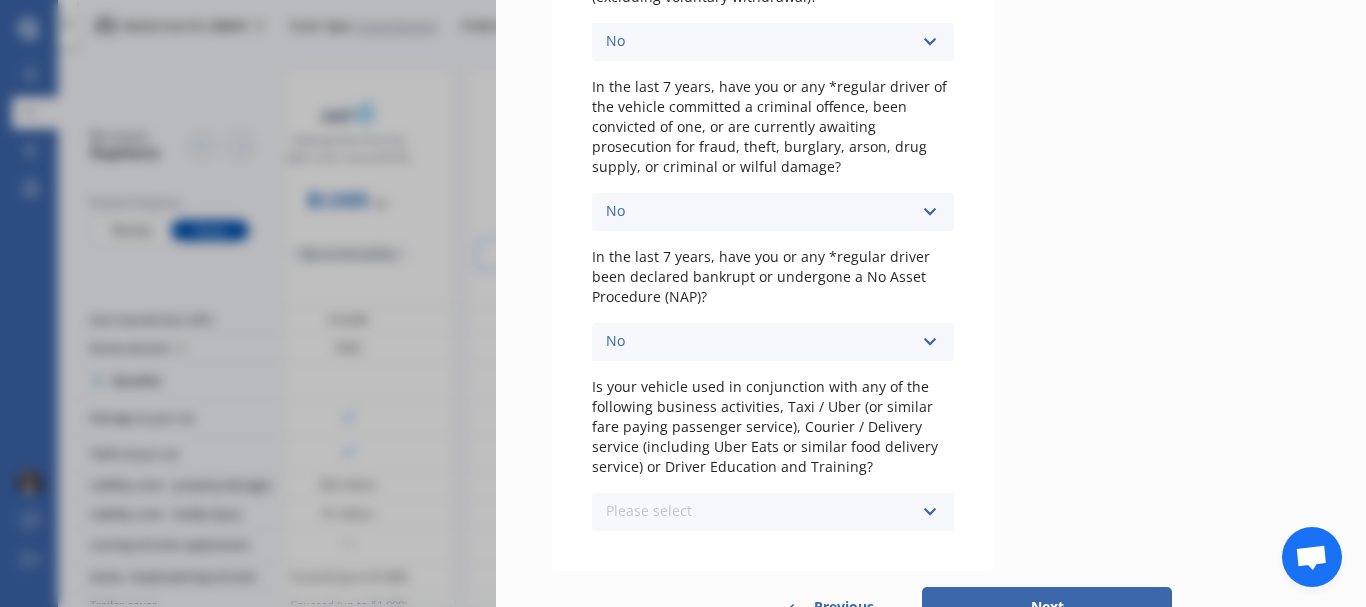 click on "Please select No Yes" at bounding box center (773, 512) 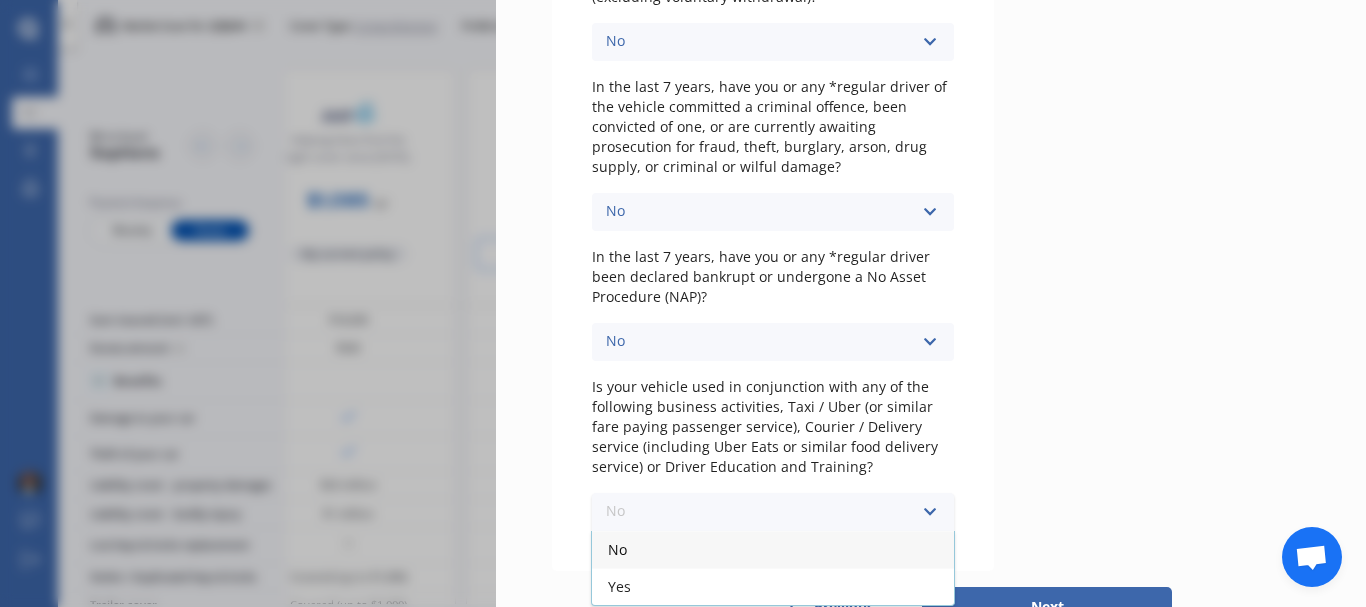 click on "No" at bounding box center (773, 549) 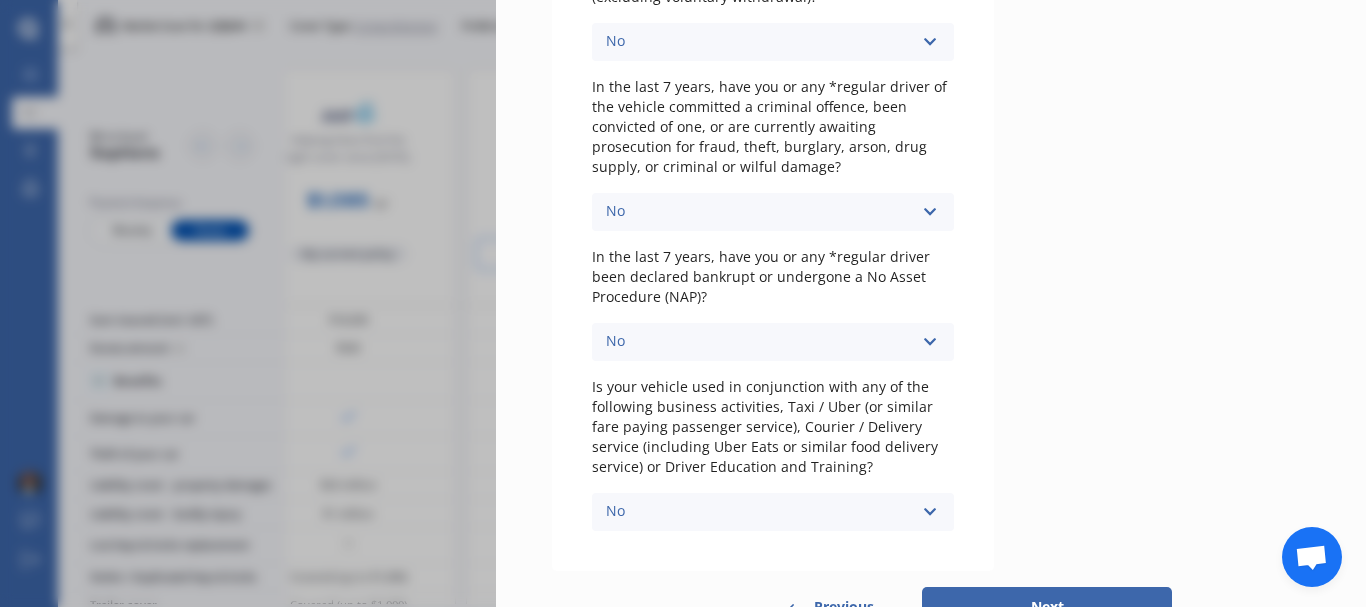 click on "Next" at bounding box center (1047, 607) 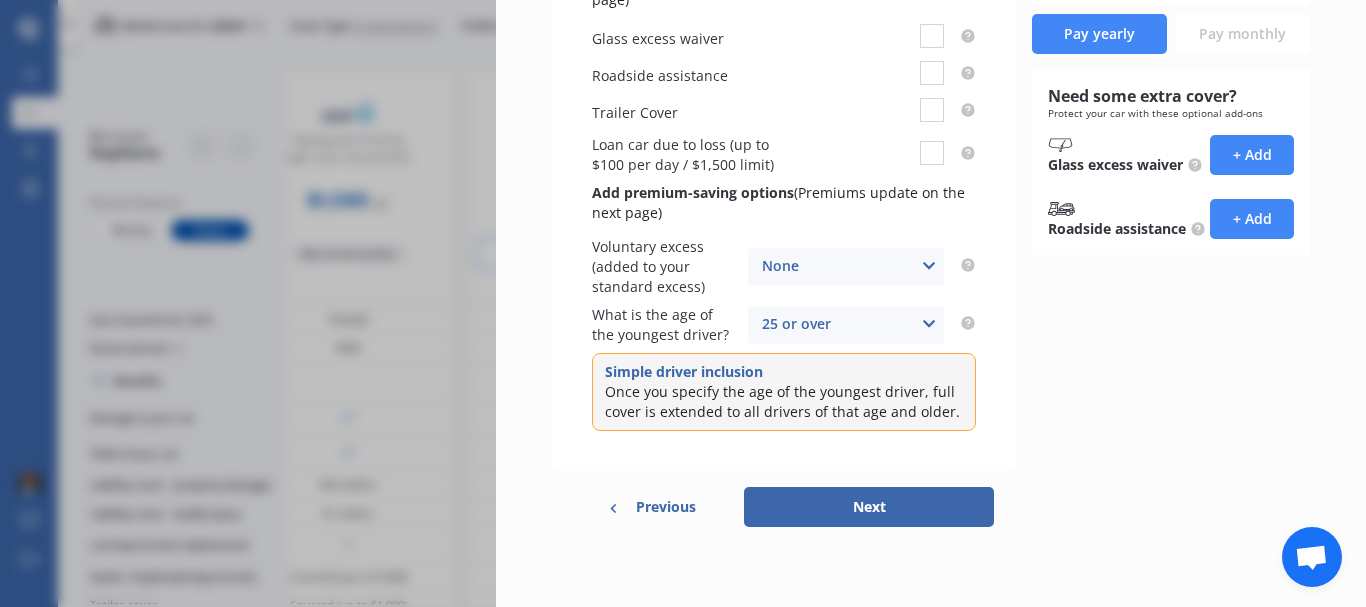 scroll, scrollTop: 0, scrollLeft: 0, axis: both 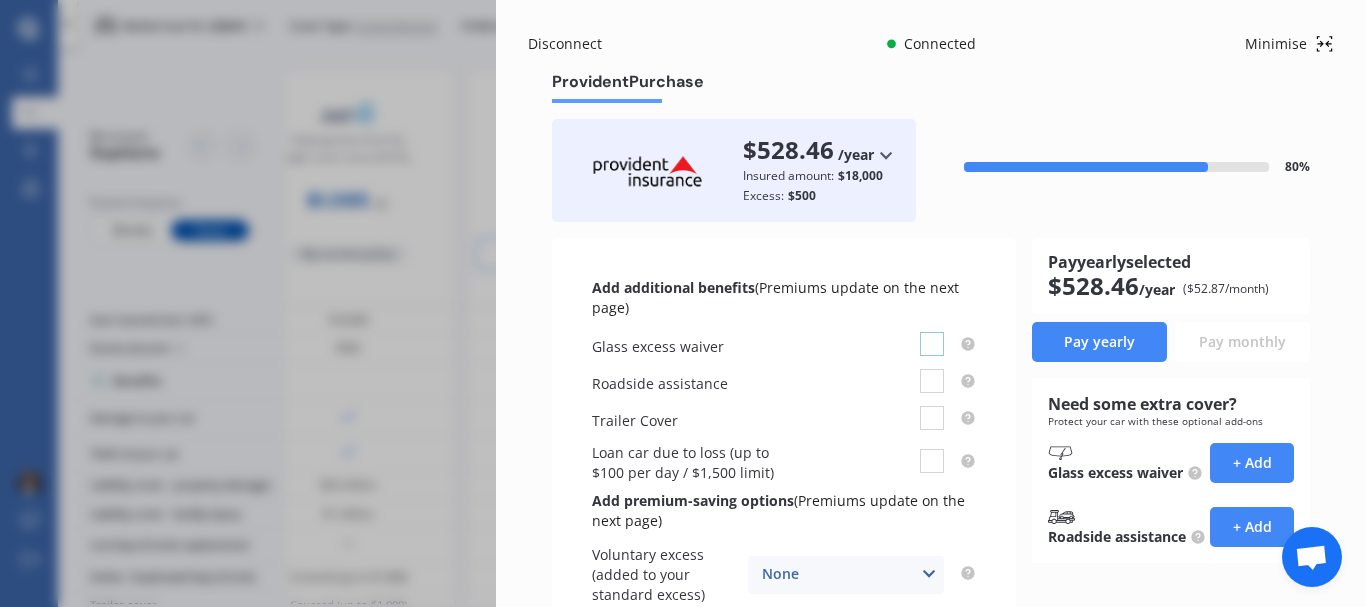 click at bounding box center (932, 332) 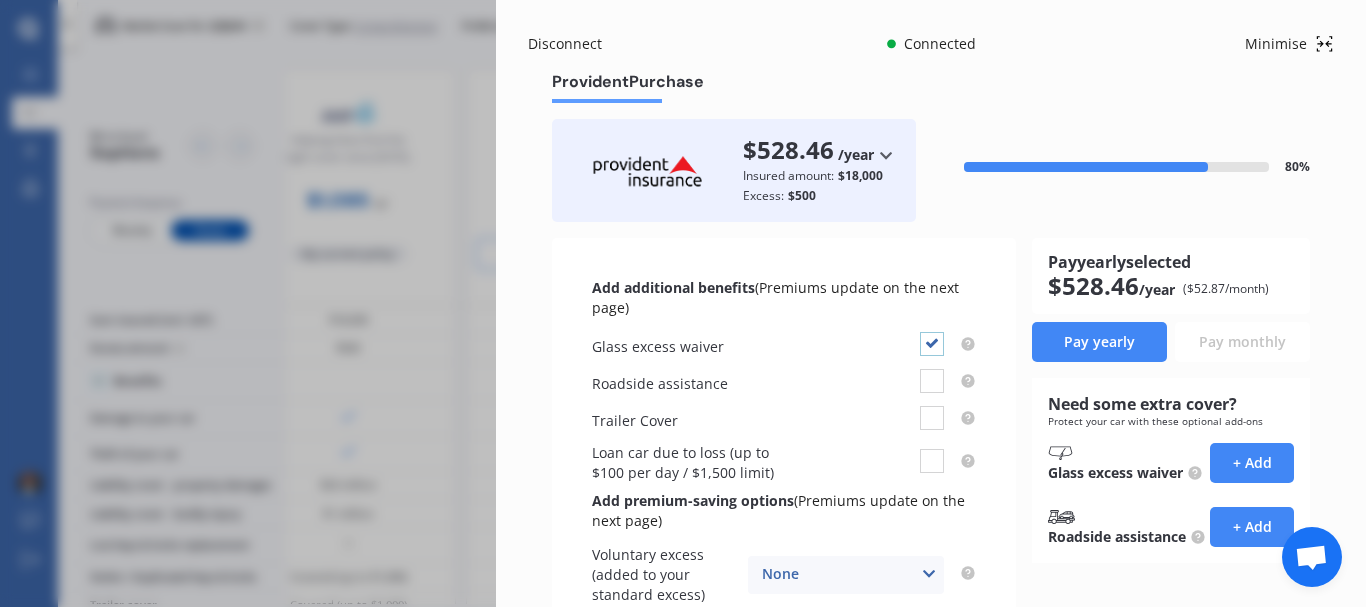 checkbox on "true" 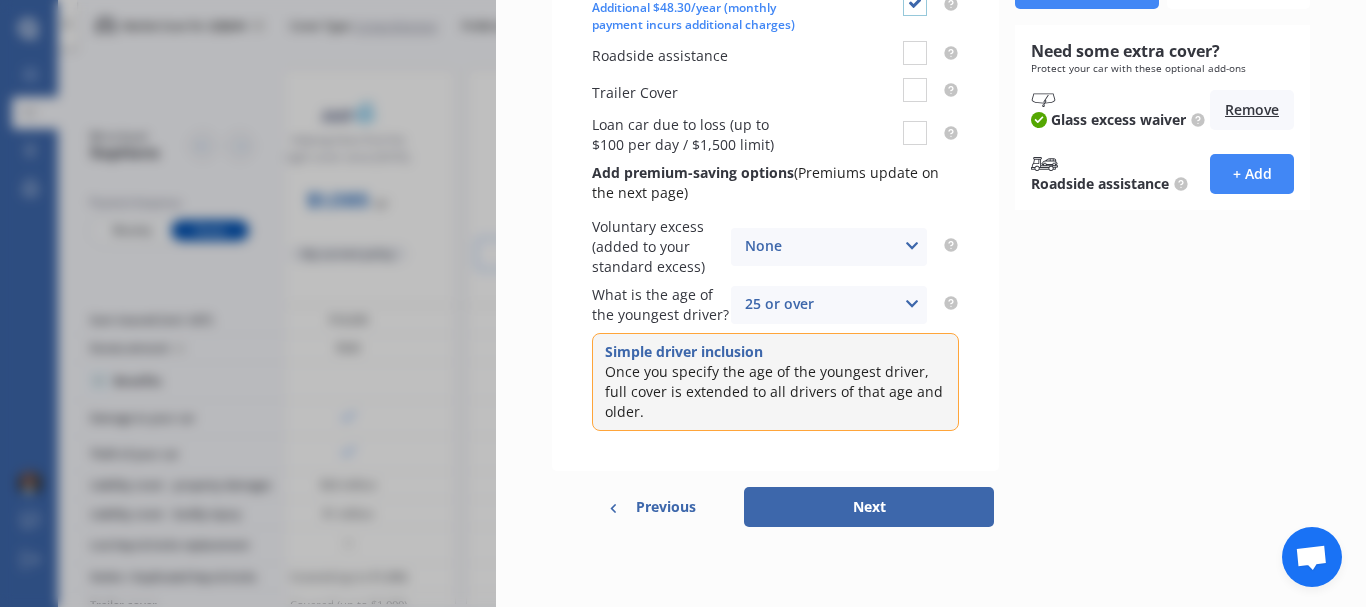 scroll, scrollTop: 373, scrollLeft: 0, axis: vertical 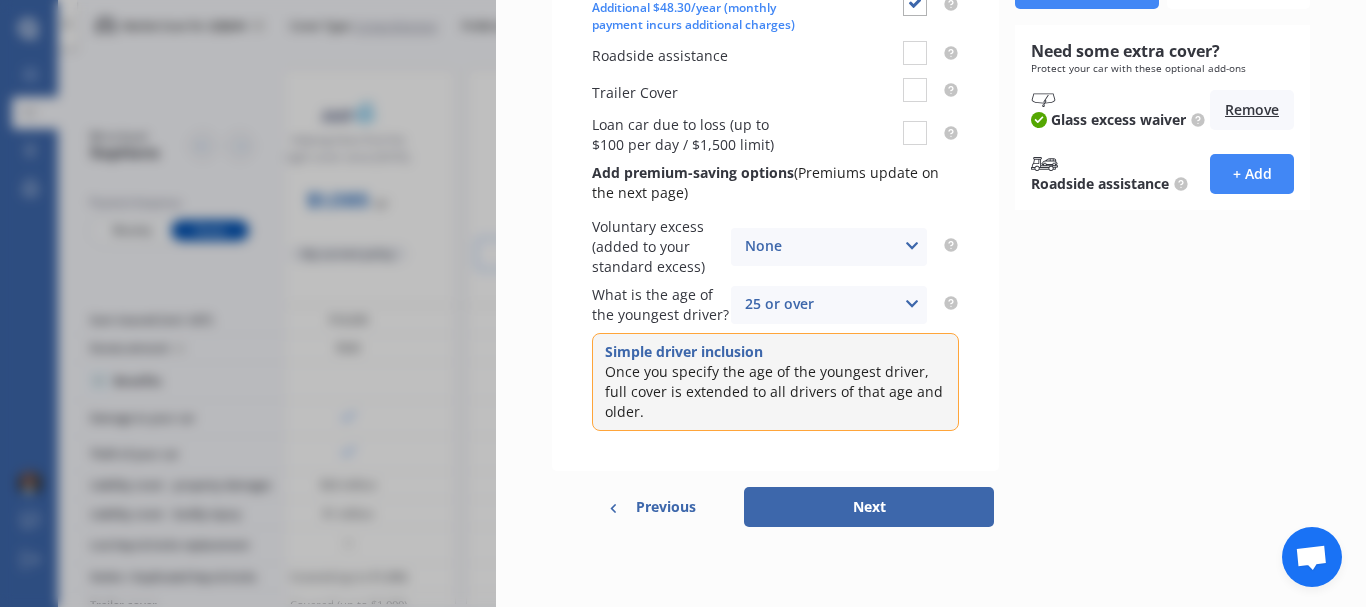click on "Next" at bounding box center (869, 507) 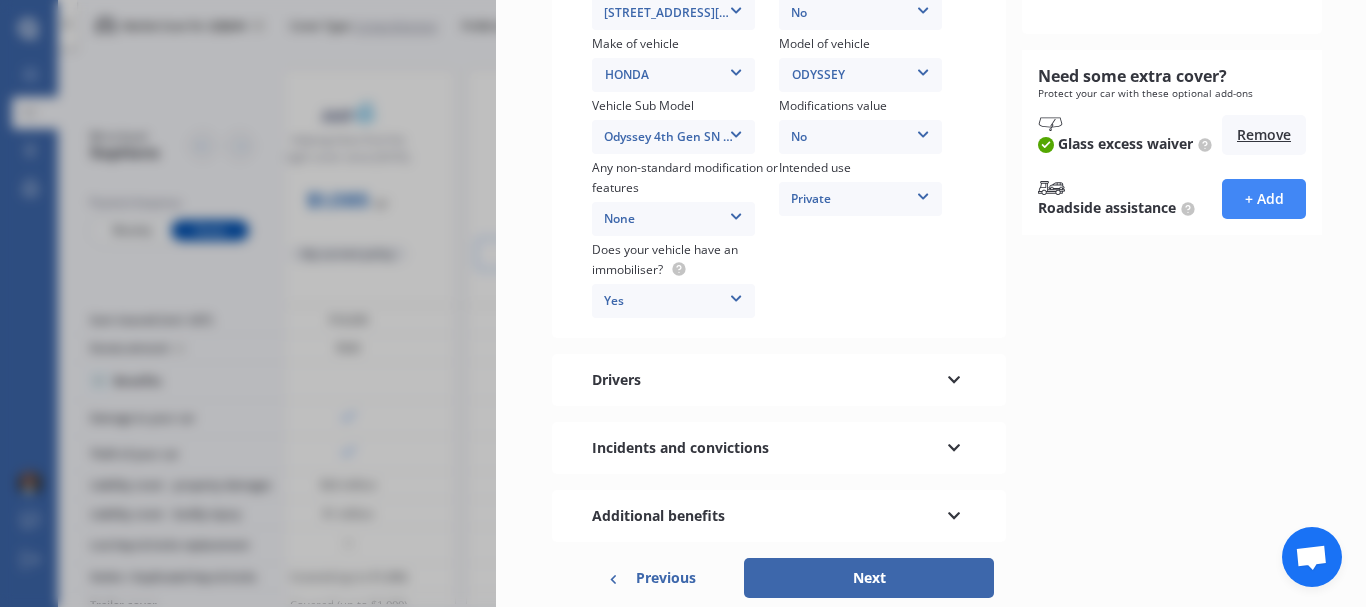 scroll, scrollTop: 500, scrollLeft: 0, axis: vertical 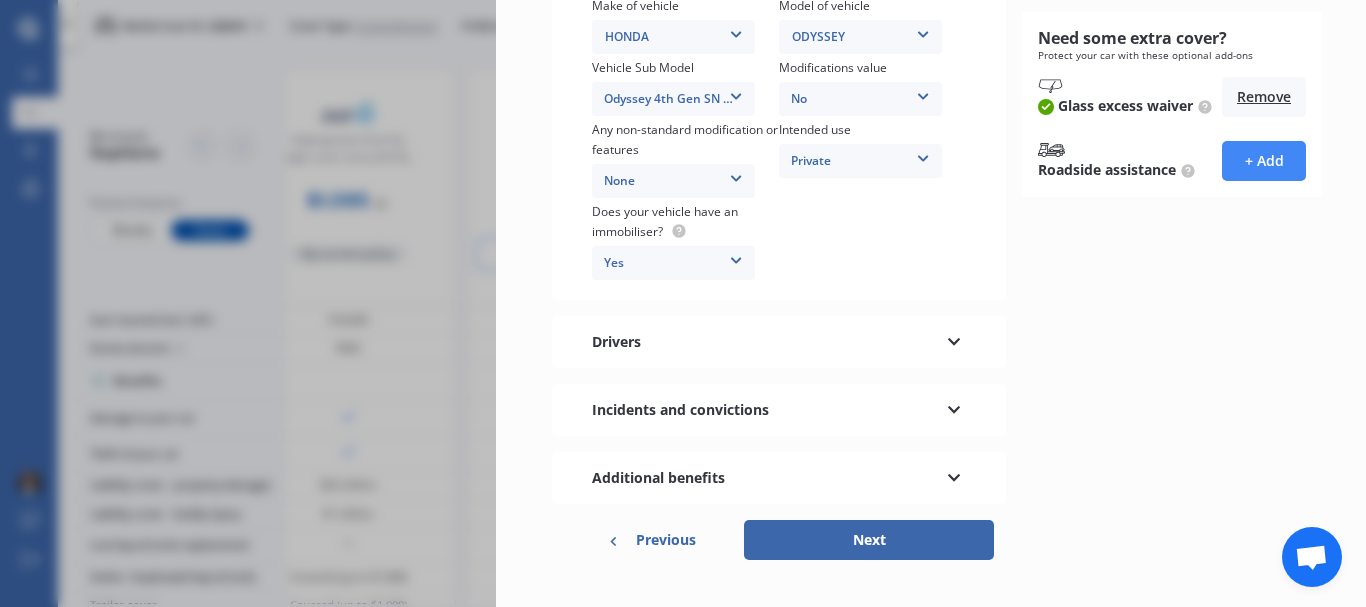 click at bounding box center (954, 339) 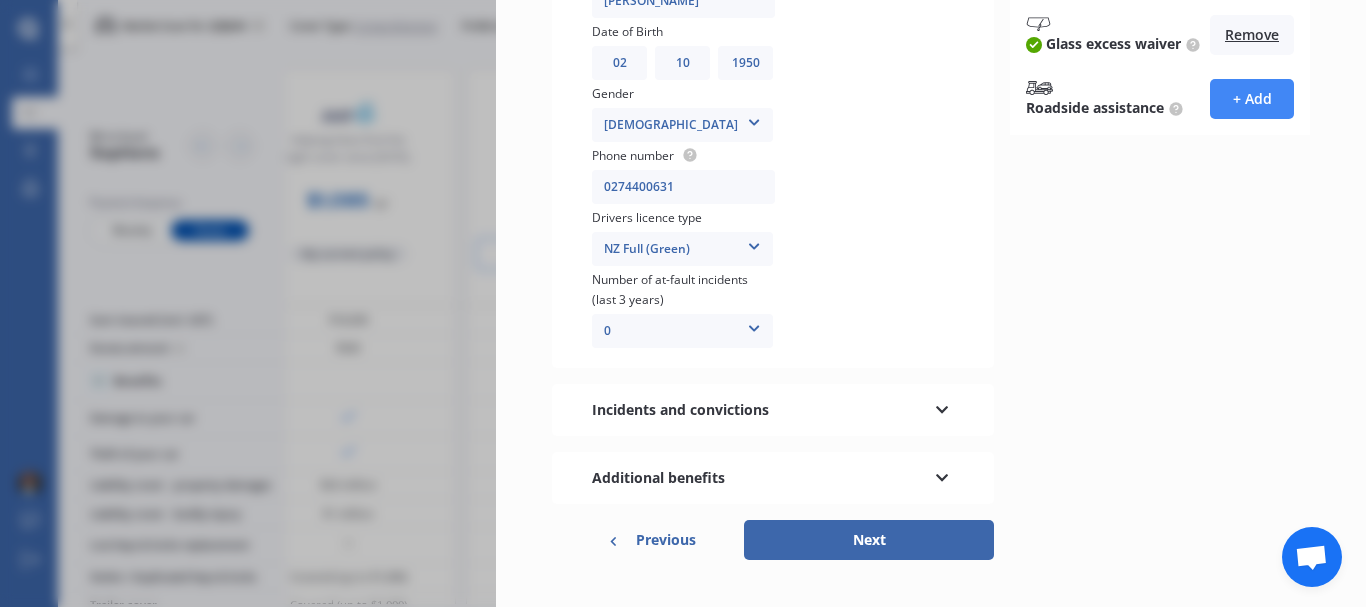 scroll, scrollTop: 595, scrollLeft: 0, axis: vertical 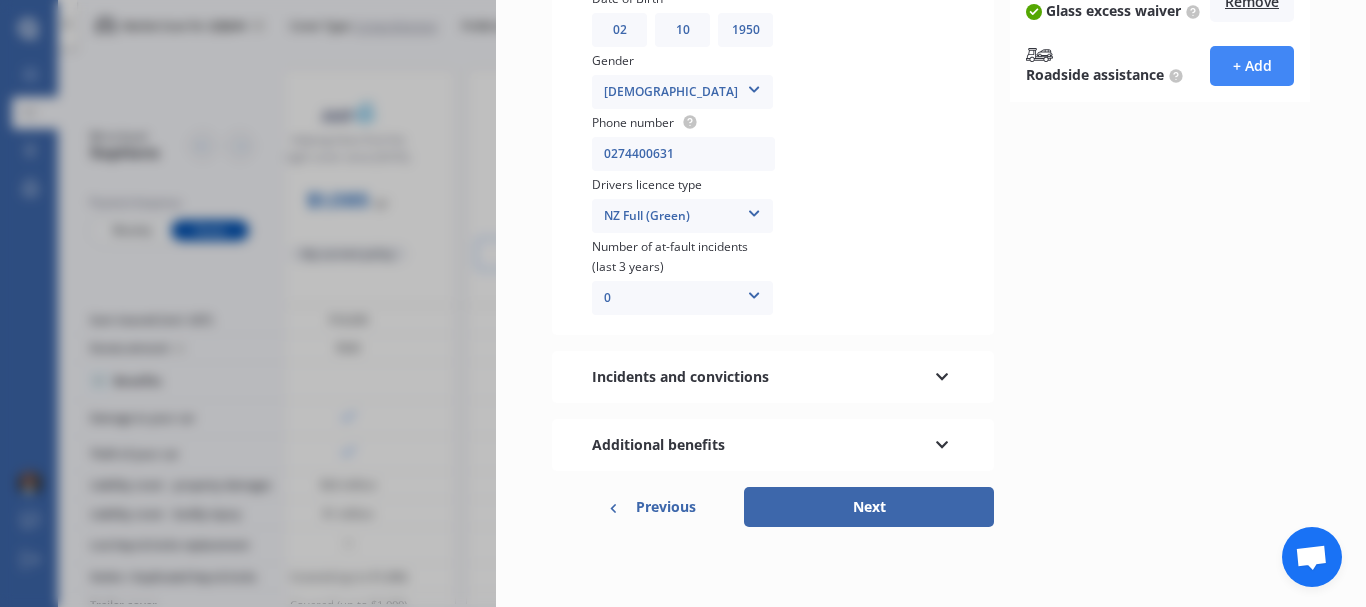click on "Next" at bounding box center [869, 507] 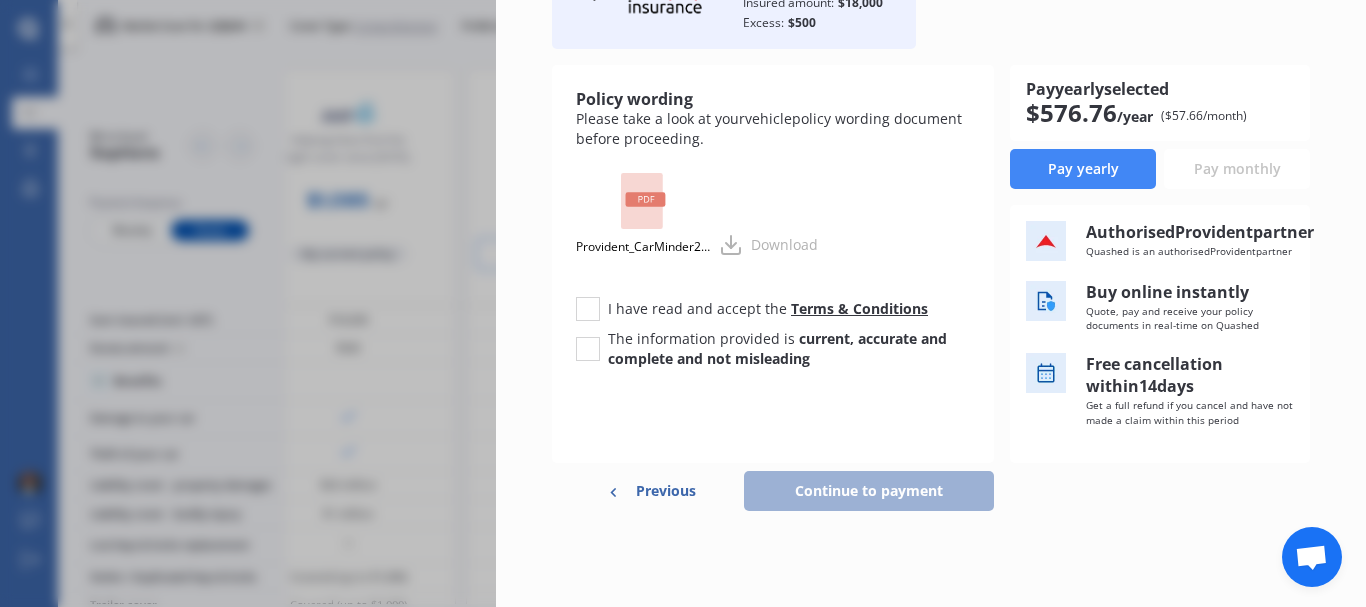 scroll, scrollTop: 0, scrollLeft: 0, axis: both 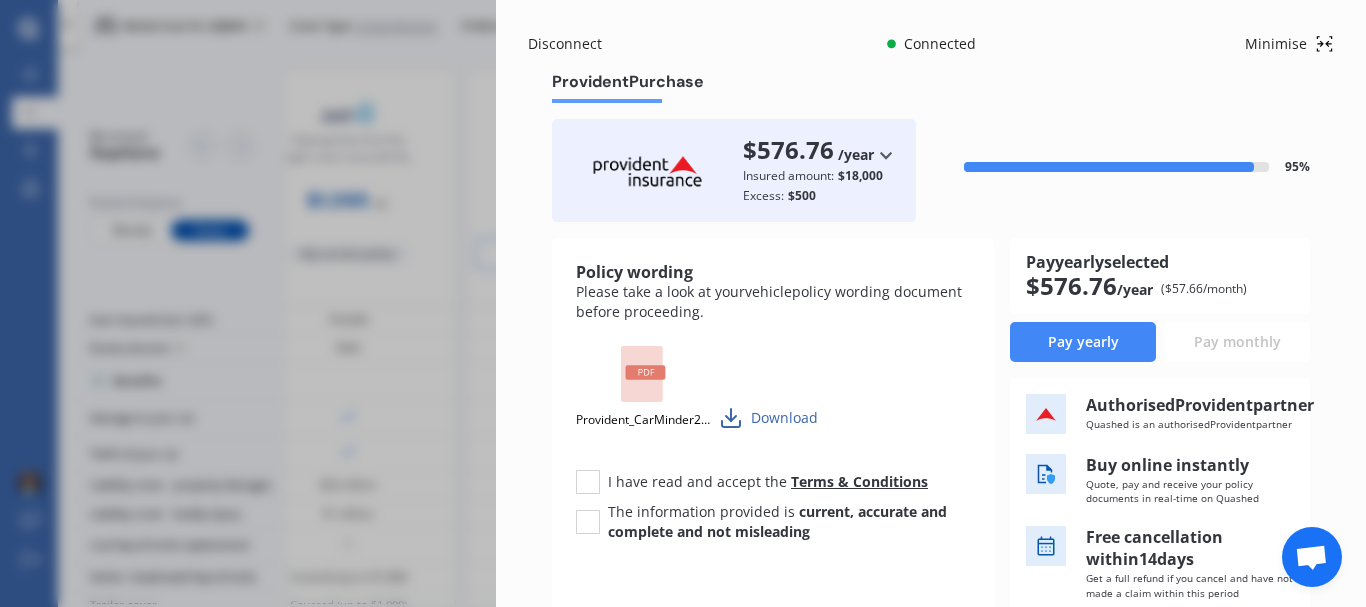 click on "Download" at bounding box center [768, 418] 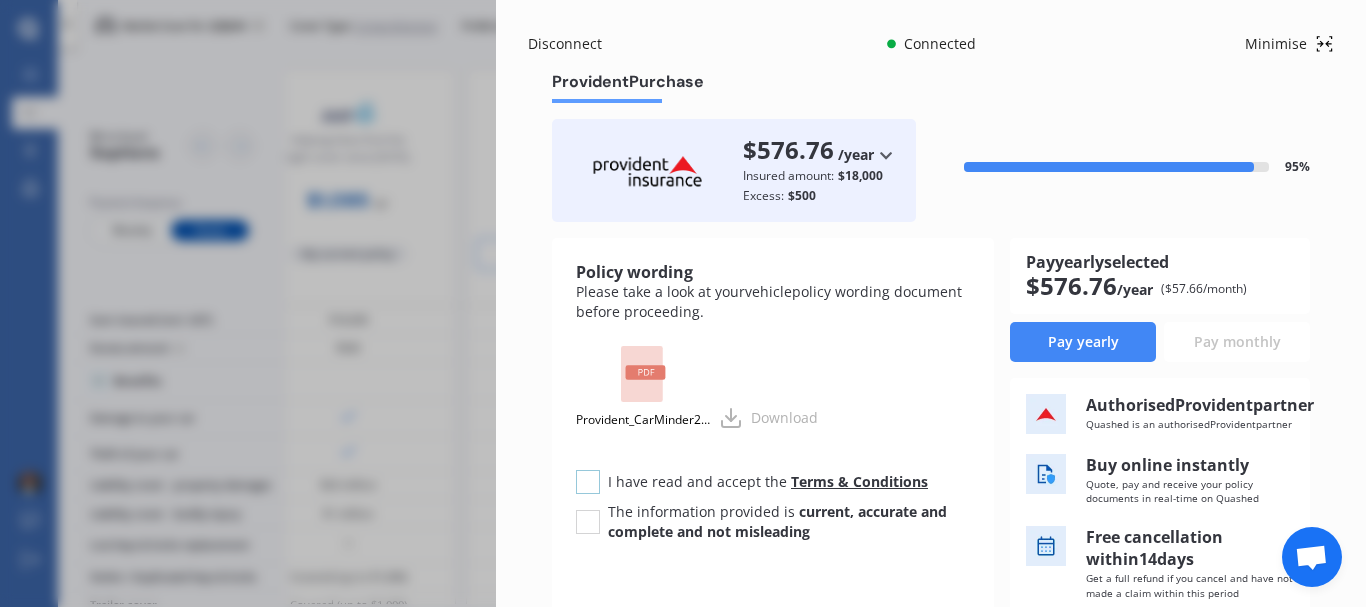 click at bounding box center [588, 470] 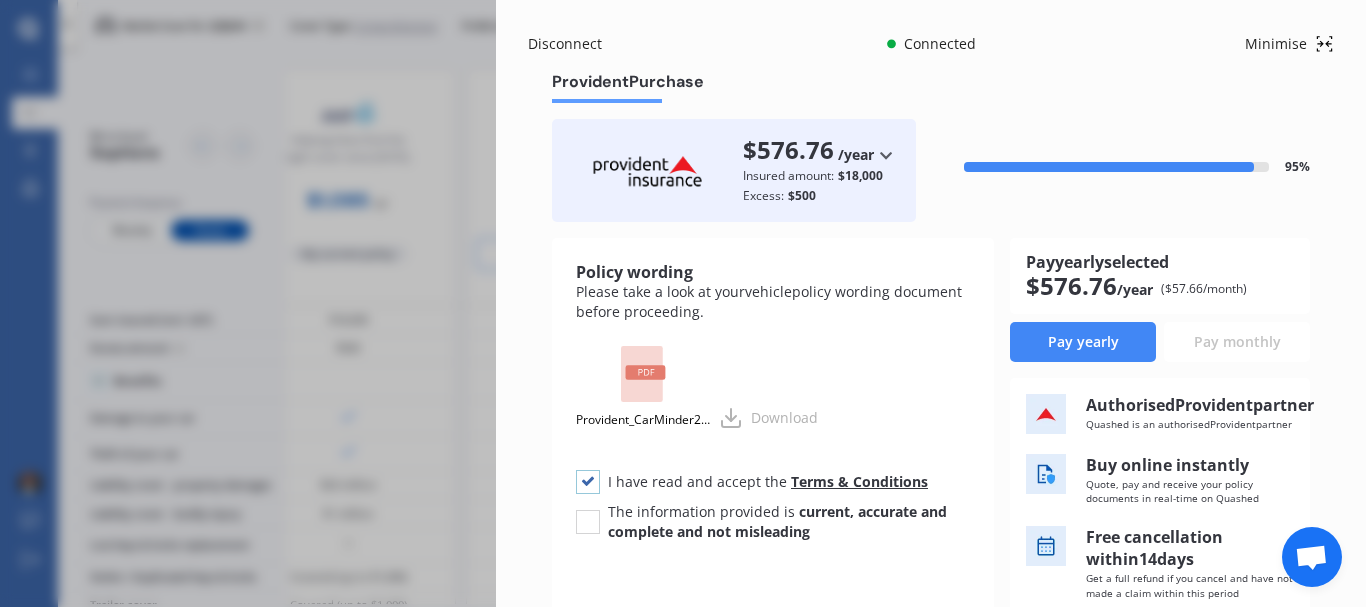 checkbox on "true" 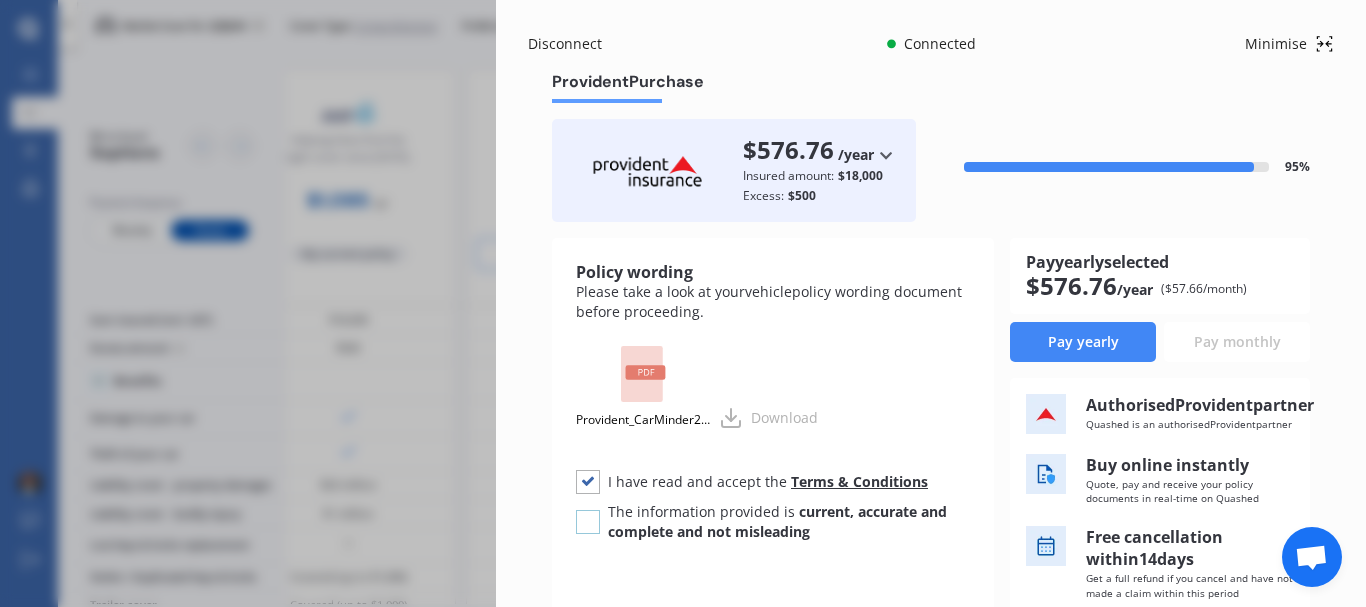 click at bounding box center [588, 510] 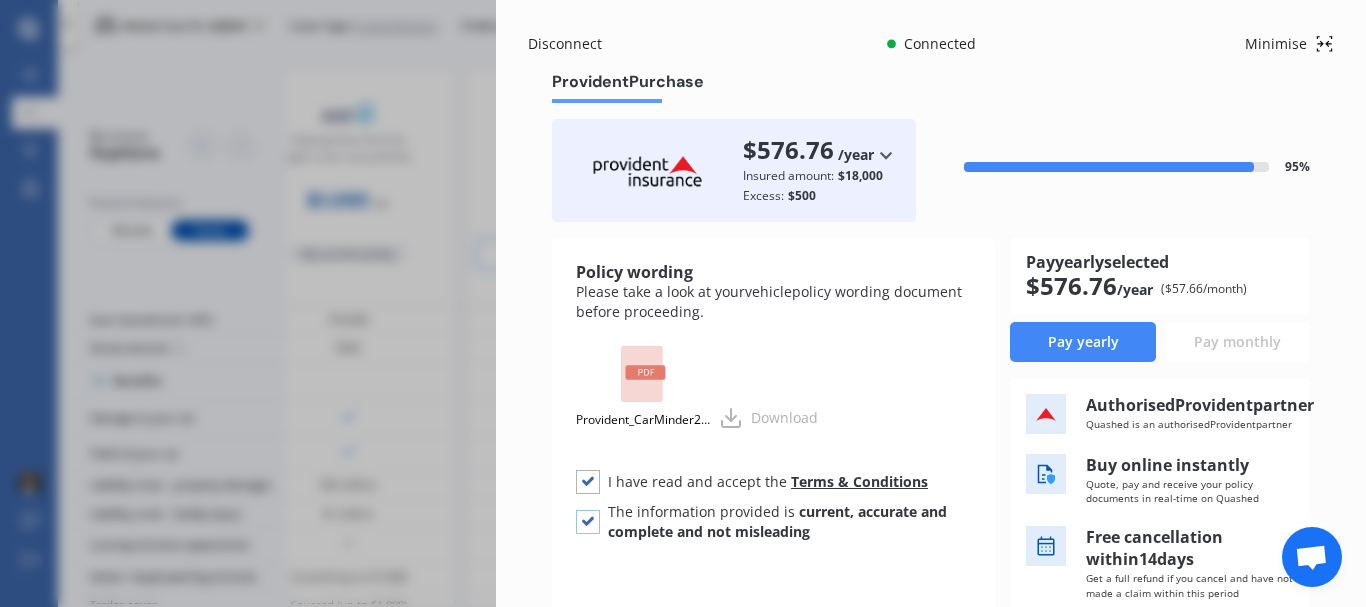 checkbox on "true" 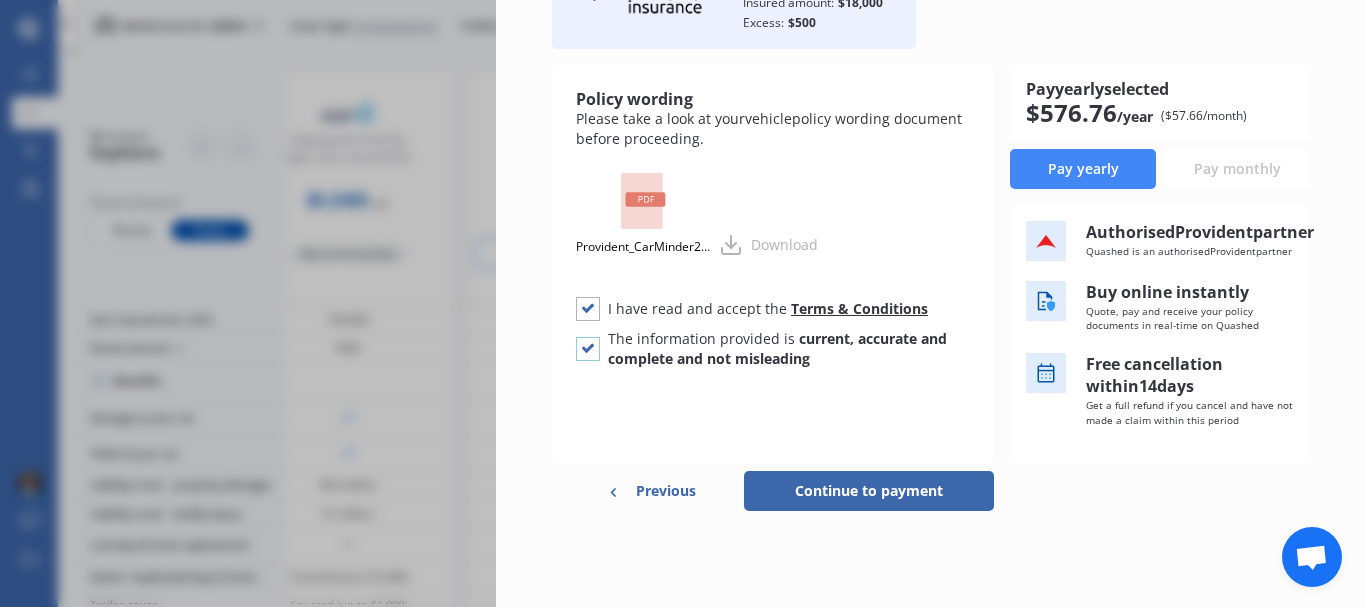 scroll, scrollTop: 193, scrollLeft: 0, axis: vertical 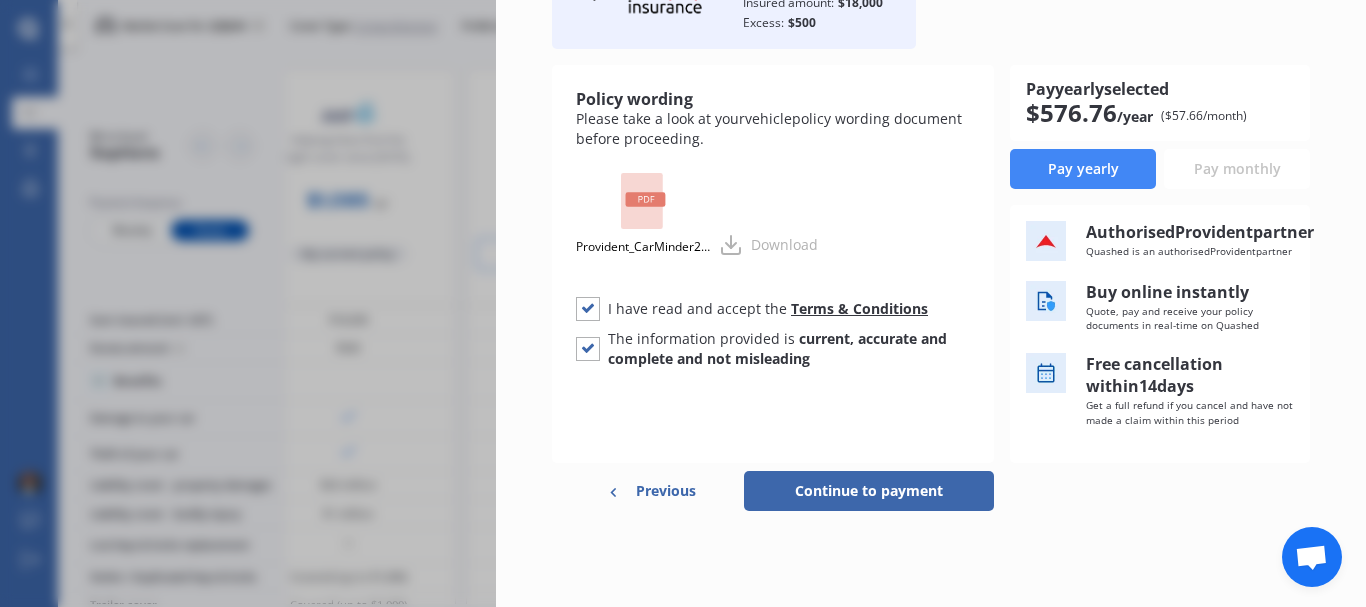 click on "Continue to payment" at bounding box center [869, 491] 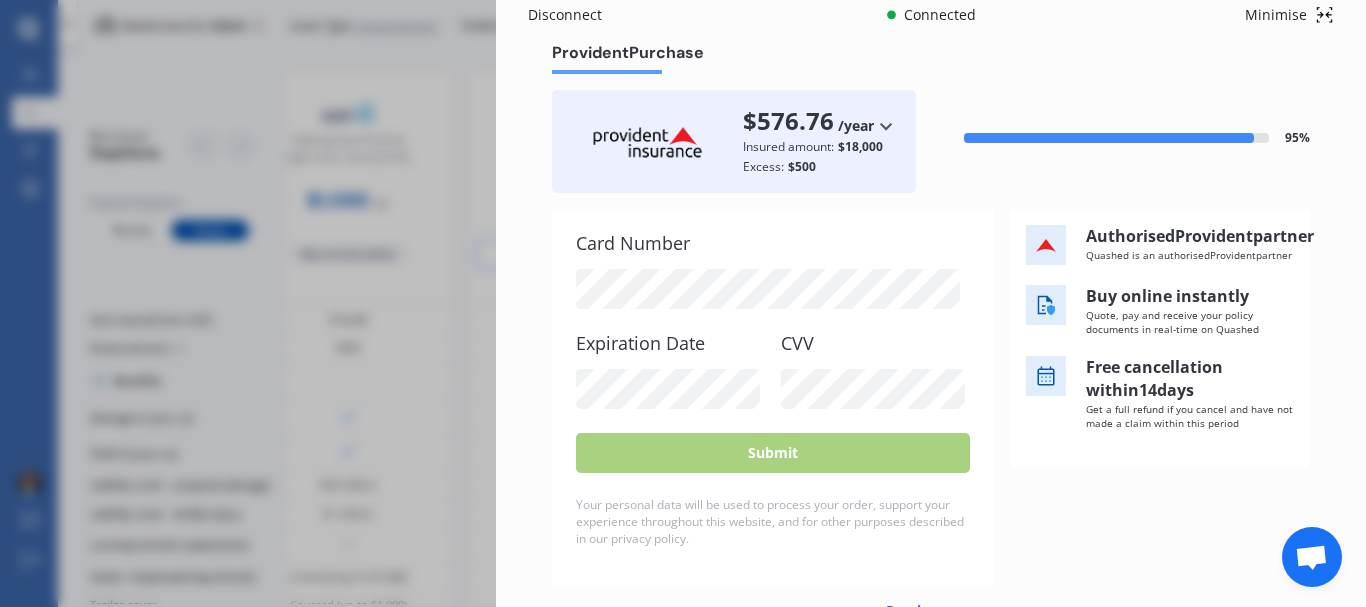 scroll, scrollTop: 144, scrollLeft: 0, axis: vertical 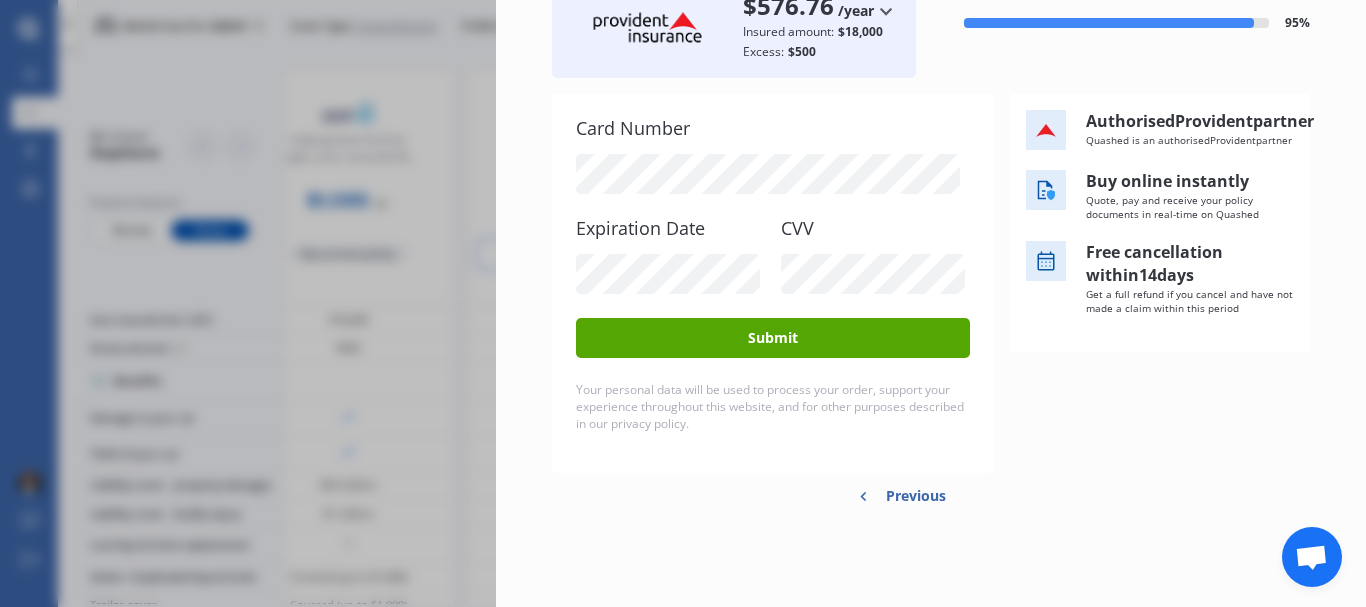 drag, startPoint x: 766, startPoint y: 340, endPoint x: 817, endPoint y: 313, distance: 57.706154 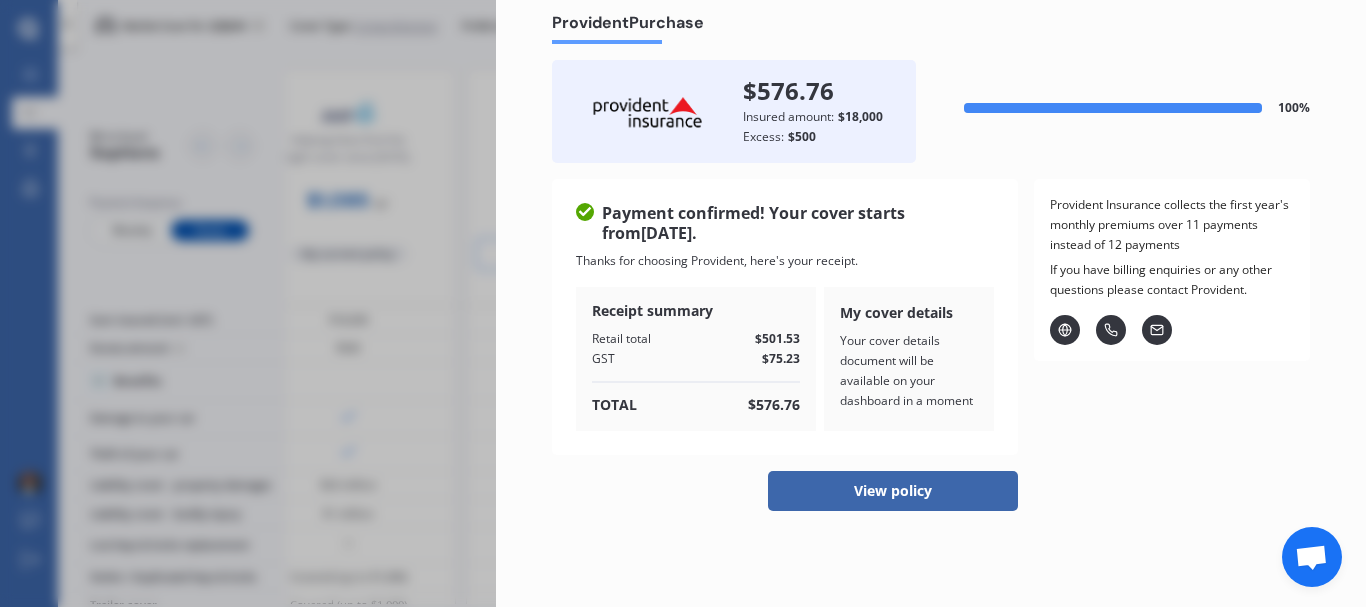 scroll, scrollTop: 59, scrollLeft: 0, axis: vertical 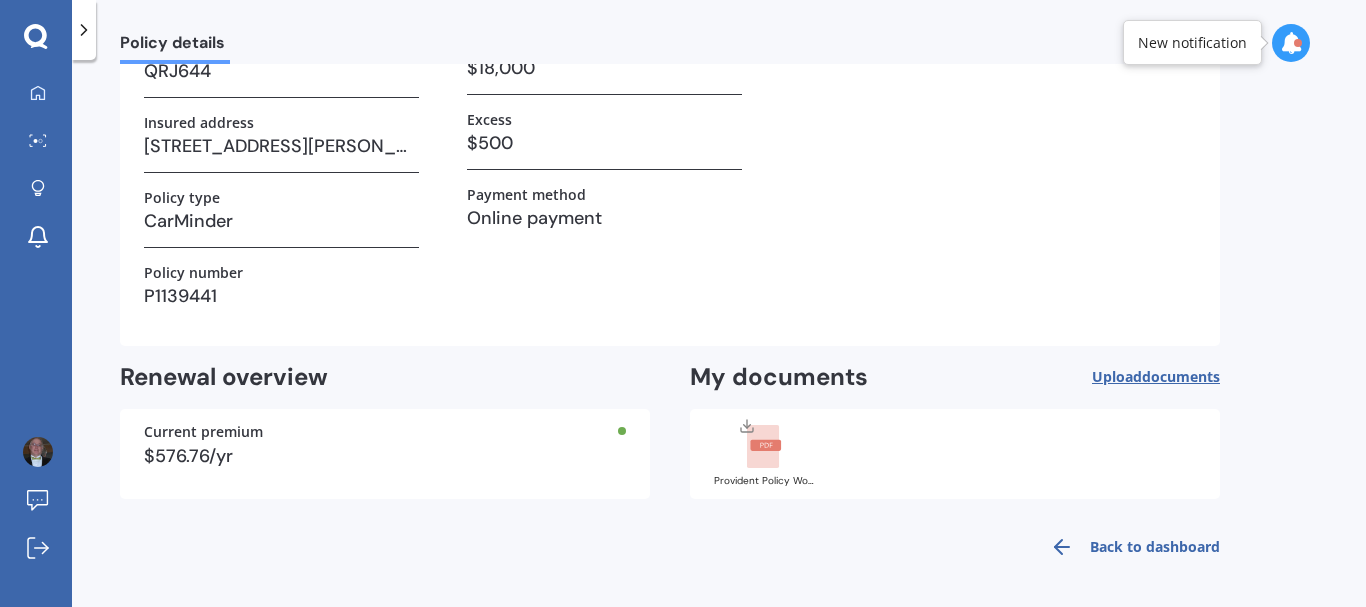 click on "Upload  documents" at bounding box center (1156, 377) 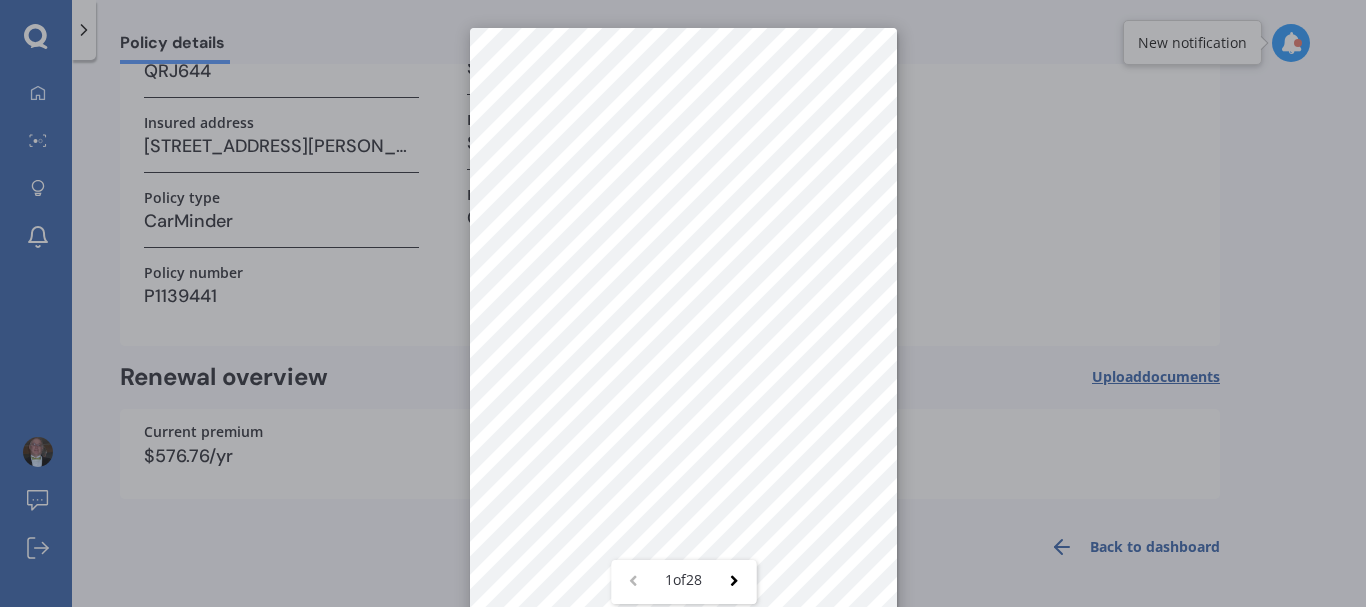click on "1  of  28" at bounding box center (683, 303) 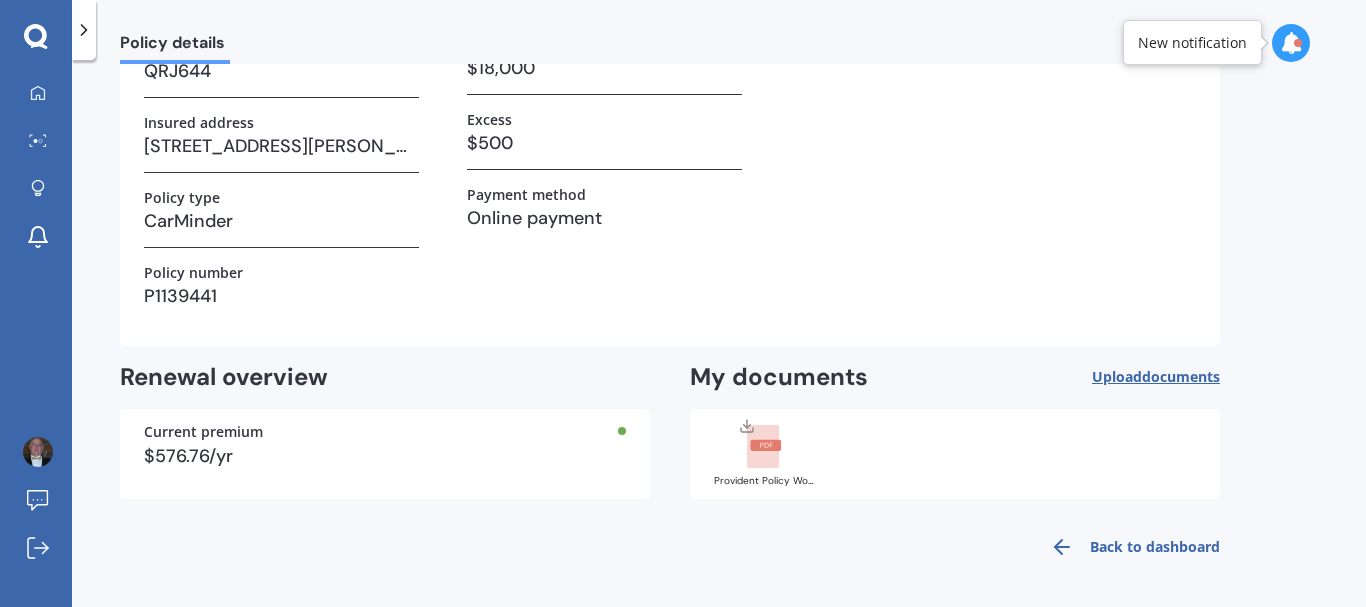 click on "documents" at bounding box center (1181, 376) 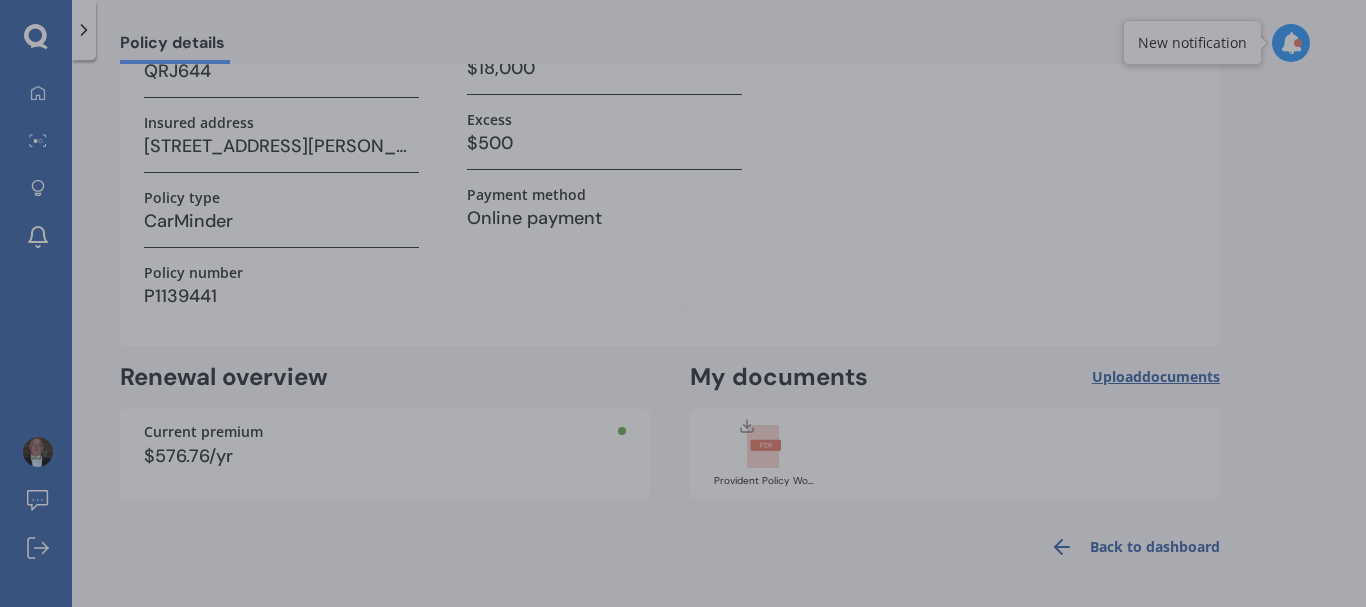 click at bounding box center [683, 303] 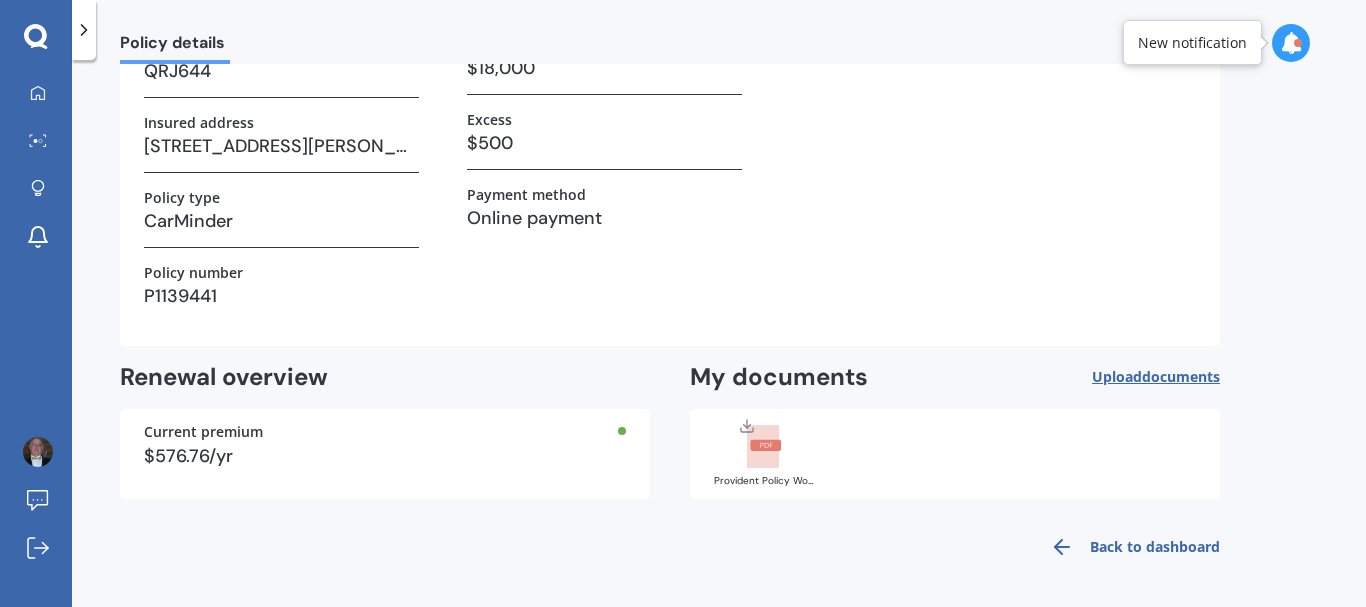 click 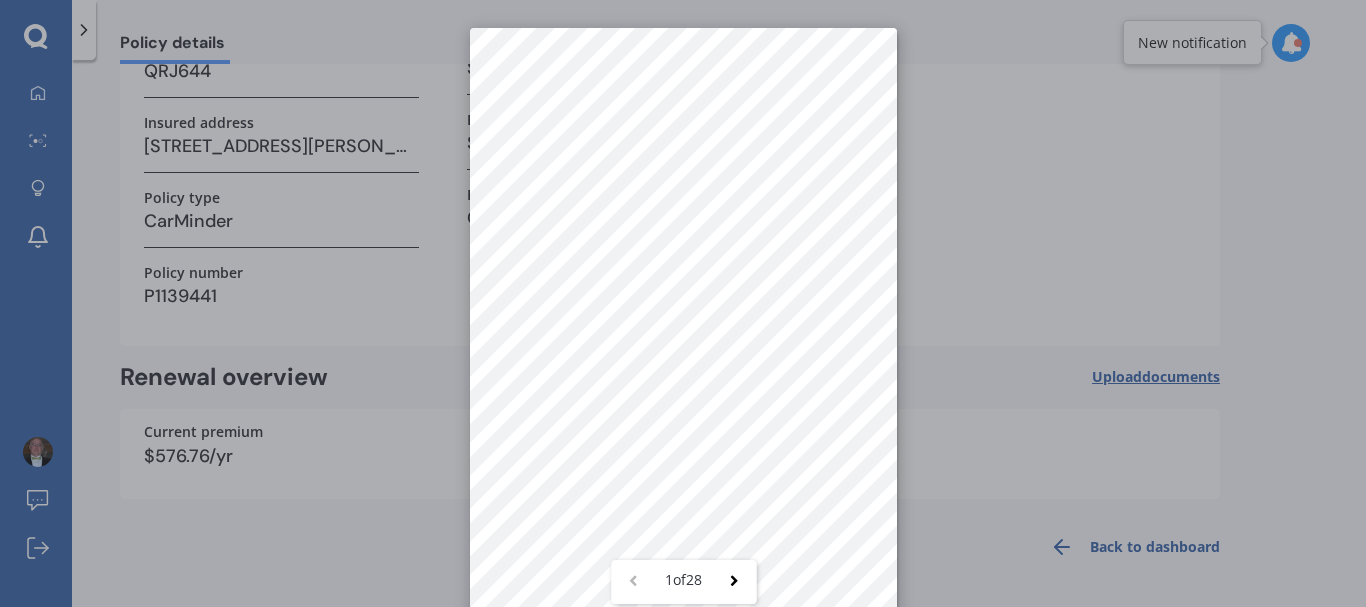 scroll, scrollTop: 28, scrollLeft: 0, axis: vertical 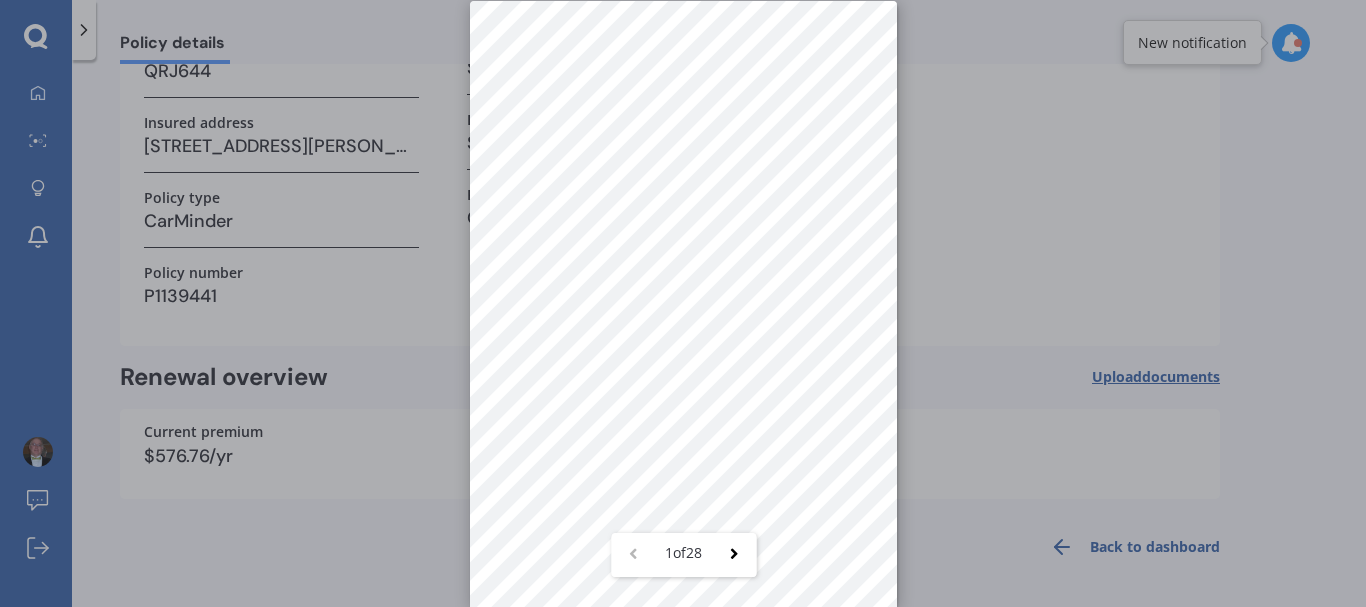 click on "1  of  28" at bounding box center [683, 303] 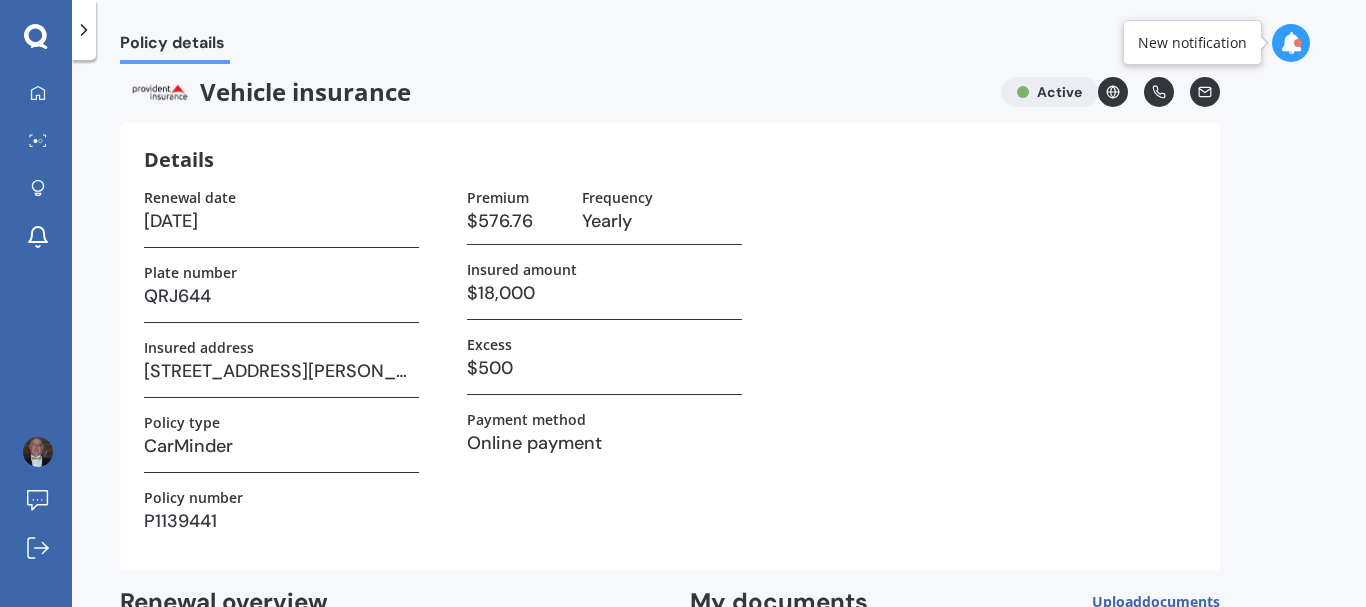 scroll, scrollTop: 0, scrollLeft: 0, axis: both 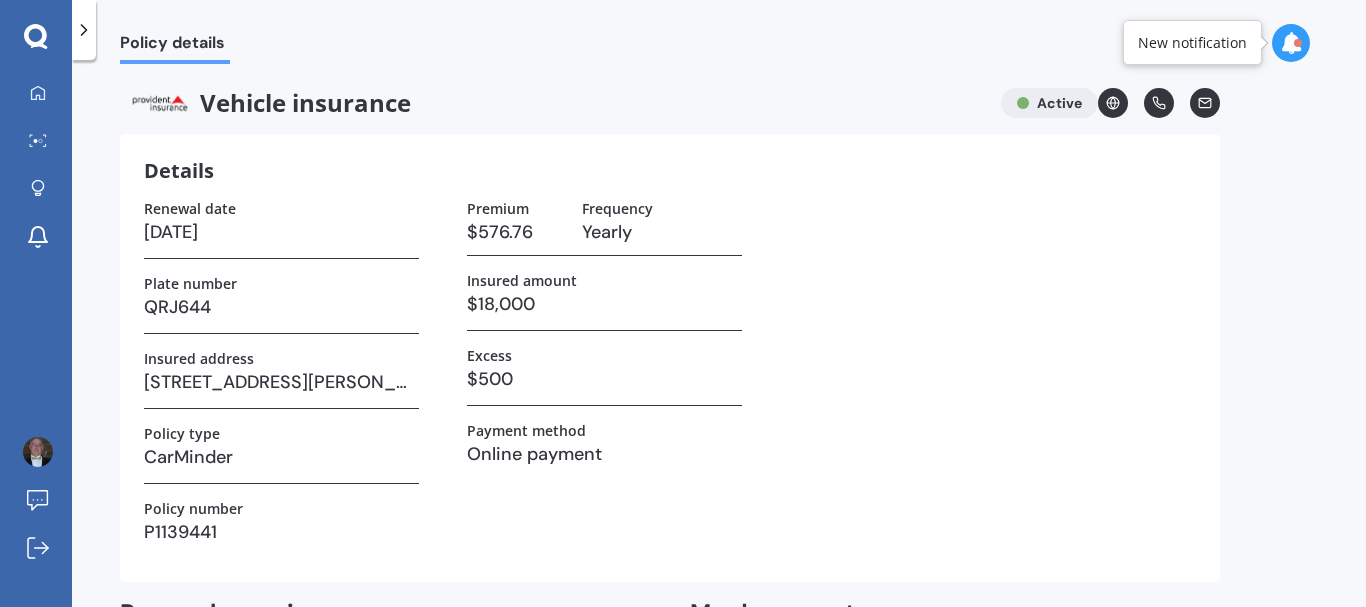 click at bounding box center [1291, 43] 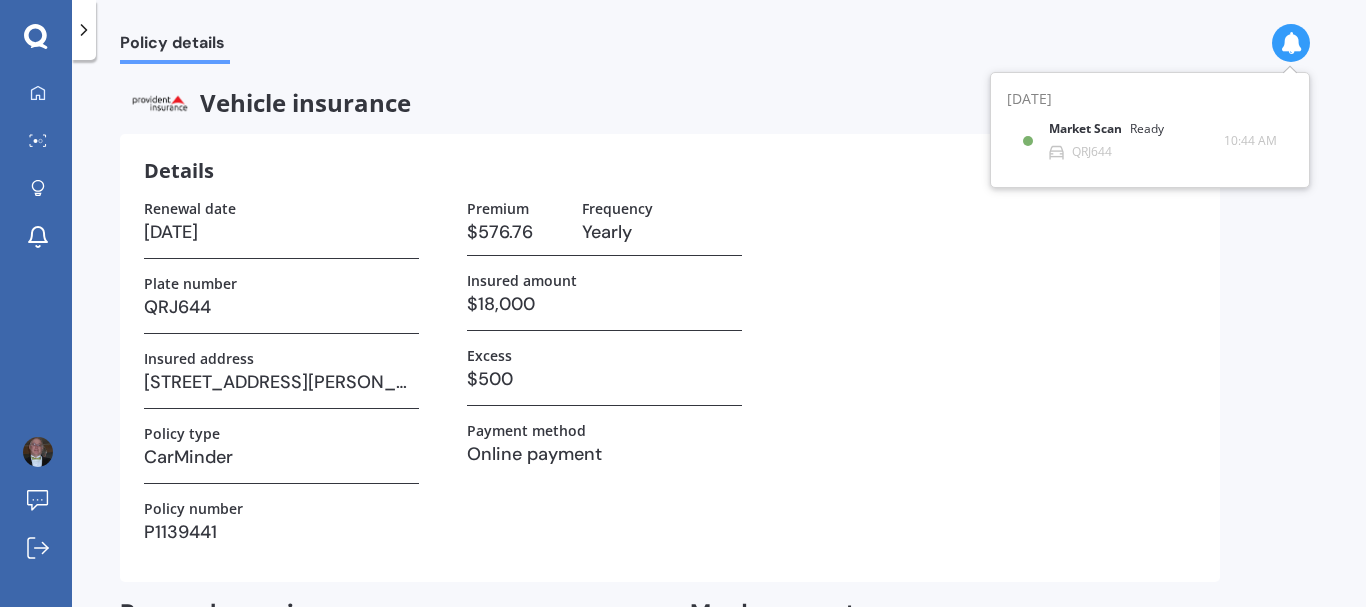 click on "Renewal date [DATE] Plate number QRJ644 Insured address [STREET_ADDRESS][PERSON_NAME][PERSON_NAME] Policy type CarMinder Policy number P1139441 Premium $576.76 Frequency Yearly Insured amount $18,000 Excess $500 Payment method Online payment" at bounding box center [670, 379] 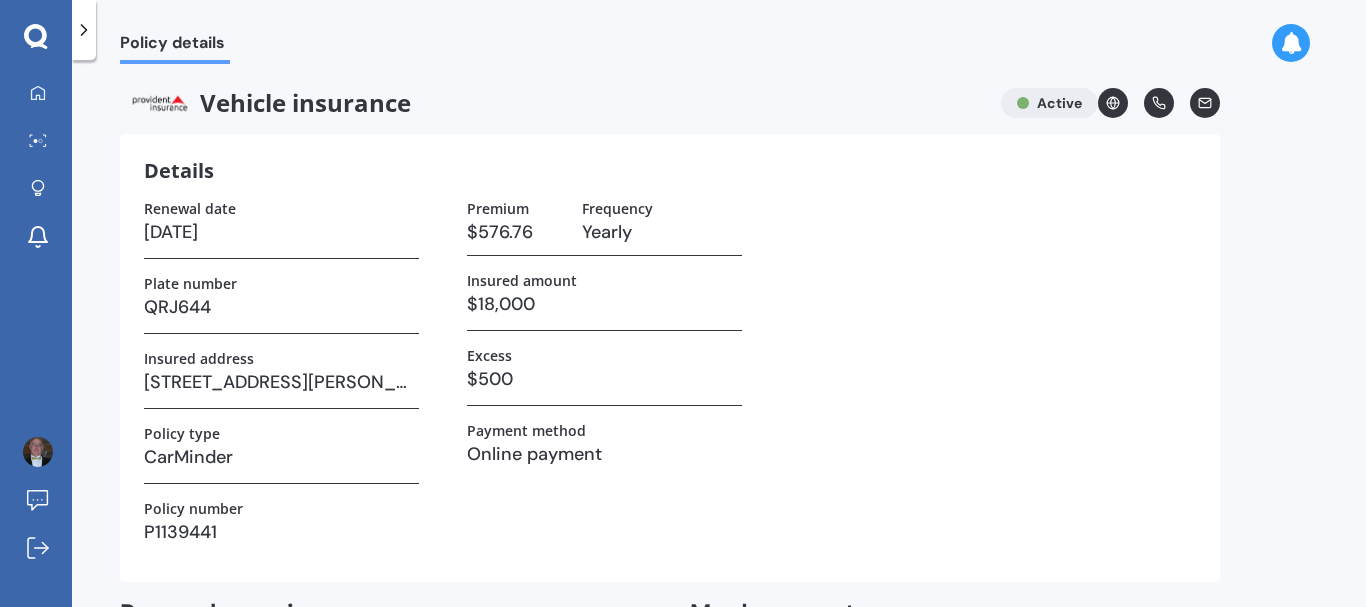 click on "Renewal date [DATE] Plate number QRJ644 Insured address [STREET_ADDRESS][PERSON_NAME][PERSON_NAME] Policy type CarMinder Policy number P1139441 Premium $576.76 Frequency Yearly Insured amount $18,000 Excess $500 Payment method Online payment" at bounding box center [670, 379] 